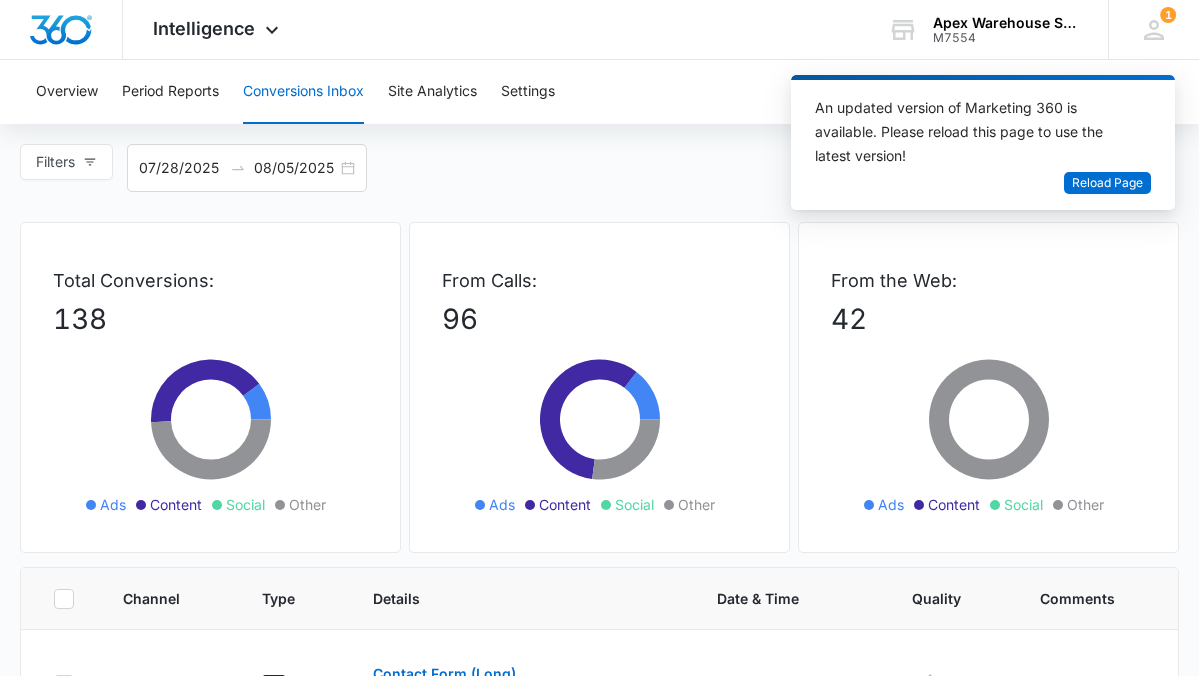 scroll, scrollTop: 1393, scrollLeft: 0, axis: vertical 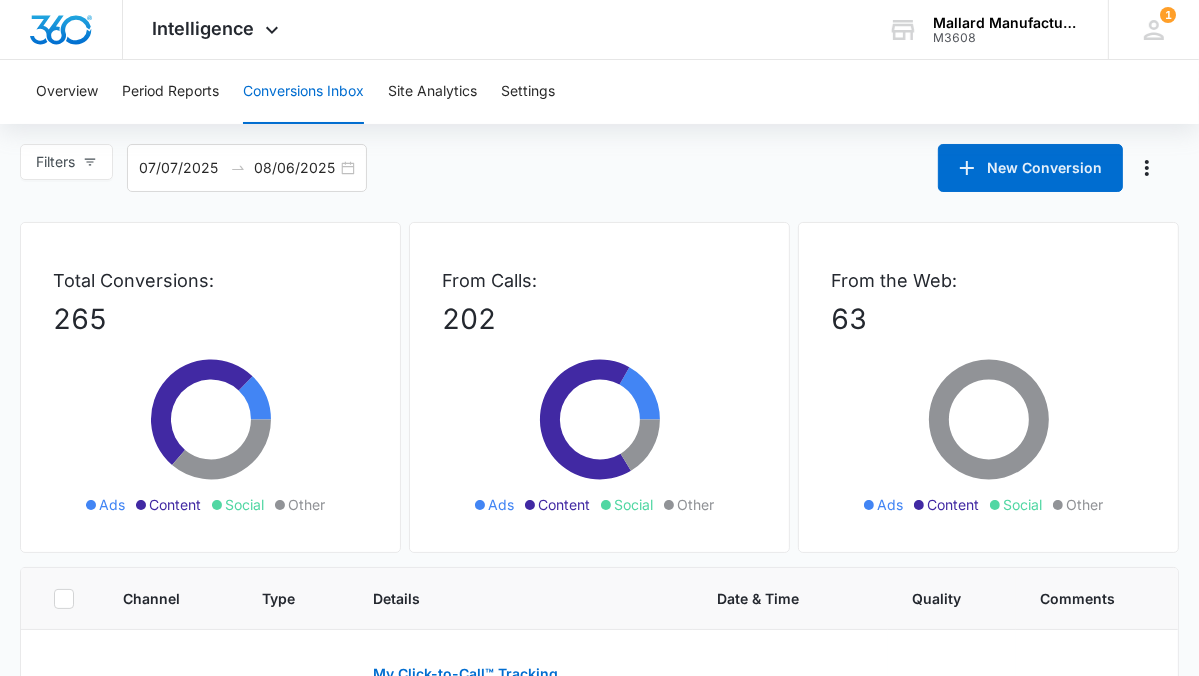click on "Overview Period Reports Conversions Inbox Site Analytics Settings" at bounding box center (599, 92) 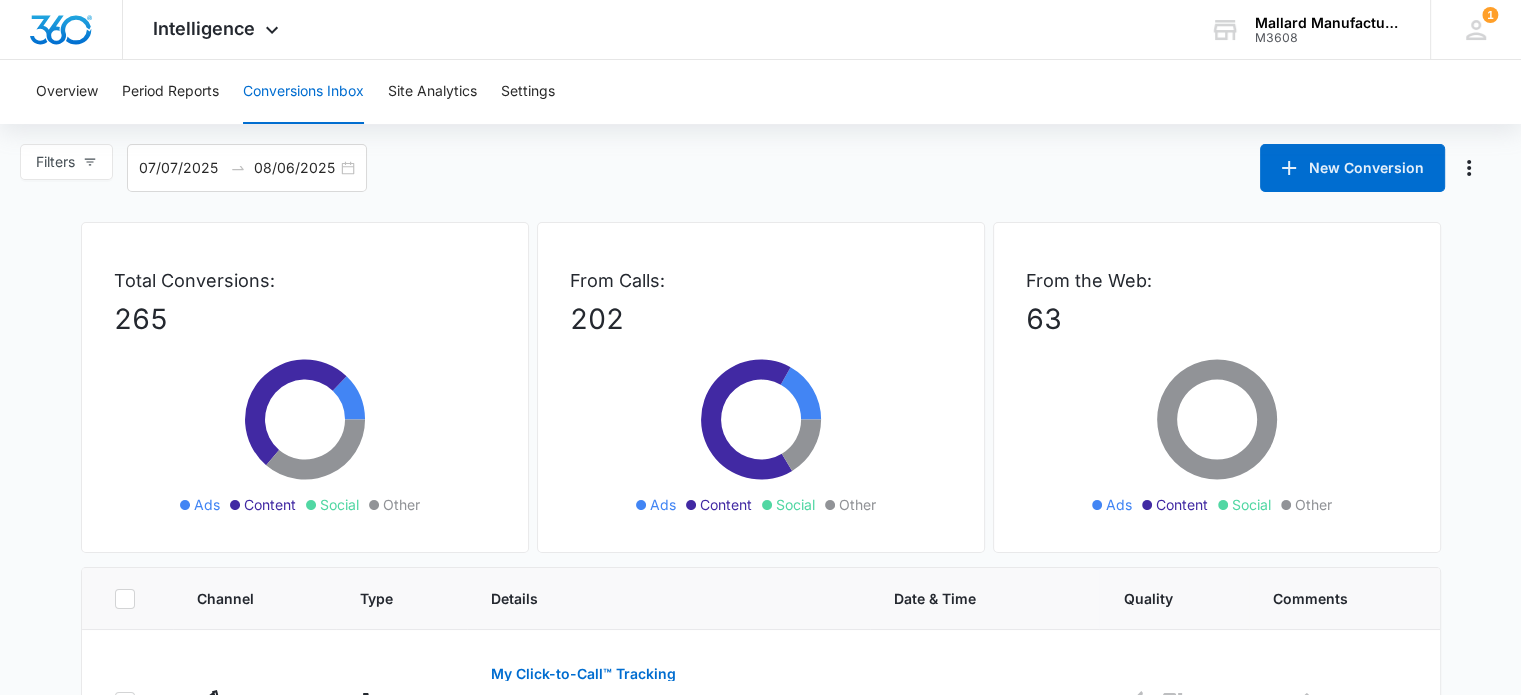 scroll, scrollTop: 0, scrollLeft: 0, axis: both 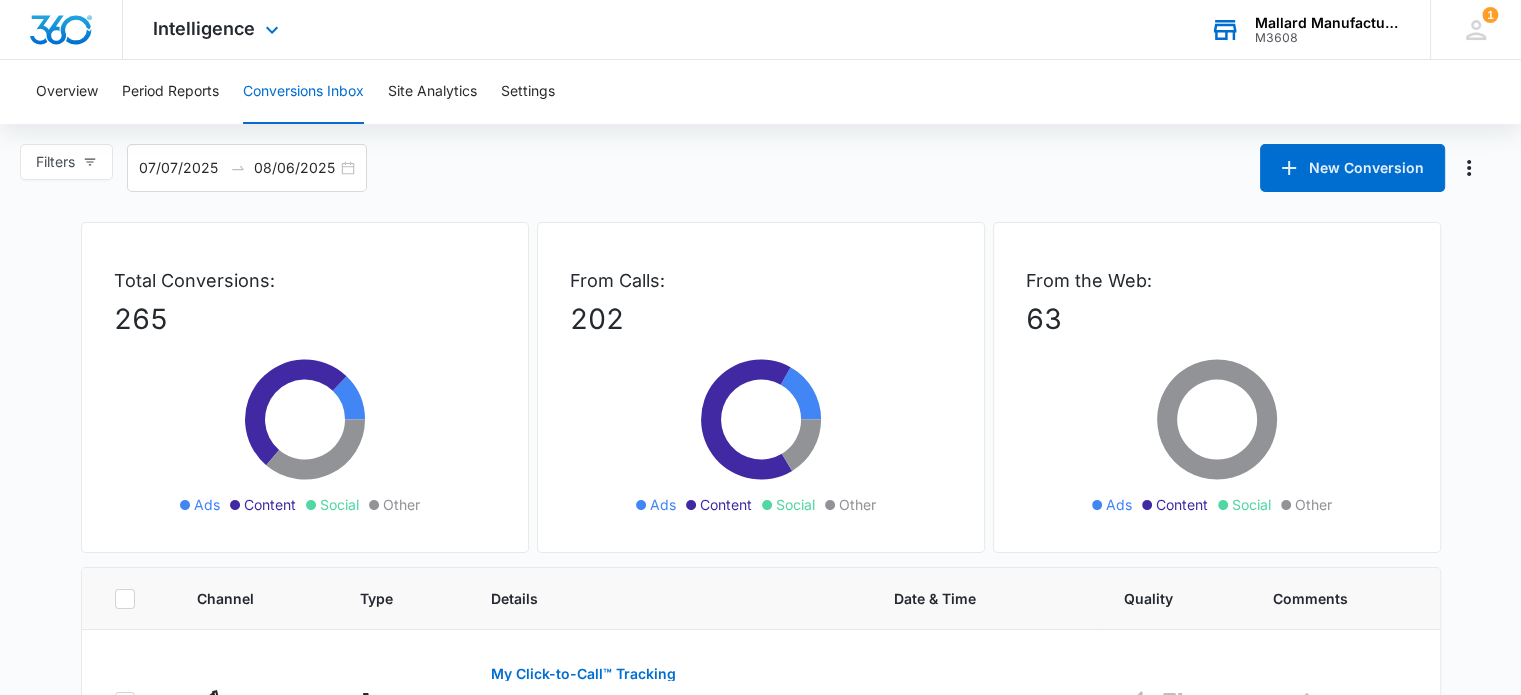 click on "Mallard Manufacturing M3608 Your Accounts View All" at bounding box center (1305, 29) 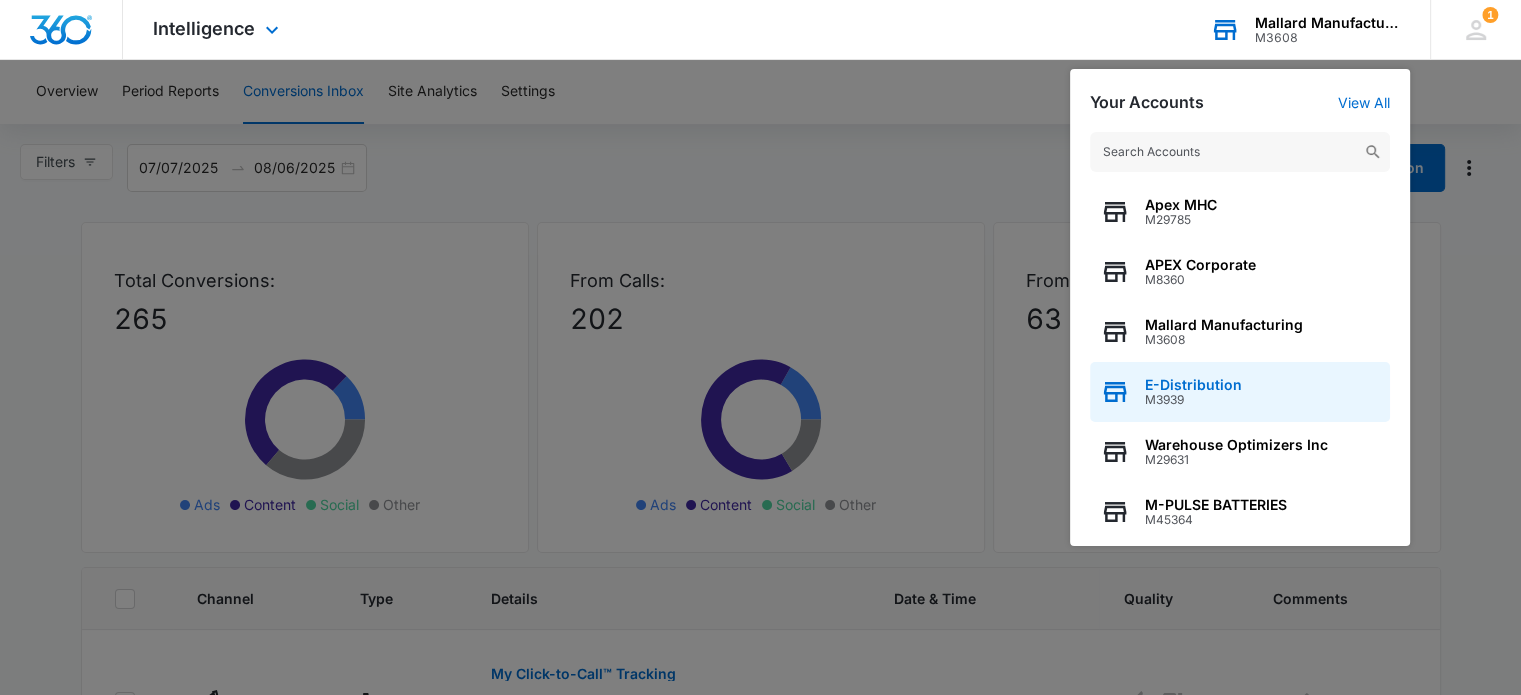 scroll, scrollTop: 256, scrollLeft: 0, axis: vertical 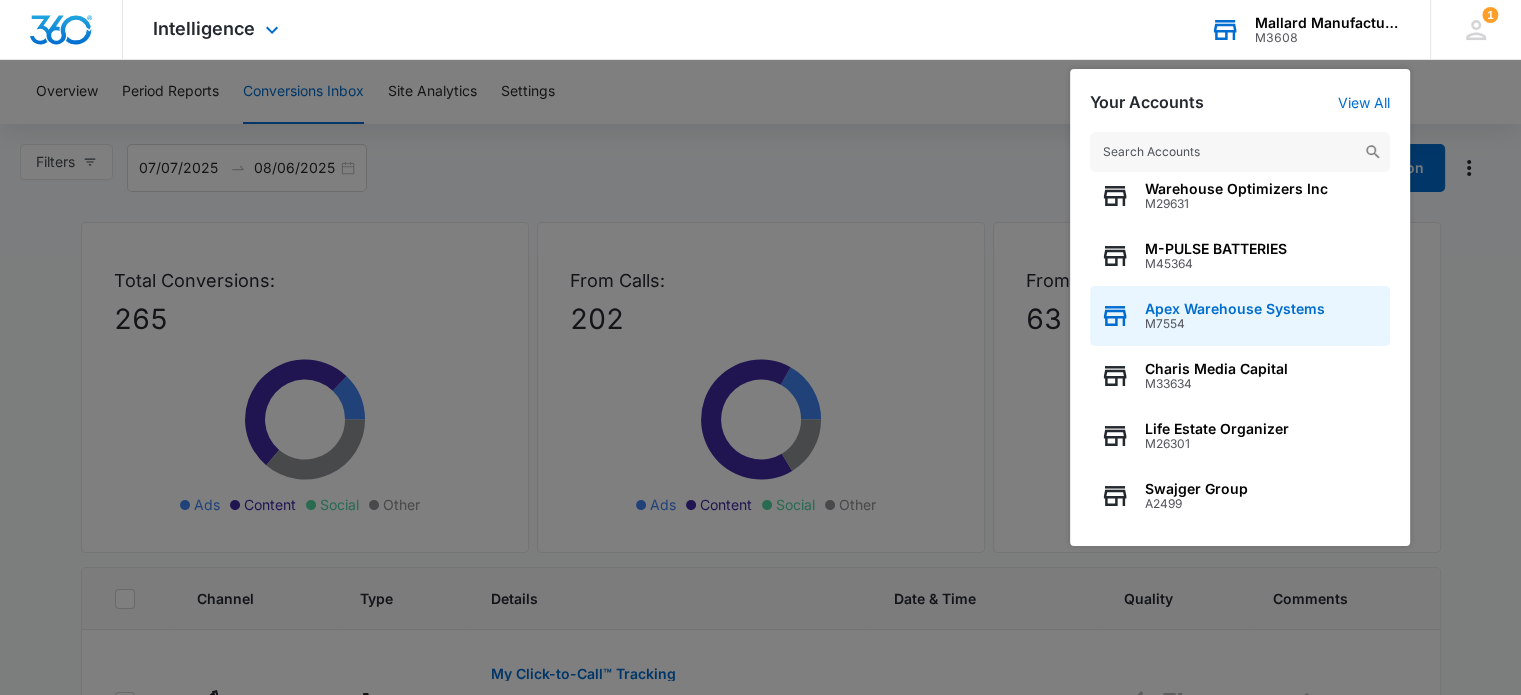 click on "Apex Warehouse Systems" at bounding box center [1235, 309] 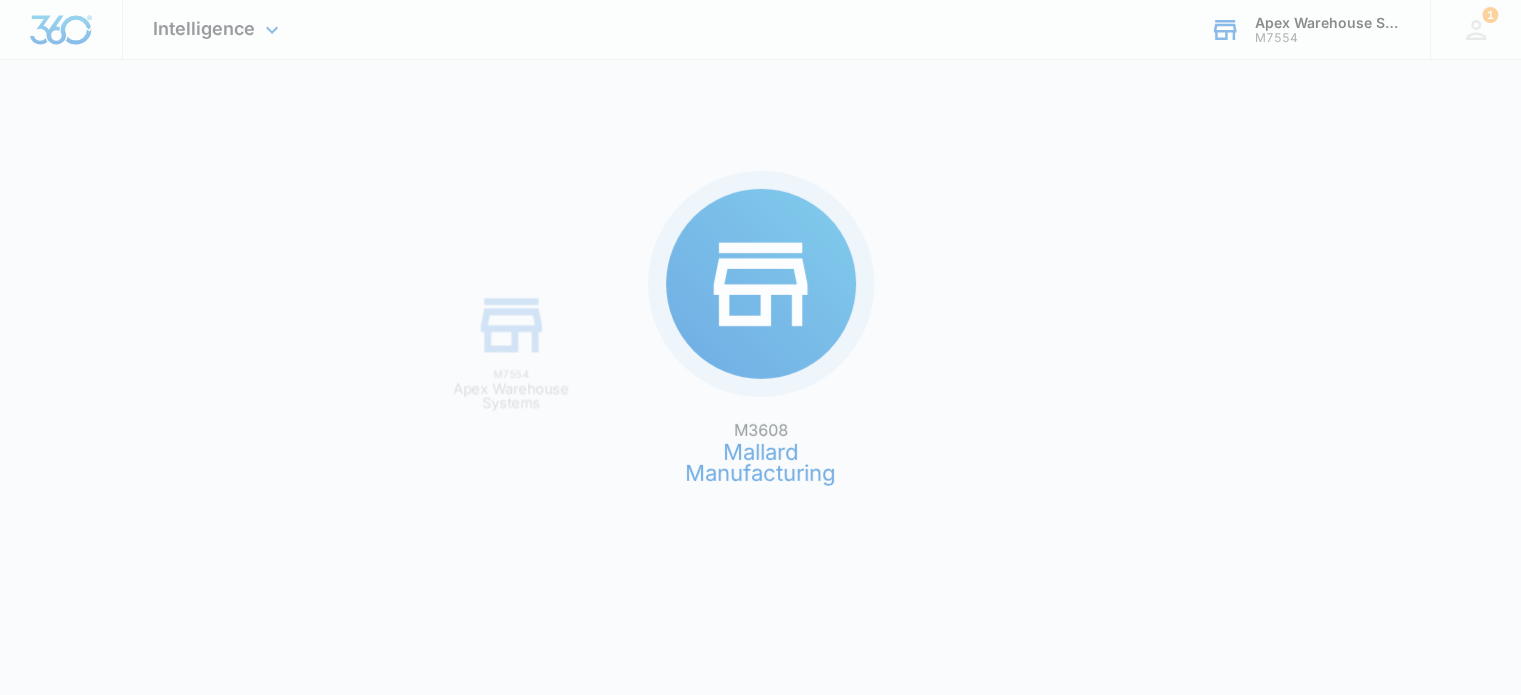 scroll, scrollTop: 0, scrollLeft: 0, axis: both 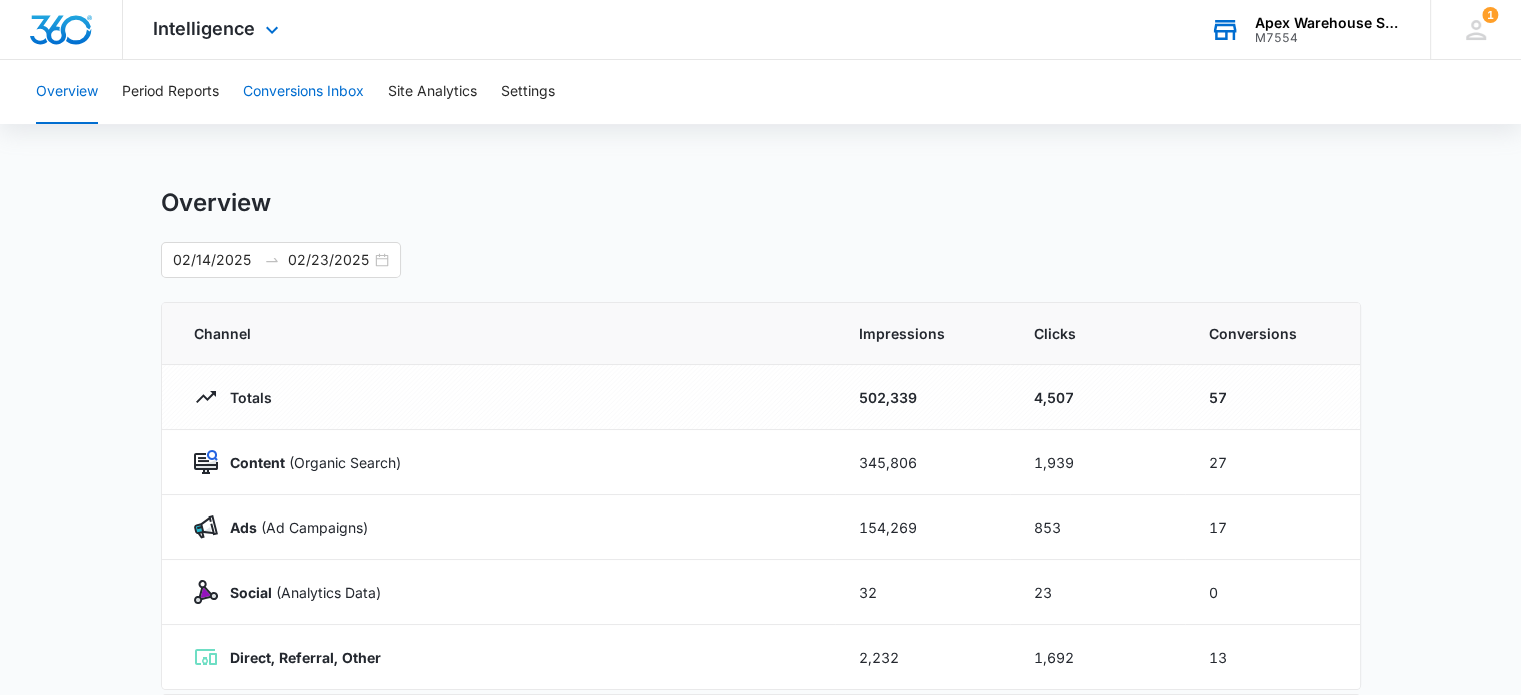 click on "Conversions Inbox" at bounding box center [303, 92] 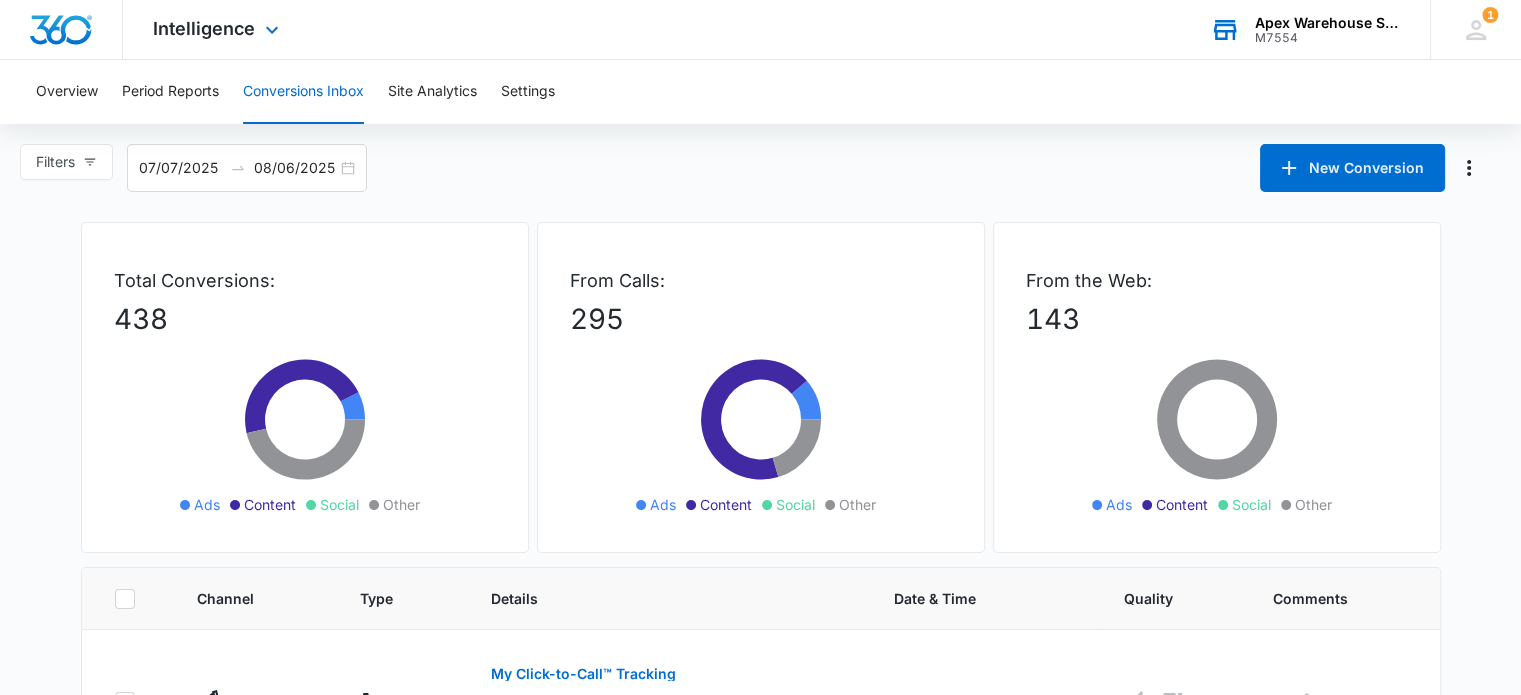 scroll, scrollTop: 0, scrollLeft: 0, axis: both 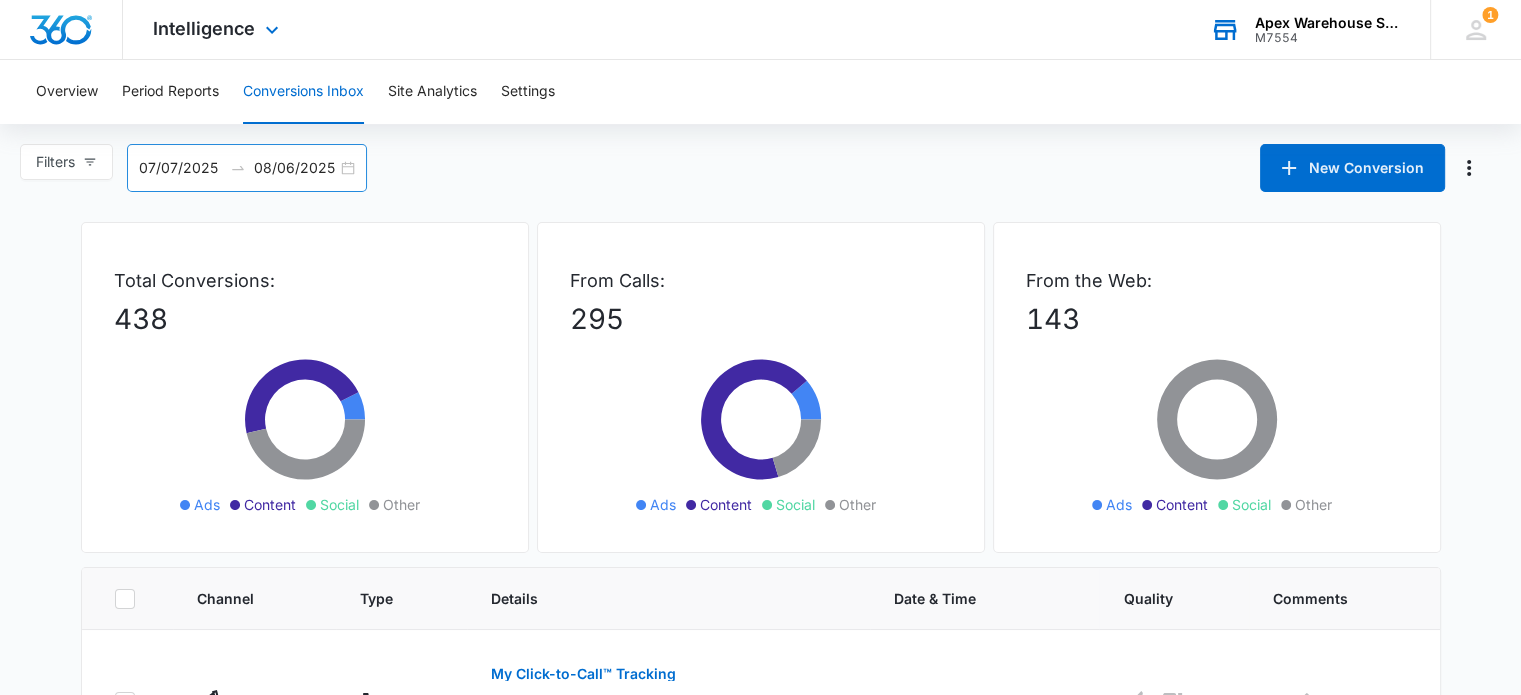 click on "07/07/2025 08/06/2025" at bounding box center [247, 168] 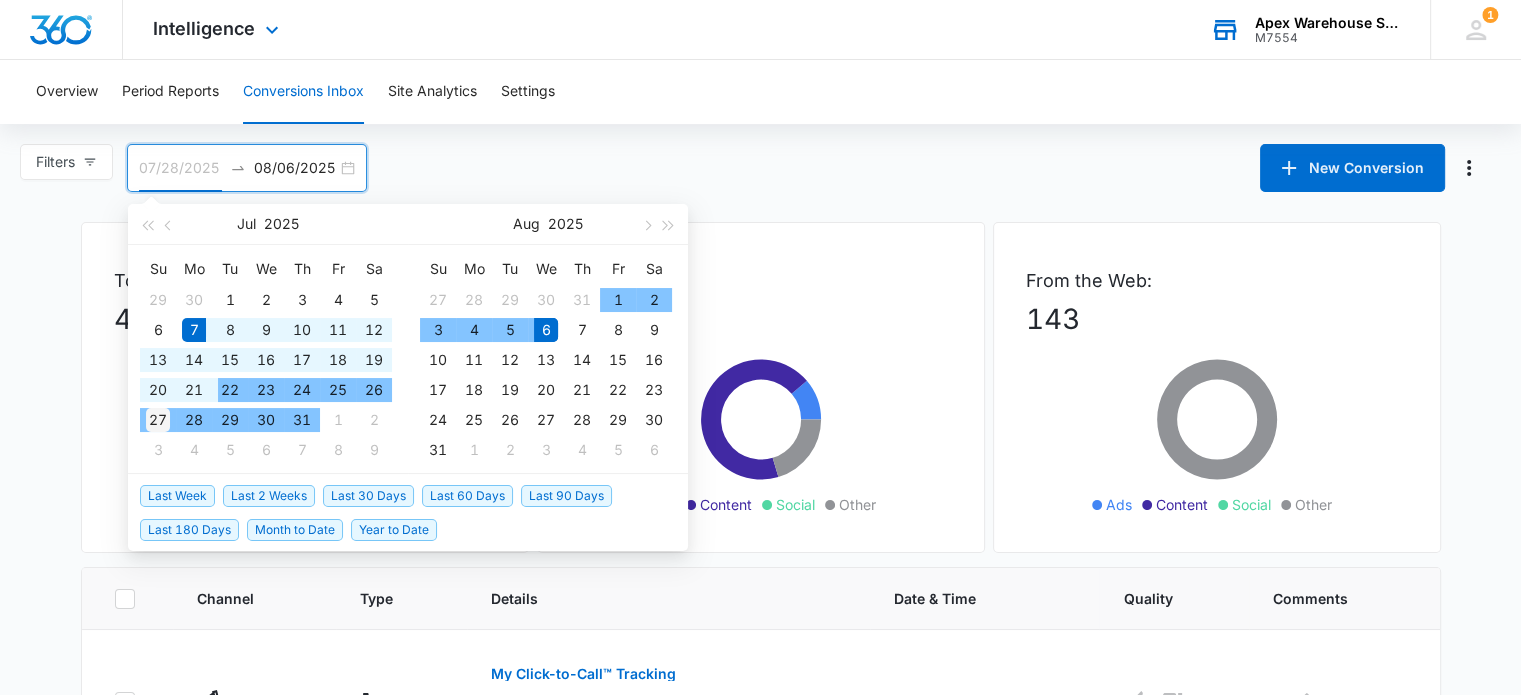 type on "07/27/2025" 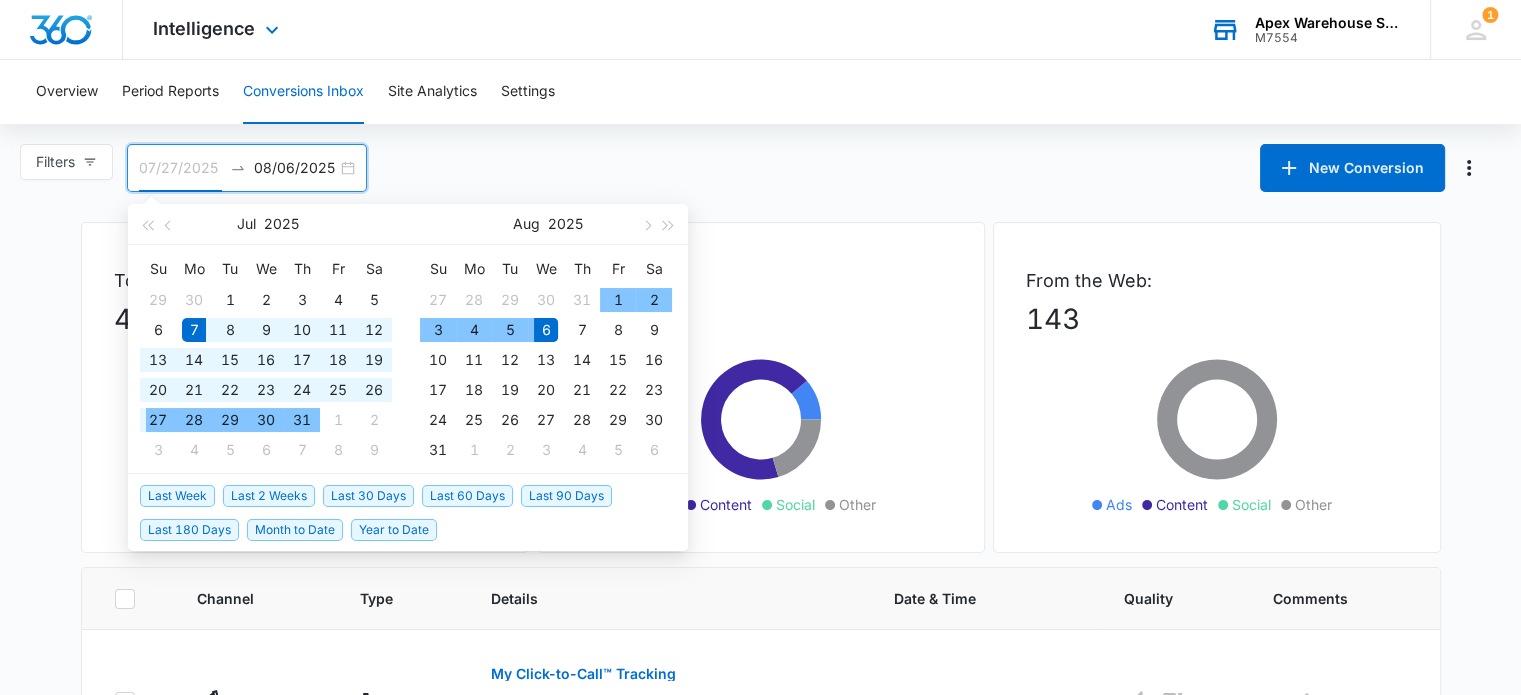 click on "27" at bounding box center (158, 420) 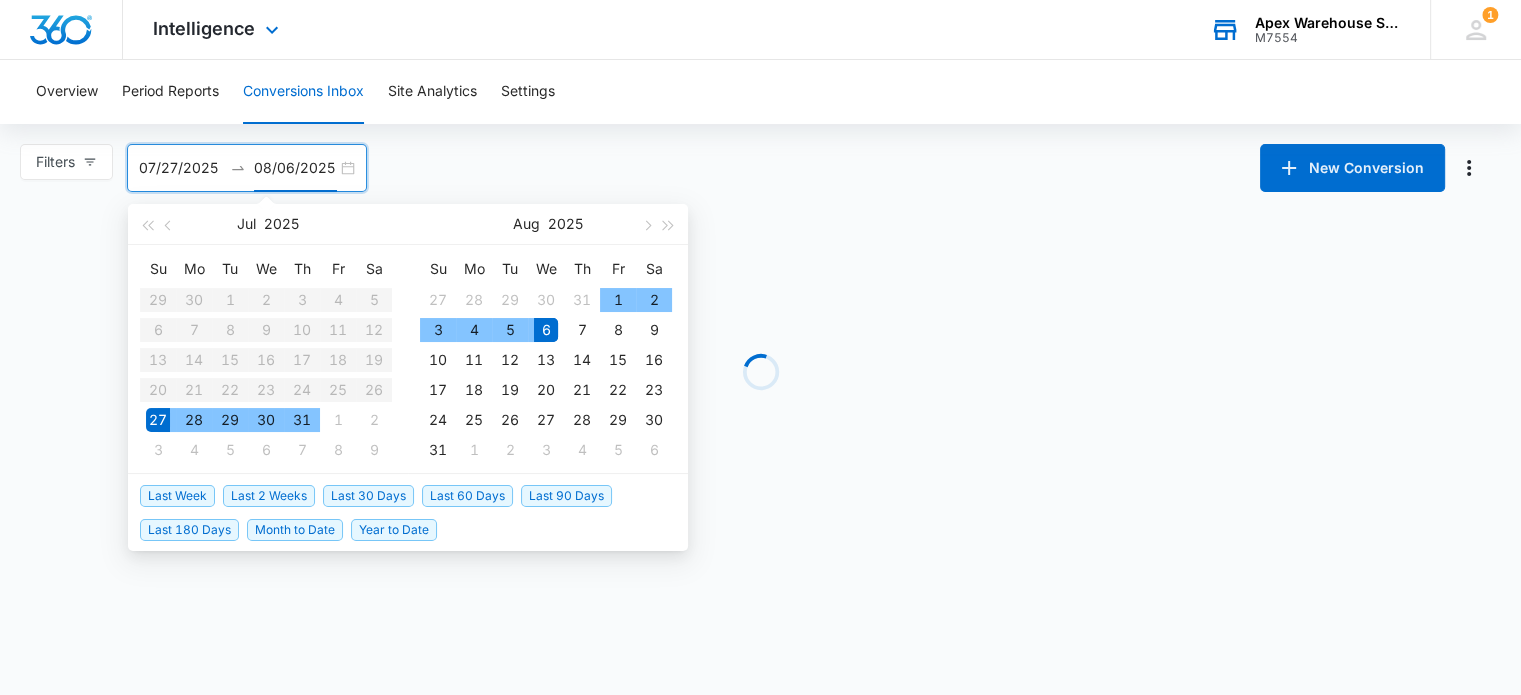 scroll, scrollTop: 0, scrollLeft: 0, axis: both 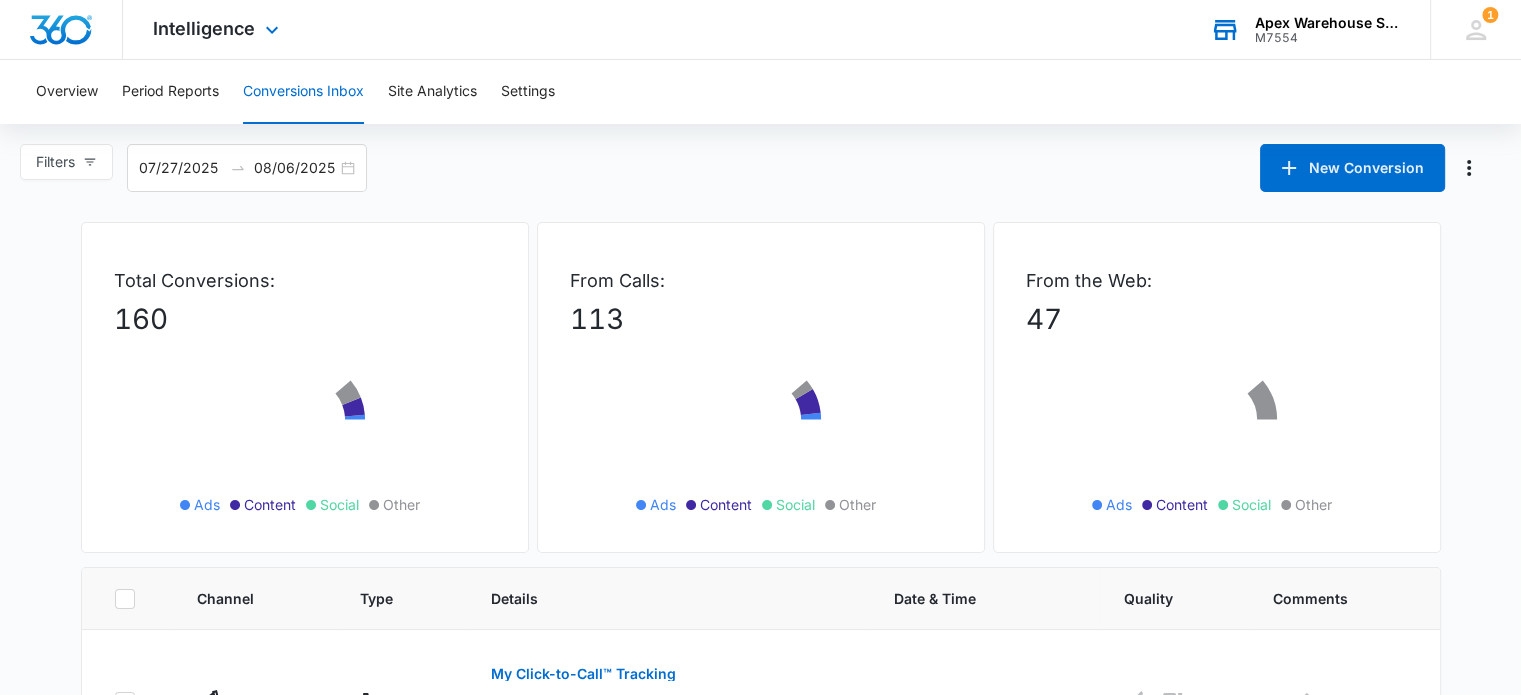 click on "Filters [DATE] [DATE] New Conversion Jul 2025 Su Mo Tu We Th Fr Sa 29 30 1 2 3 4 5 6 7 8 9 10 11 12 13 14 15 16 17 18 19 20 21 22 23 24 25 26 27 28 29 30 31 1 2 3 4 5 6 Aug 2025 Su Mo Tu We Th Fr Sa 27 28 29 30 31 1 2 3 4 5 6 7 8 9 10 11 12 13 14 15 16 17 18 19 20 21 22 23 24 25 26 27 28 29 30 31 1 2 3 4 5 6 Last  Week Last 2 Weeks Last 30 Days Last 60 Days Last 90 Days Last 180 Days Month to Date Year to Date Total Conversions: 160 Ads Content Social Other From Calls: 113 Ads Content Social Other From the Web: 47 Ads Content Social Other Channel Type Details Date & Time Quality Comments Ads Call My Click-to-Call™ Tracking Incoming Number: +1[PHONE], Tracking Number: +1[PHONE], Ring To: +1[PHONE], Caller Id: +1[PHONE], Duration: 00:00:25, Title: Apex - Ads 00:00:25 [DATE] at [TIME] Content Call My Click-to-Call™ Tracking Incoming Number: +1[PHONE], Tracking Number: +1[PHONE], Ring To: +1[PHONE], Caller Id: +1[PHONE], Duration: 00:03:11, Title: Apex - Content Ads" at bounding box center (760, 1108) 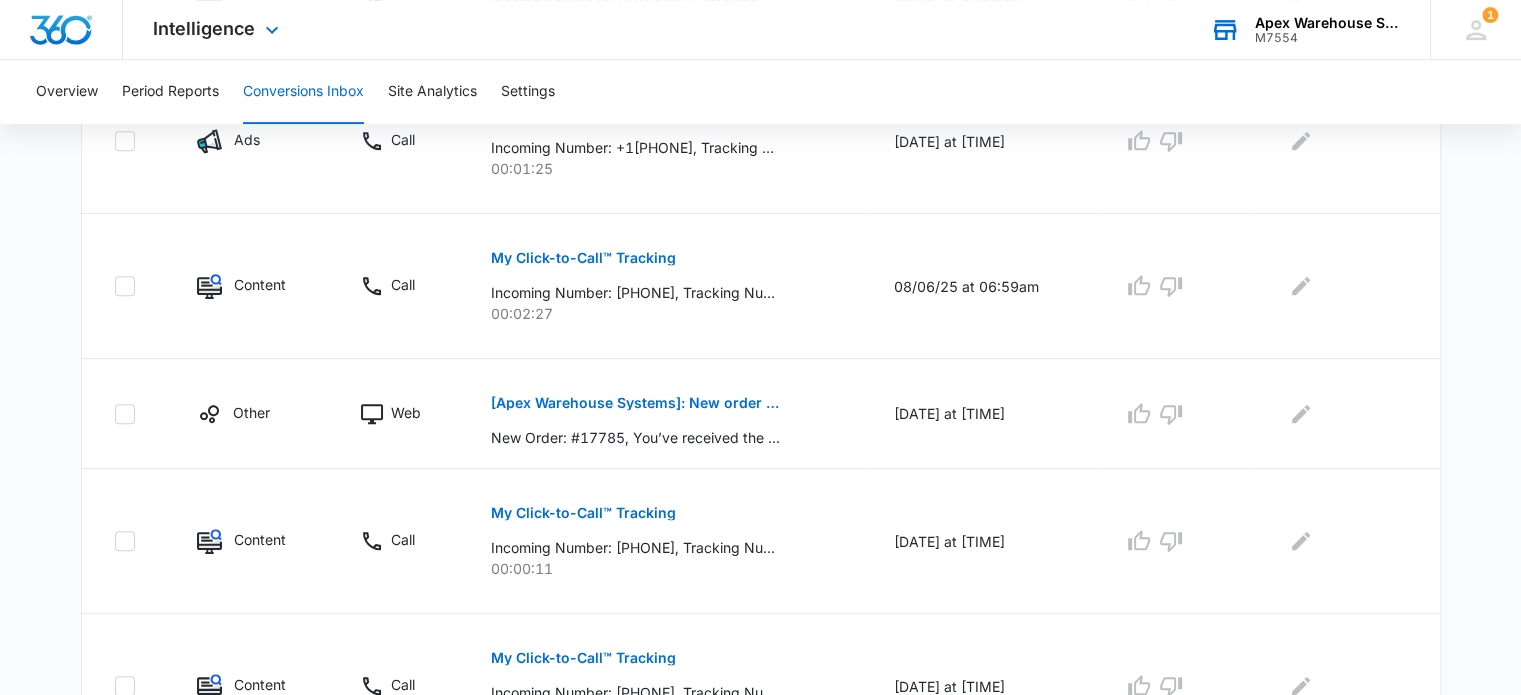 scroll, scrollTop: 1374, scrollLeft: 0, axis: vertical 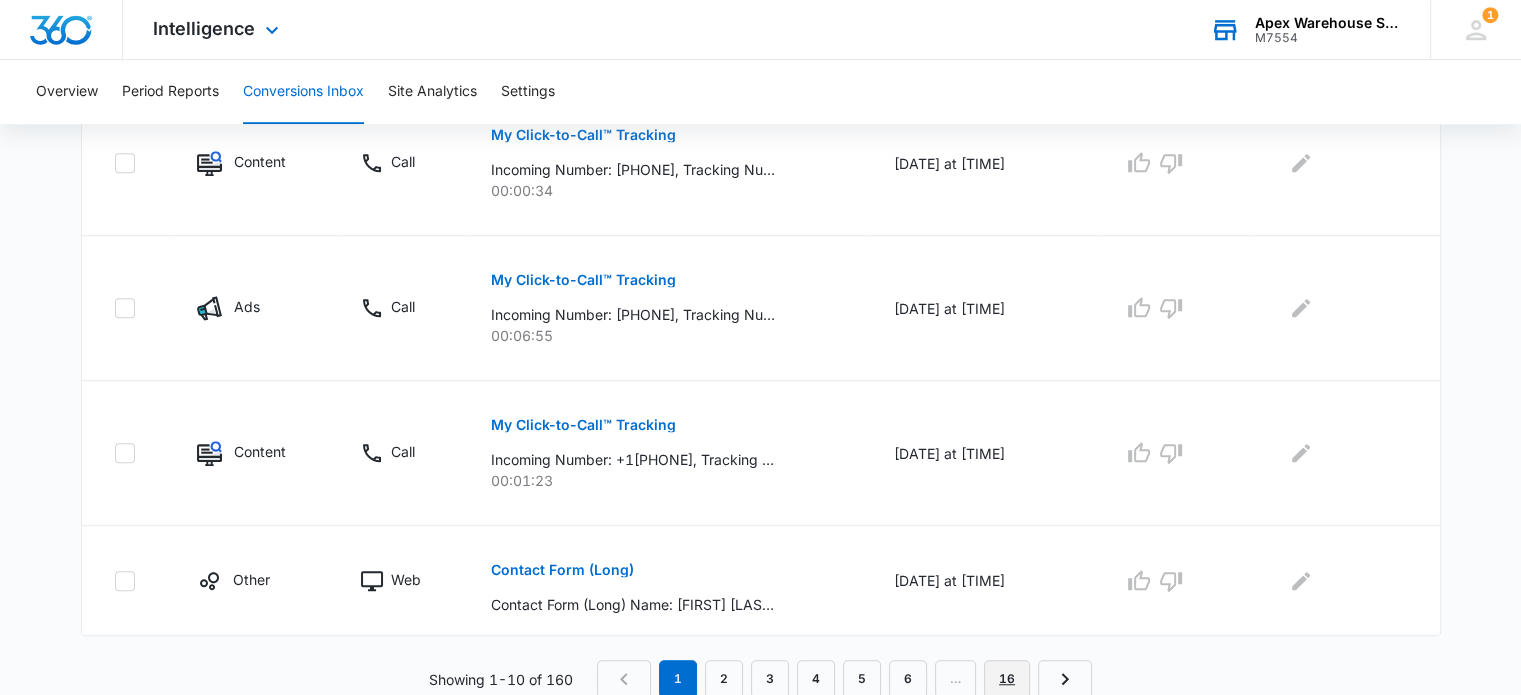 click on "16" at bounding box center (1007, 679) 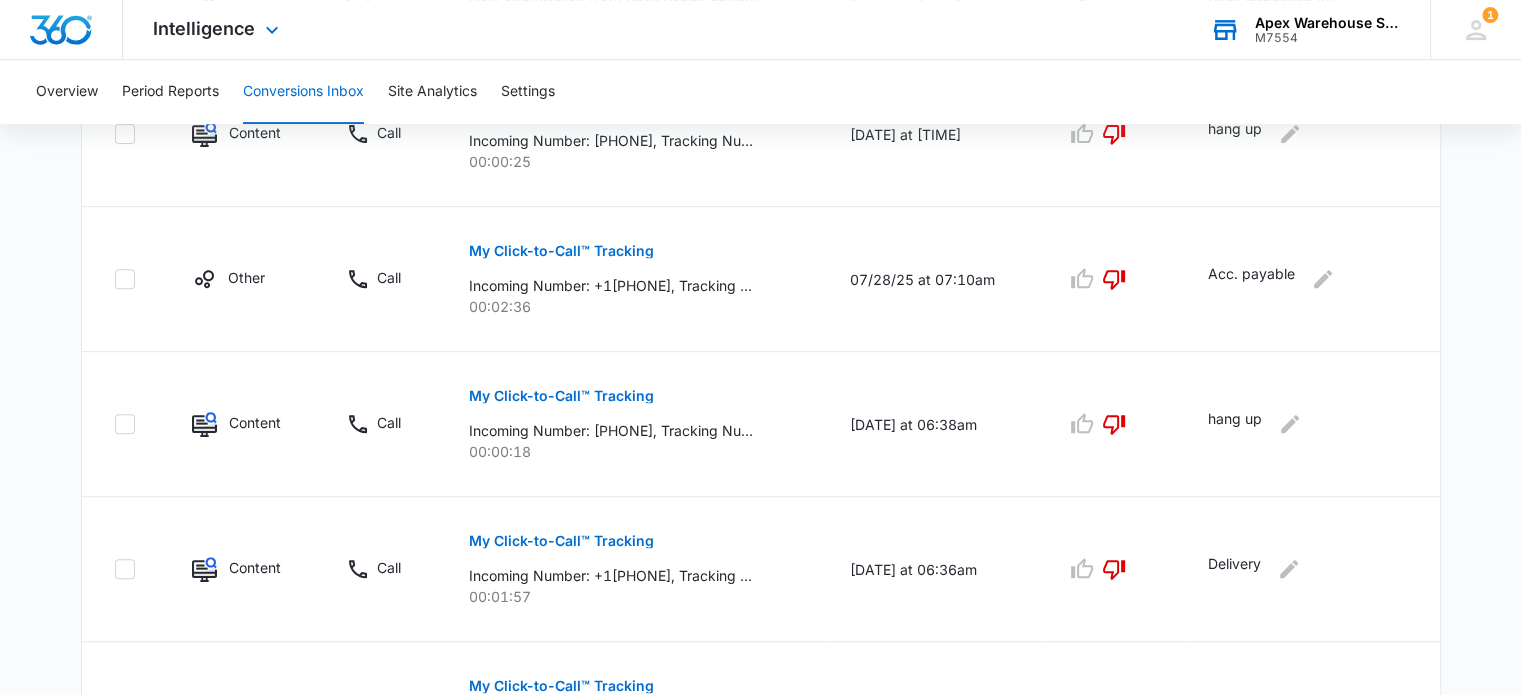 scroll, scrollTop: 1374, scrollLeft: 0, axis: vertical 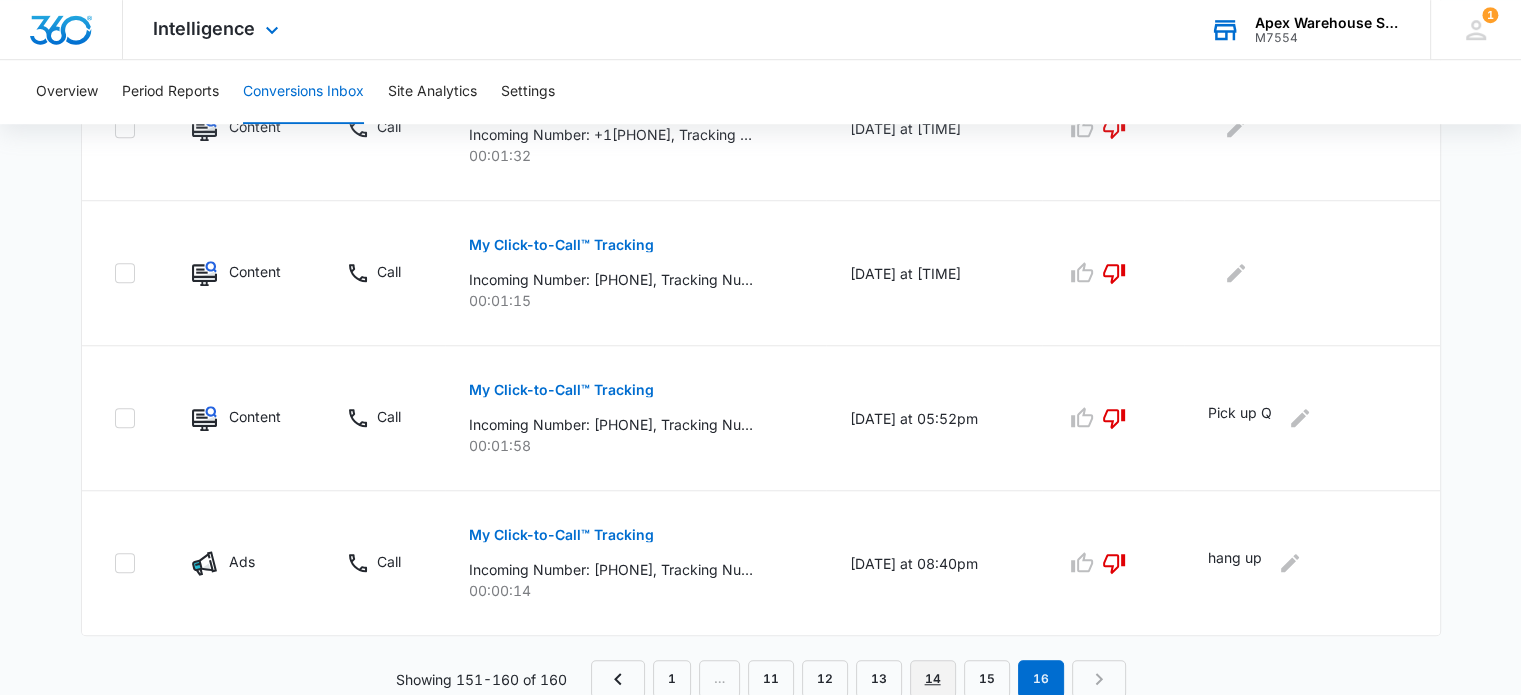 click on "14" at bounding box center [933, 679] 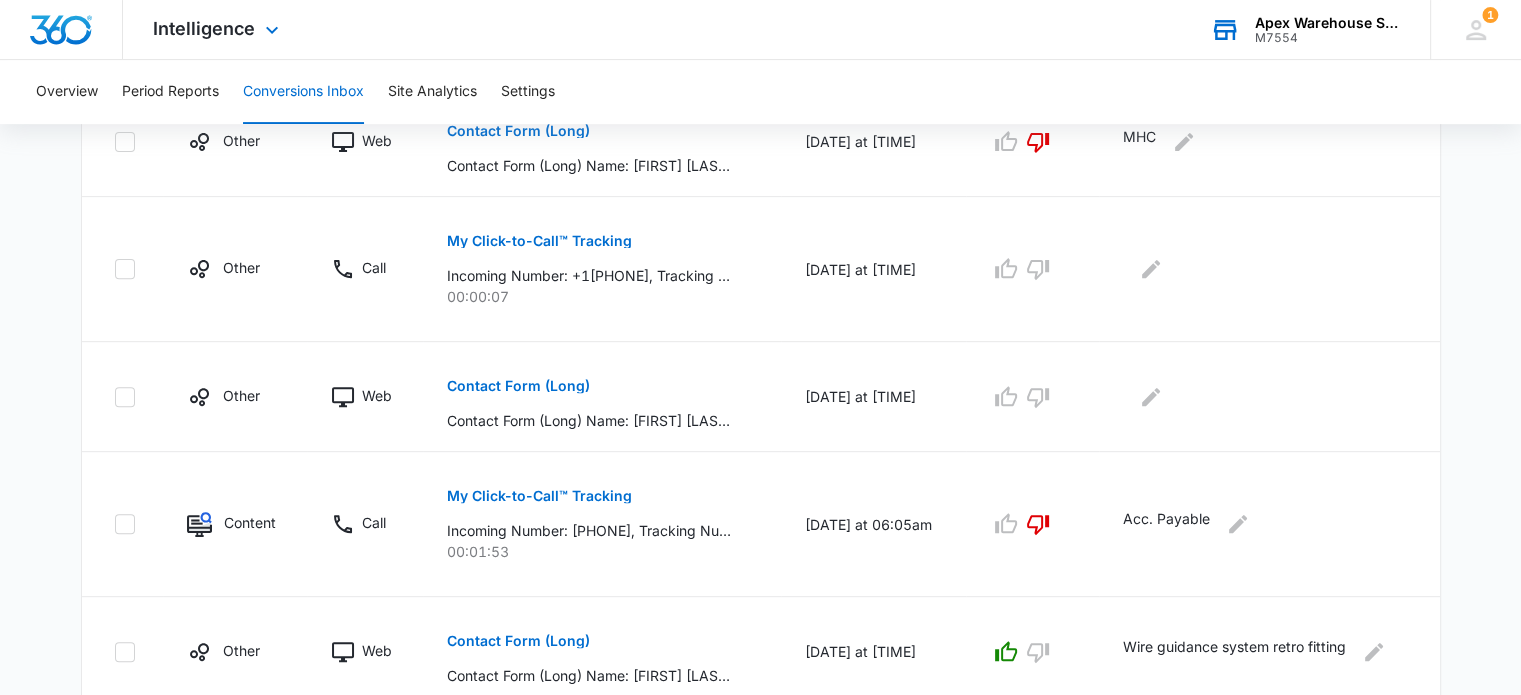 scroll, scrollTop: 679, scrollLeft: 0, axis: vertical 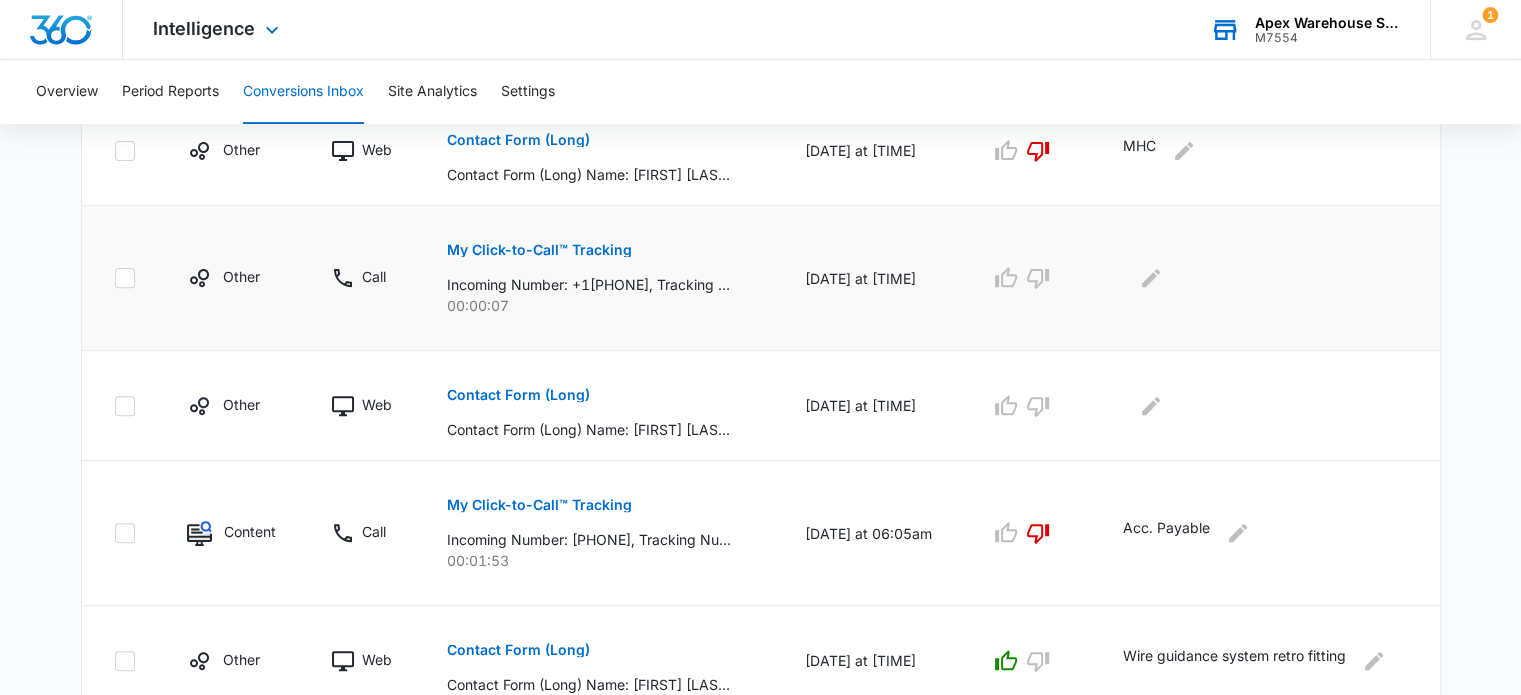 click on "My Click-to-Call™ Tracking" at bounding box center [539, 250] 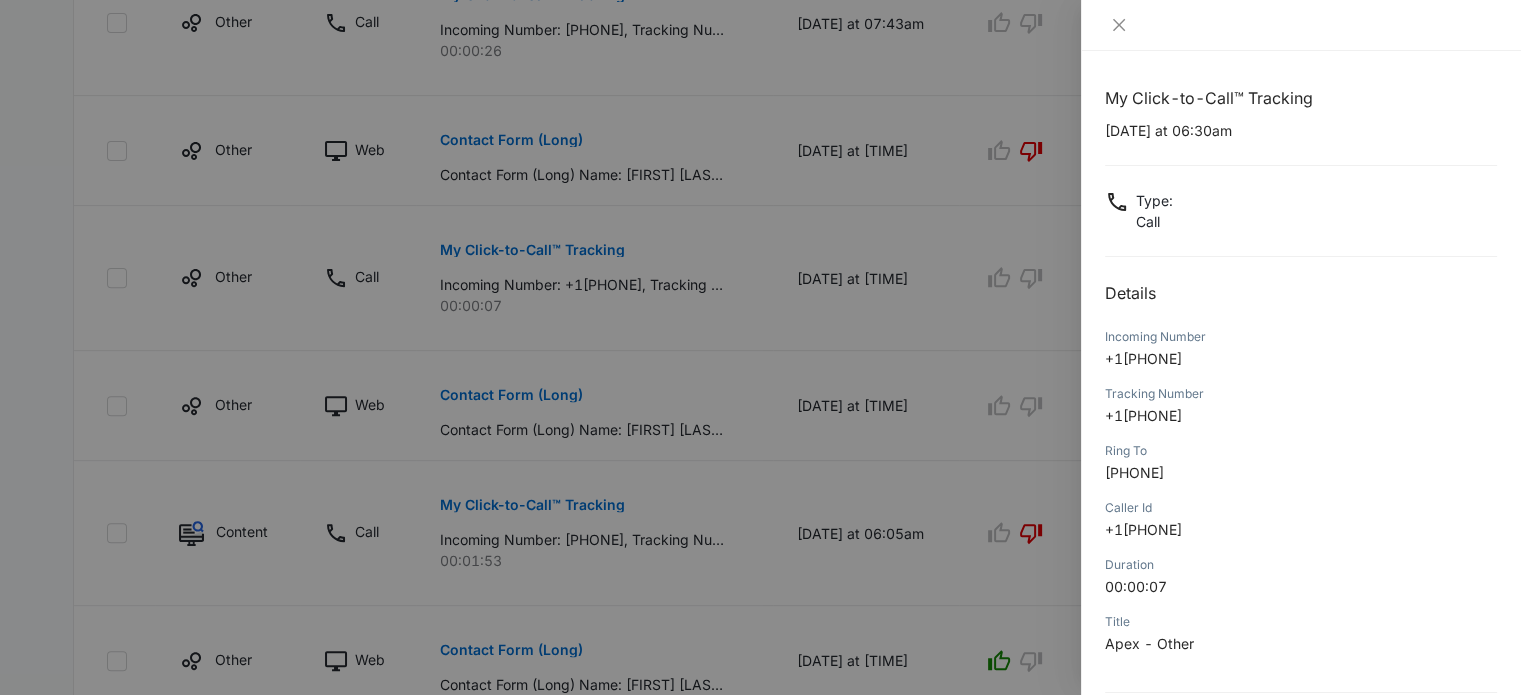 scroll, scrollTop: 192, scrollLeft: 0, axis: vertical 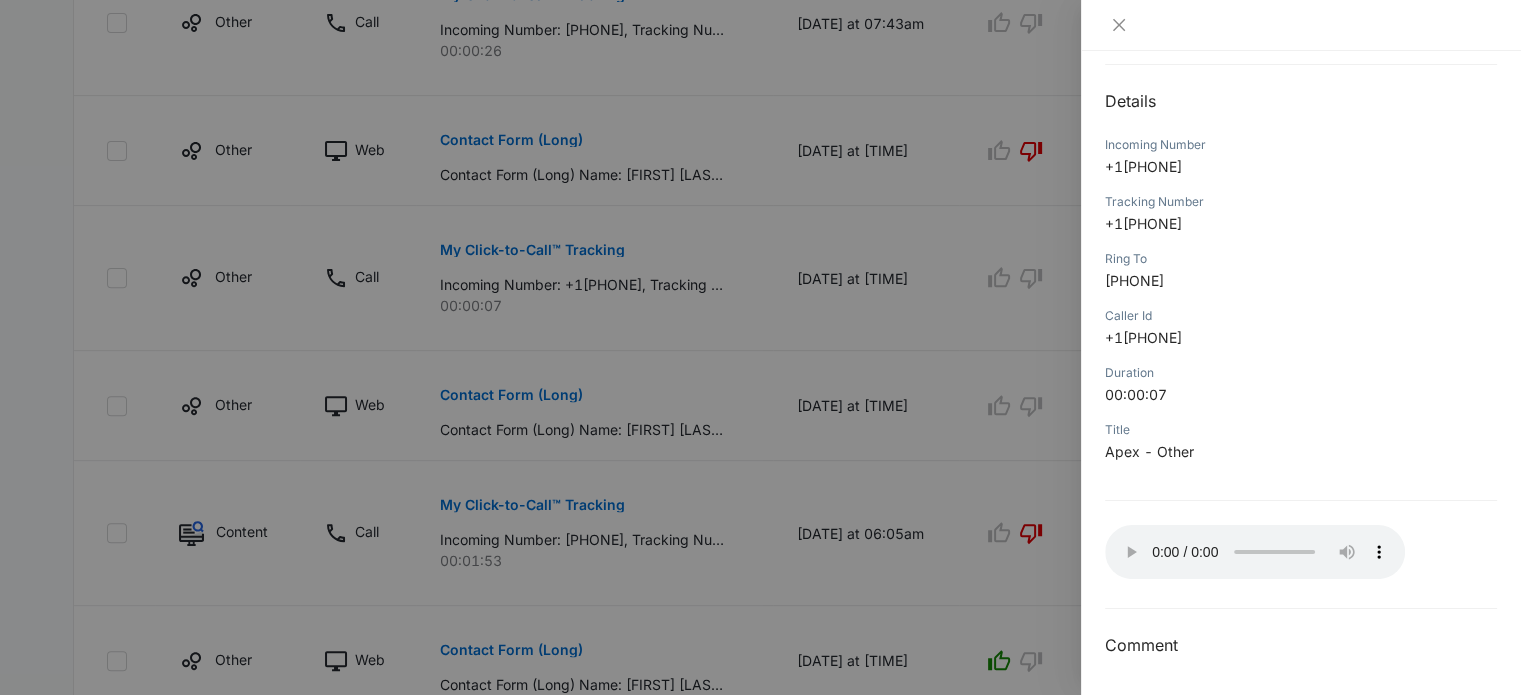 click on "Tracking Number +[PHONE]" at bounding box center [1301, 219] 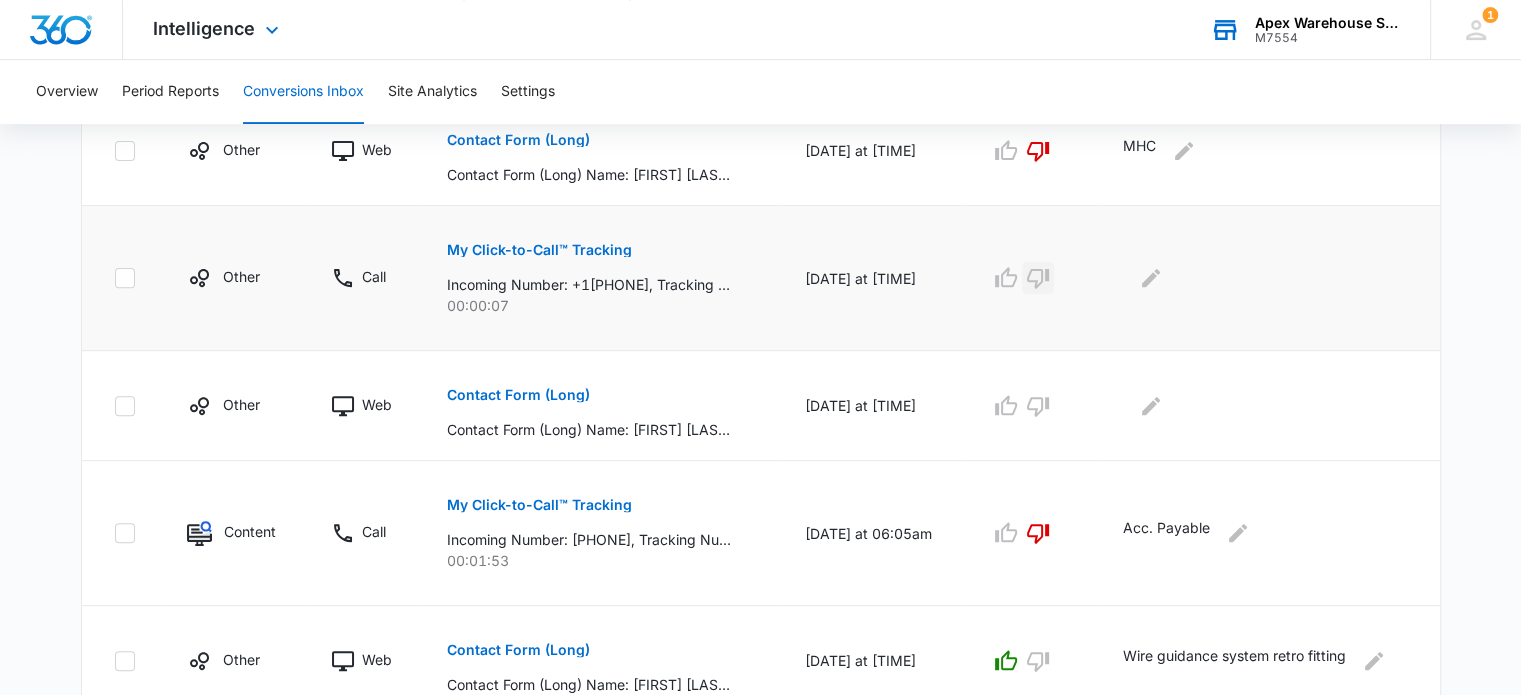 click 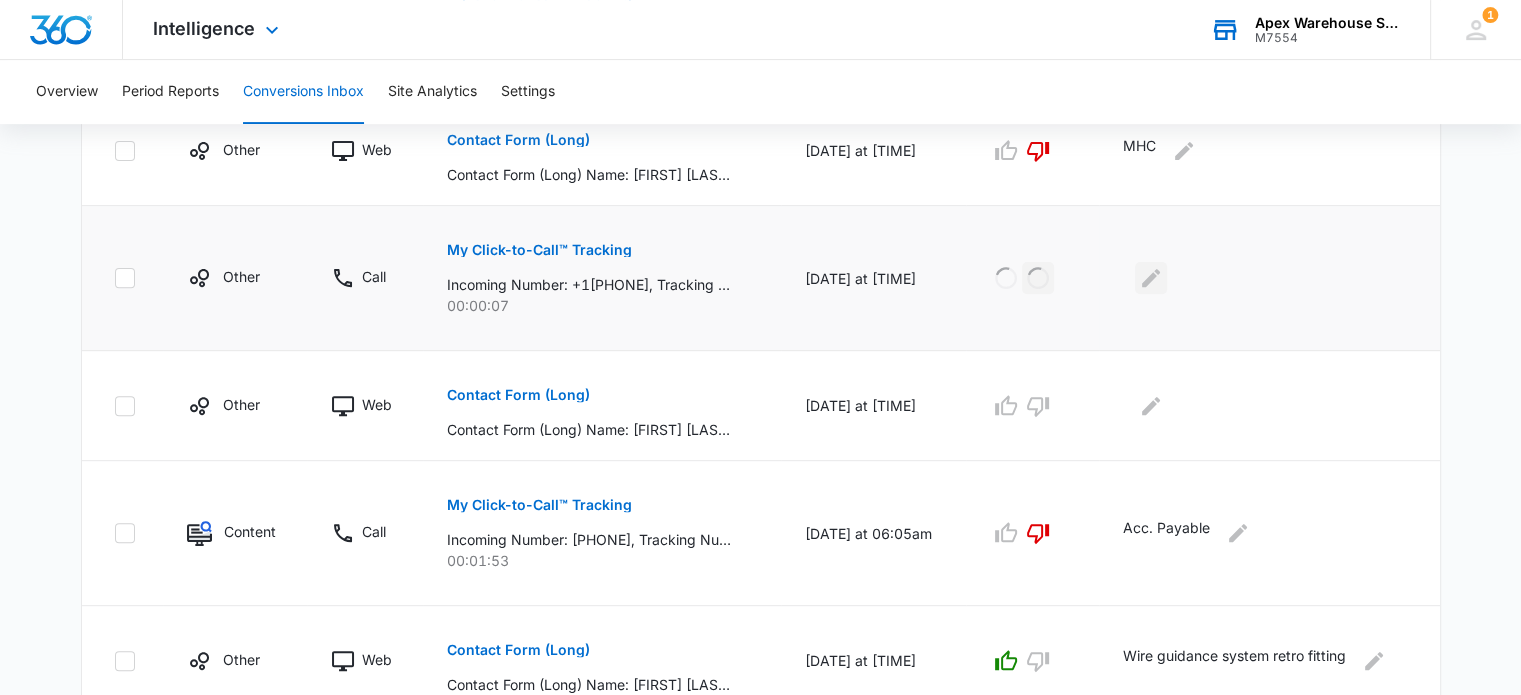 click at bounding box center (1151, 278) 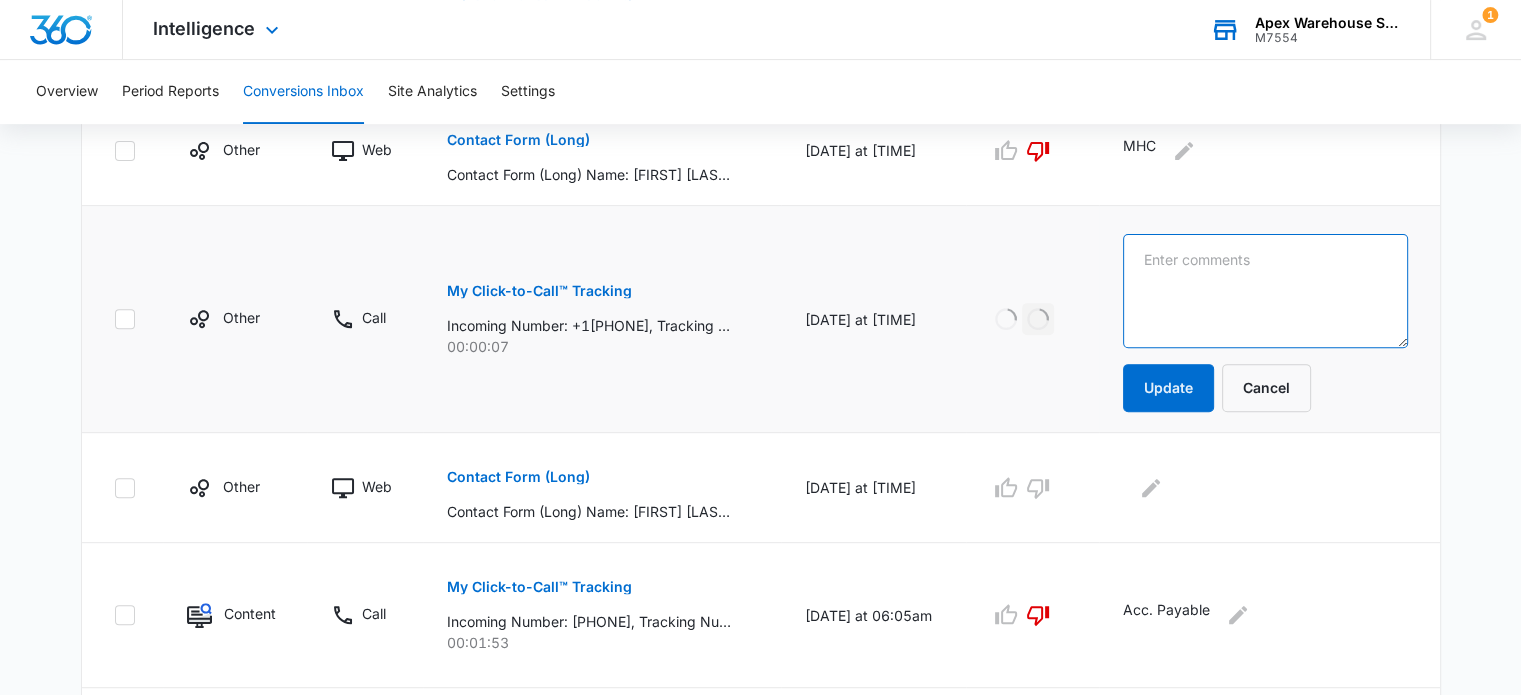 click at bounding box center [1265, 291] 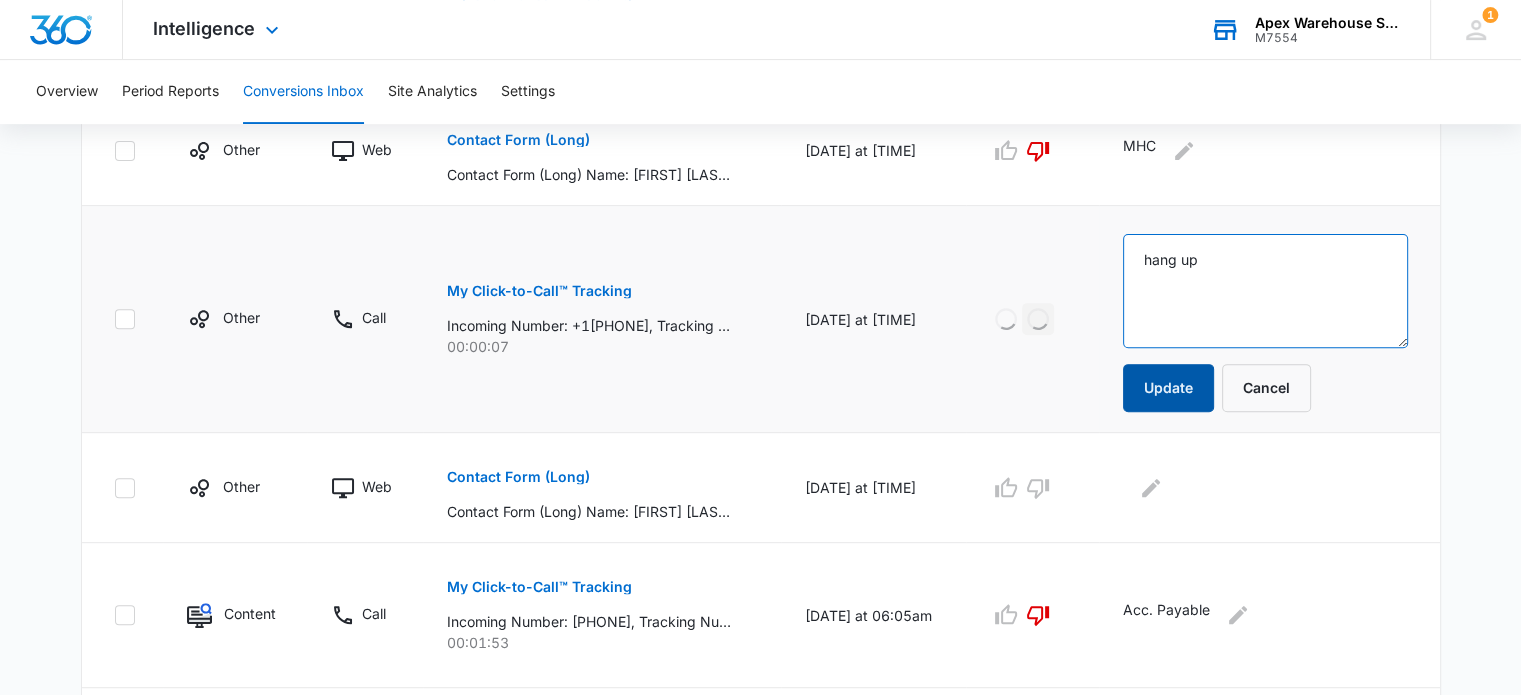 type on "hang up" 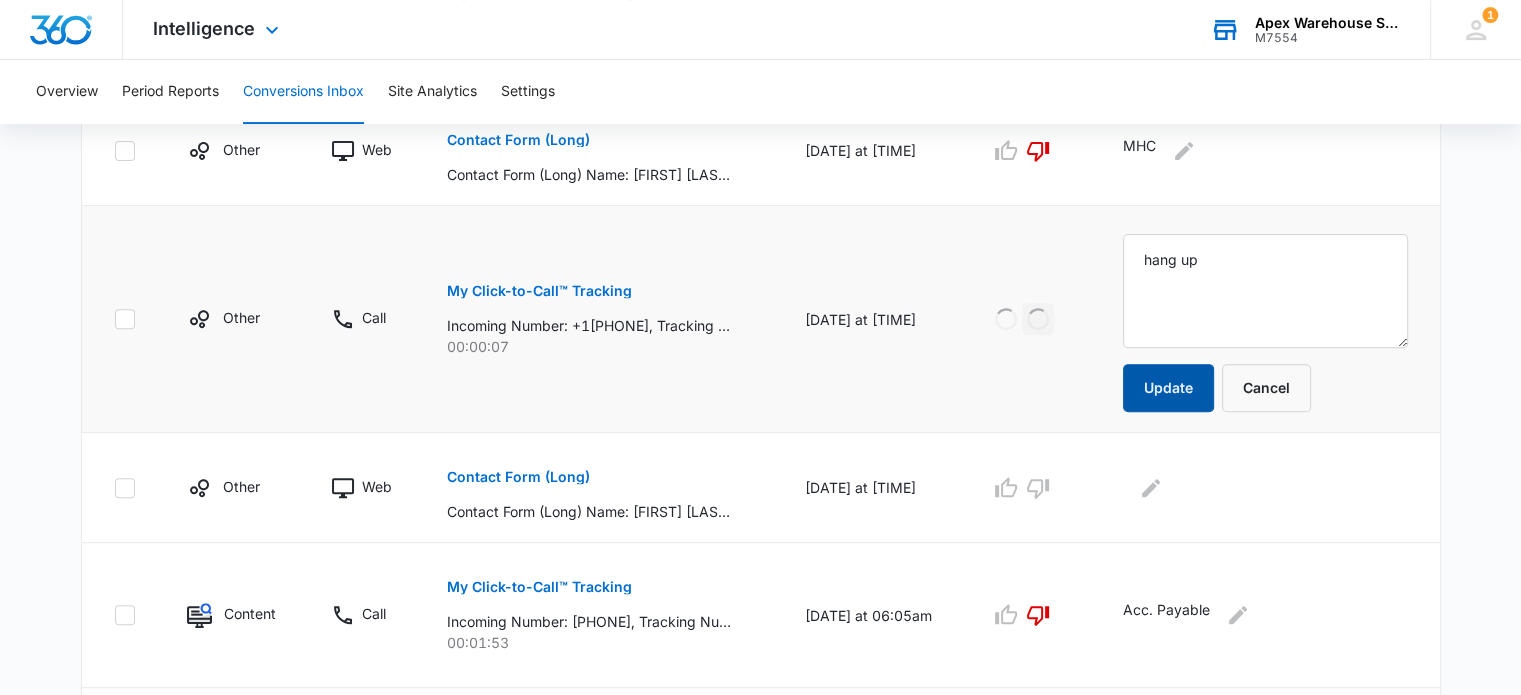 click on "Update" at bounding box center [1168, 388] 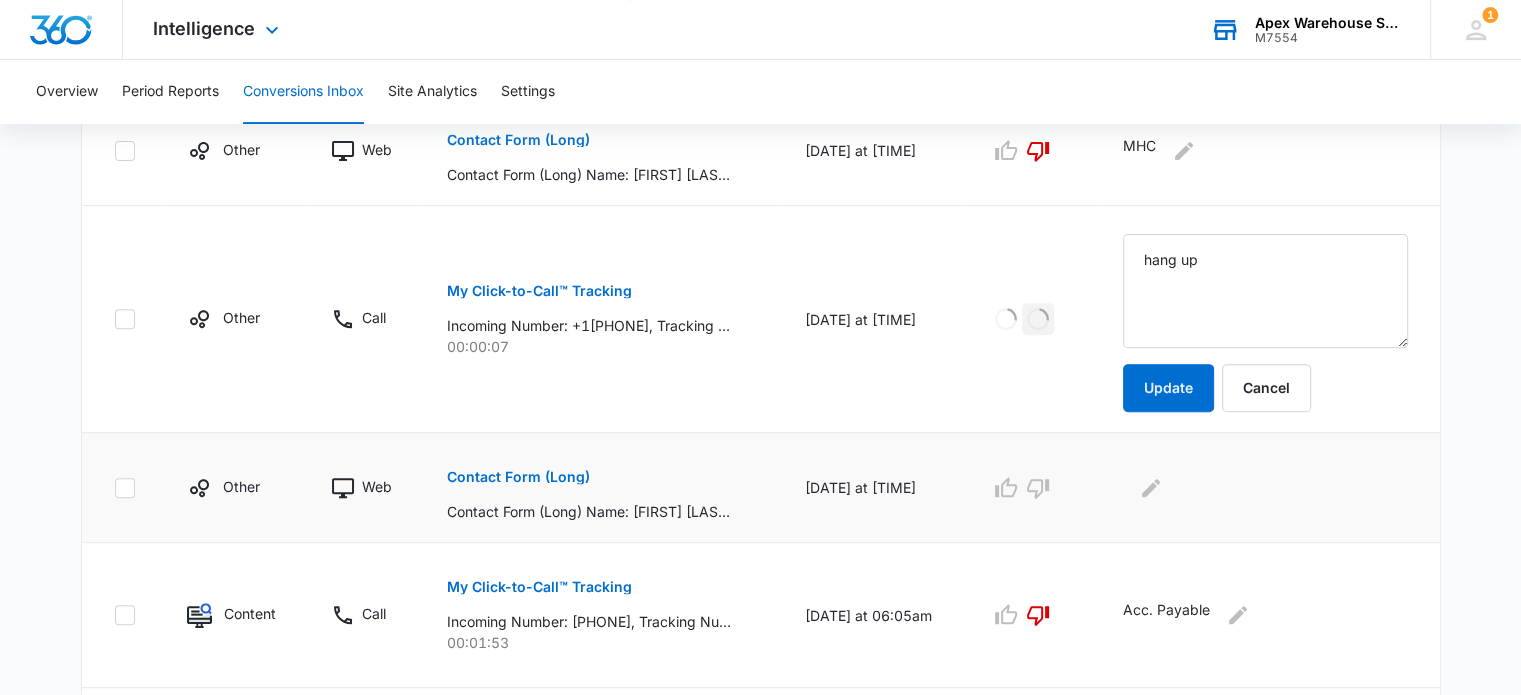 click on "Contact Form (Long)" at bounding box center [518, 477] 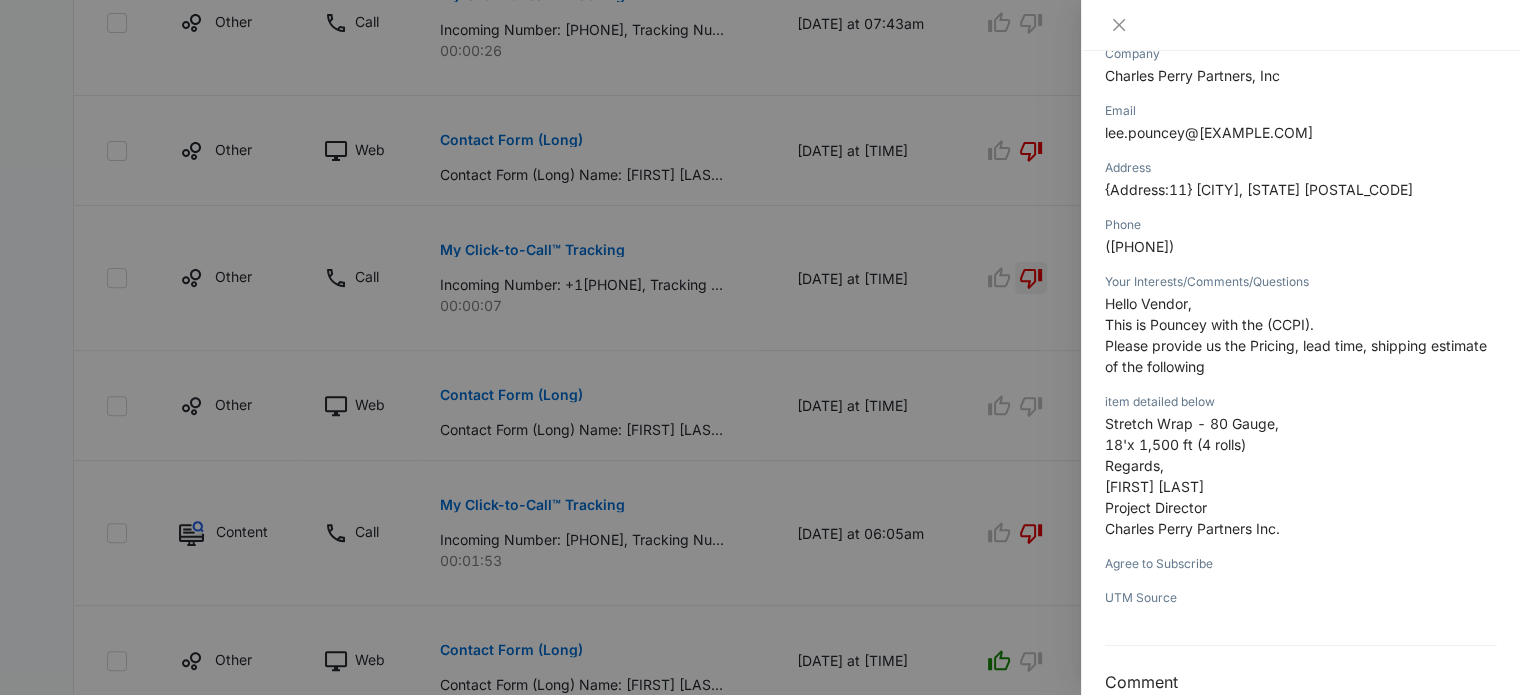 scroll, scrollTop: 340, scrollLeft: 0, axis: vertical 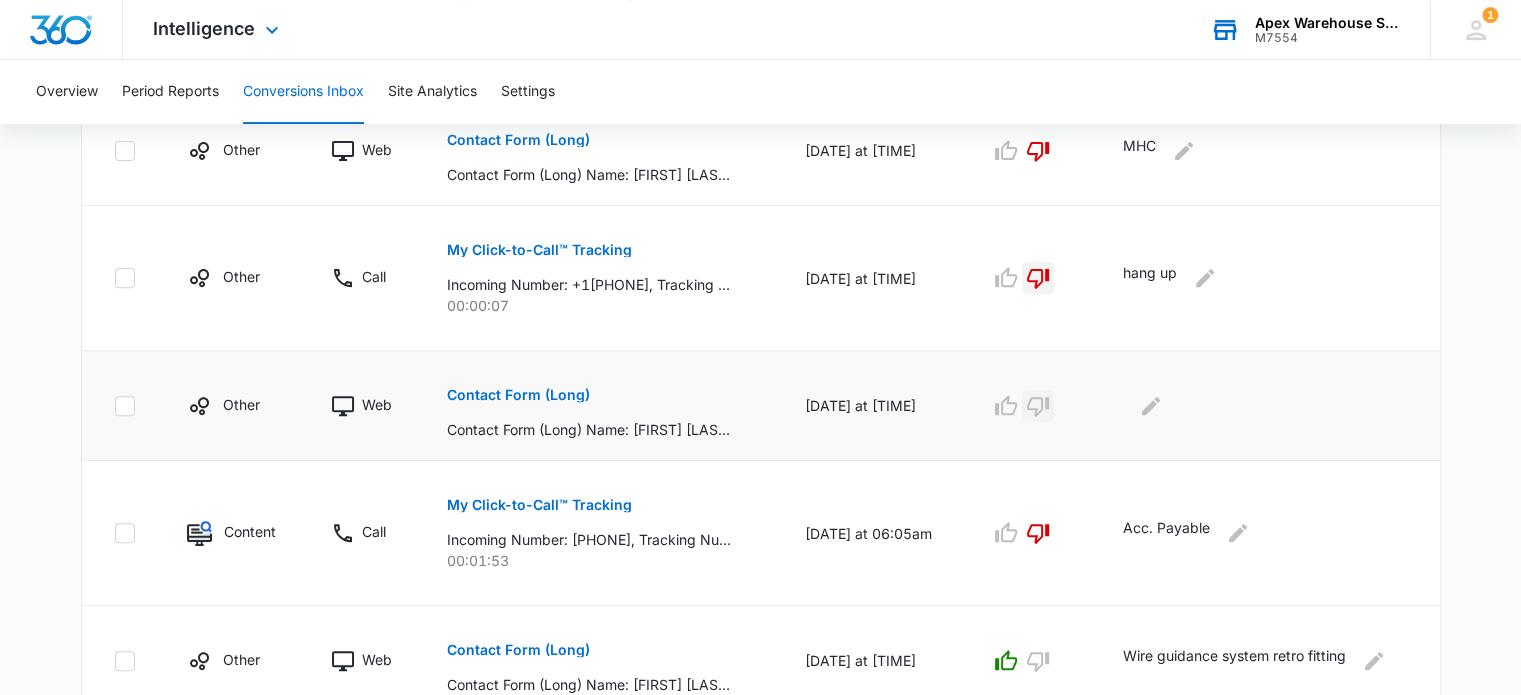click 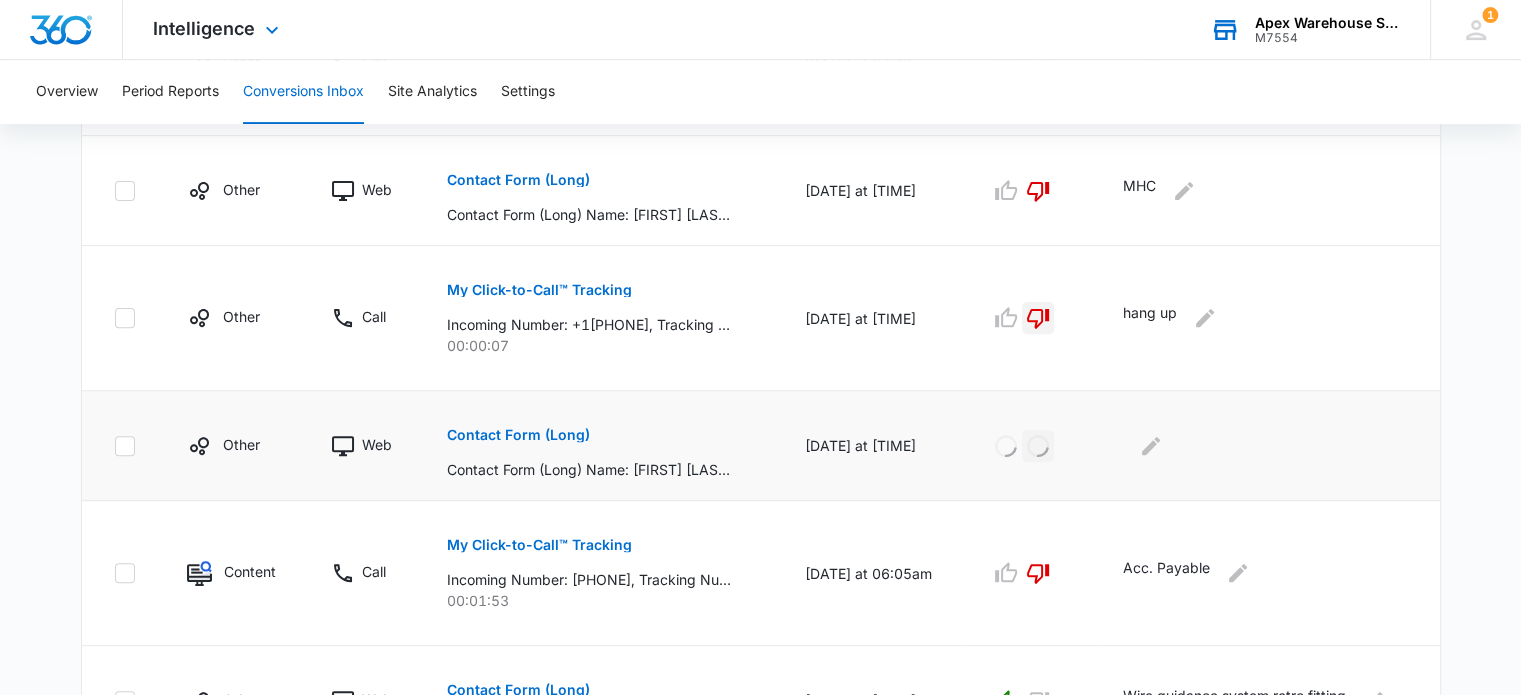 scroll, scrollTop: 637, scrollLeft: 0, axis: vertical 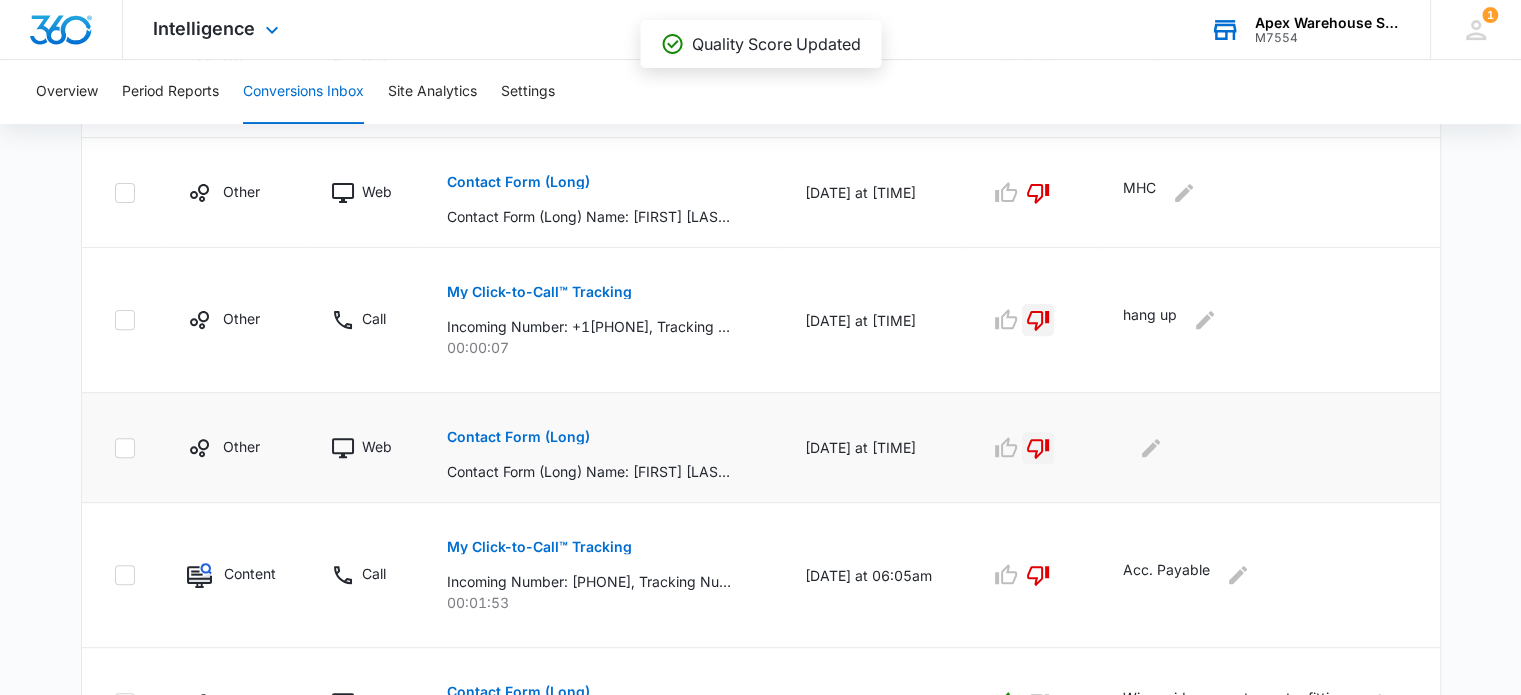 click 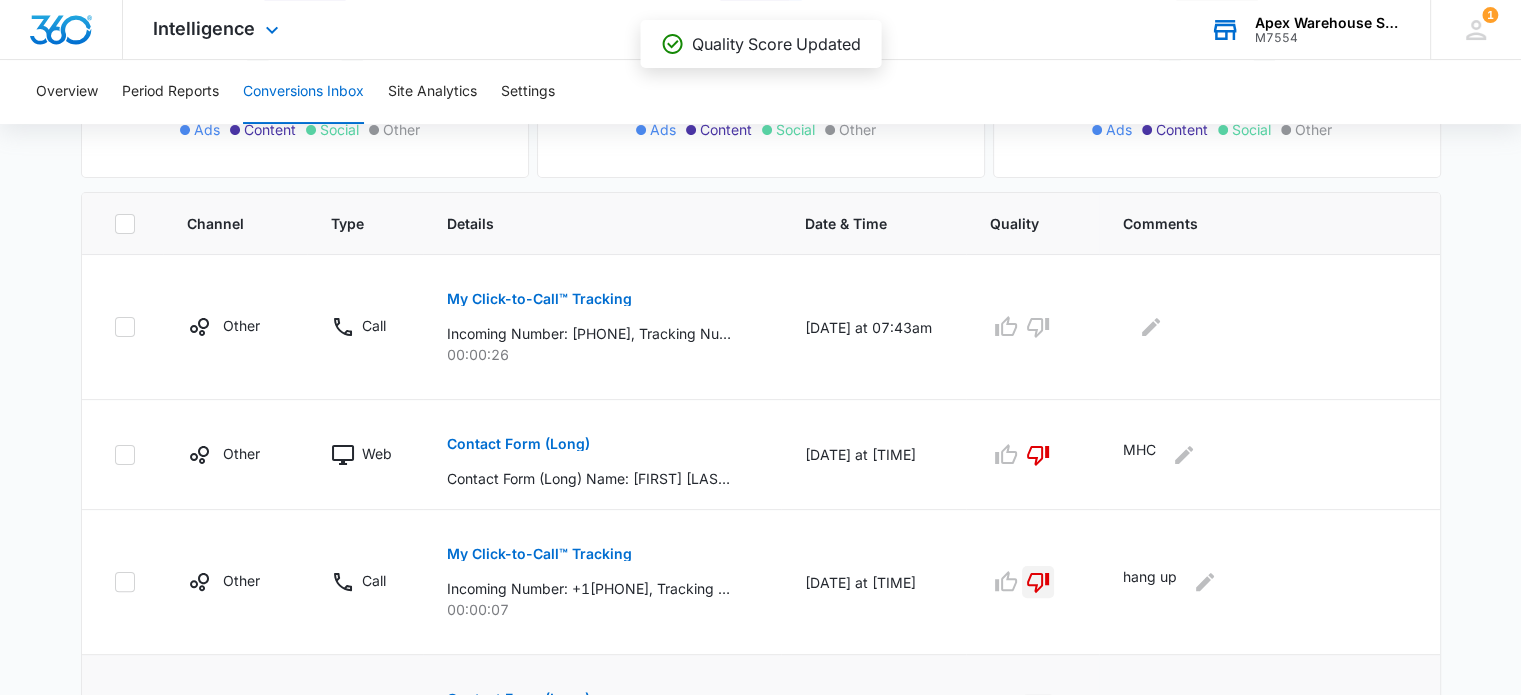 scroll, scrollTop: 297, scrollLeft: 0, axis: vertical 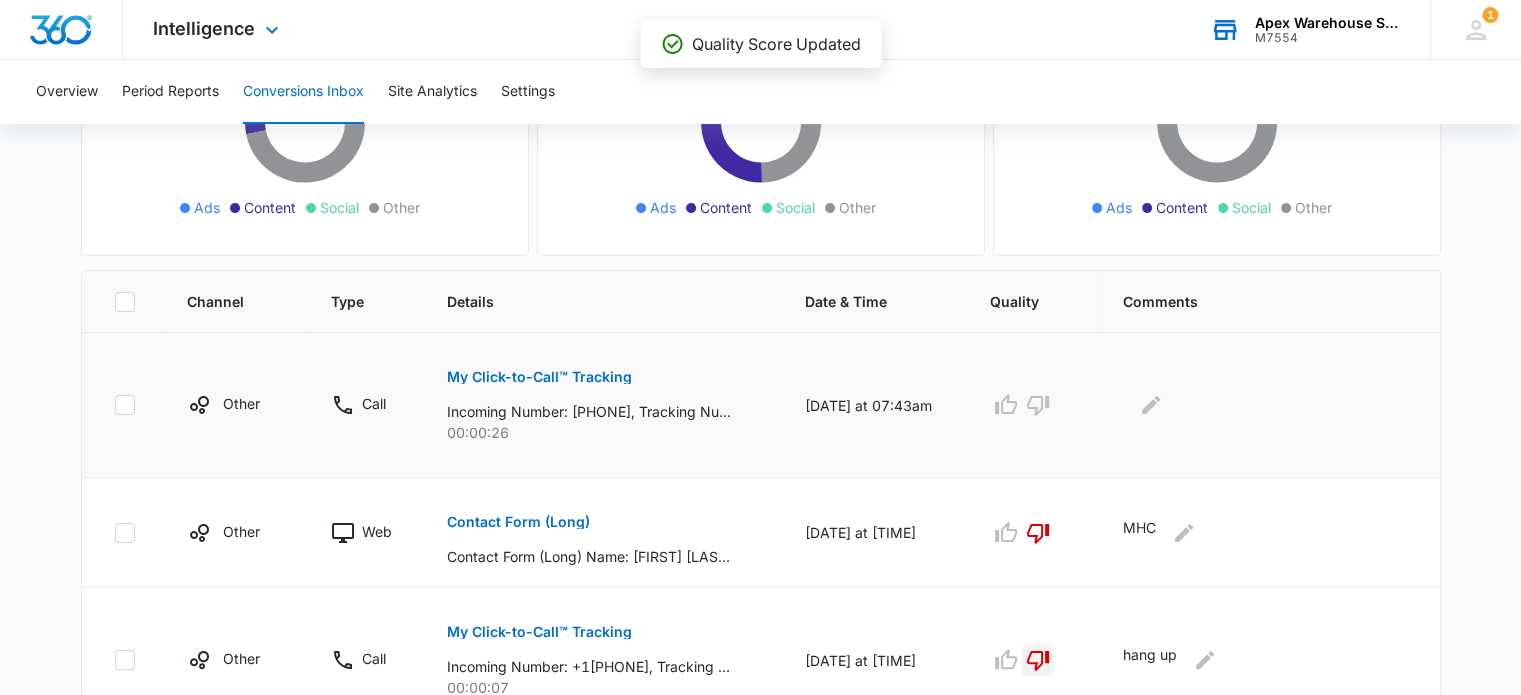 click on "My Click-to-Call™ Tracking" at bounding box center (539, 377) 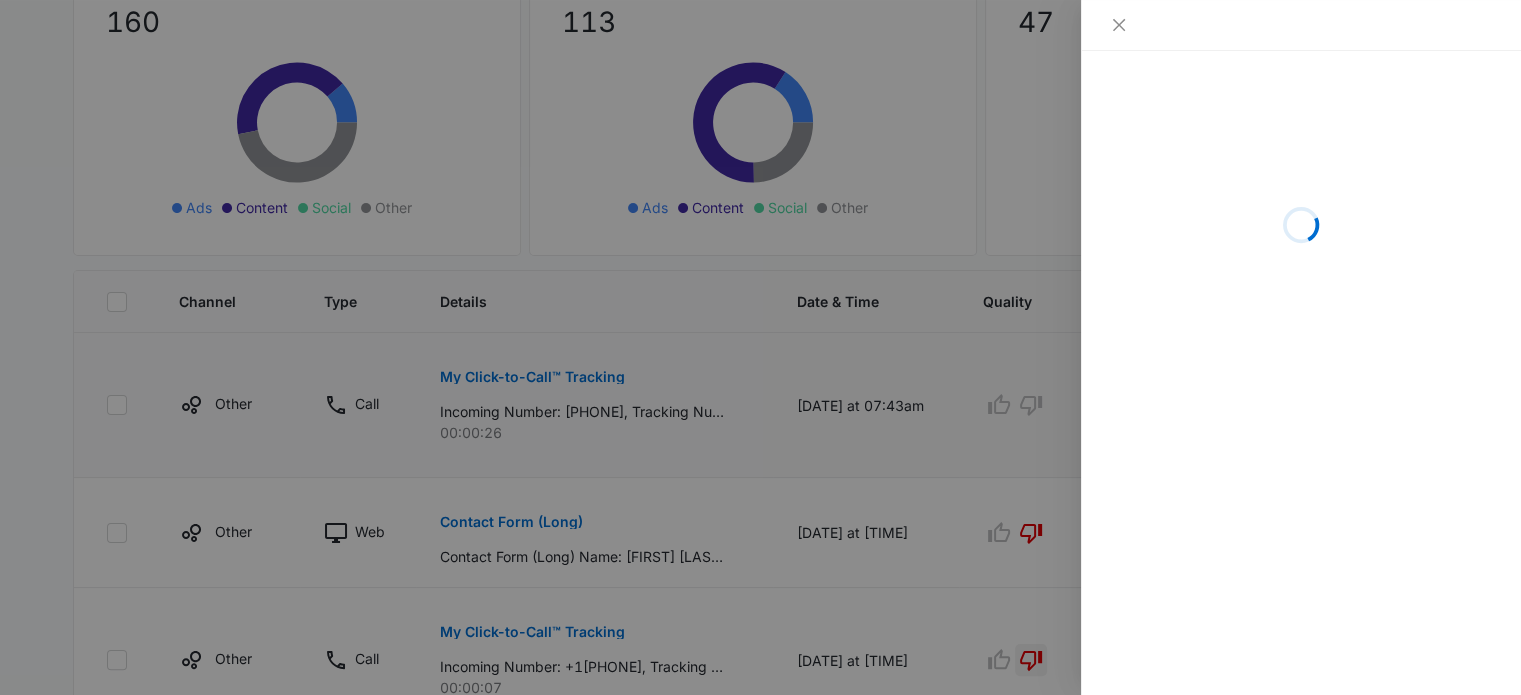 click at bounding box center (760, 347) 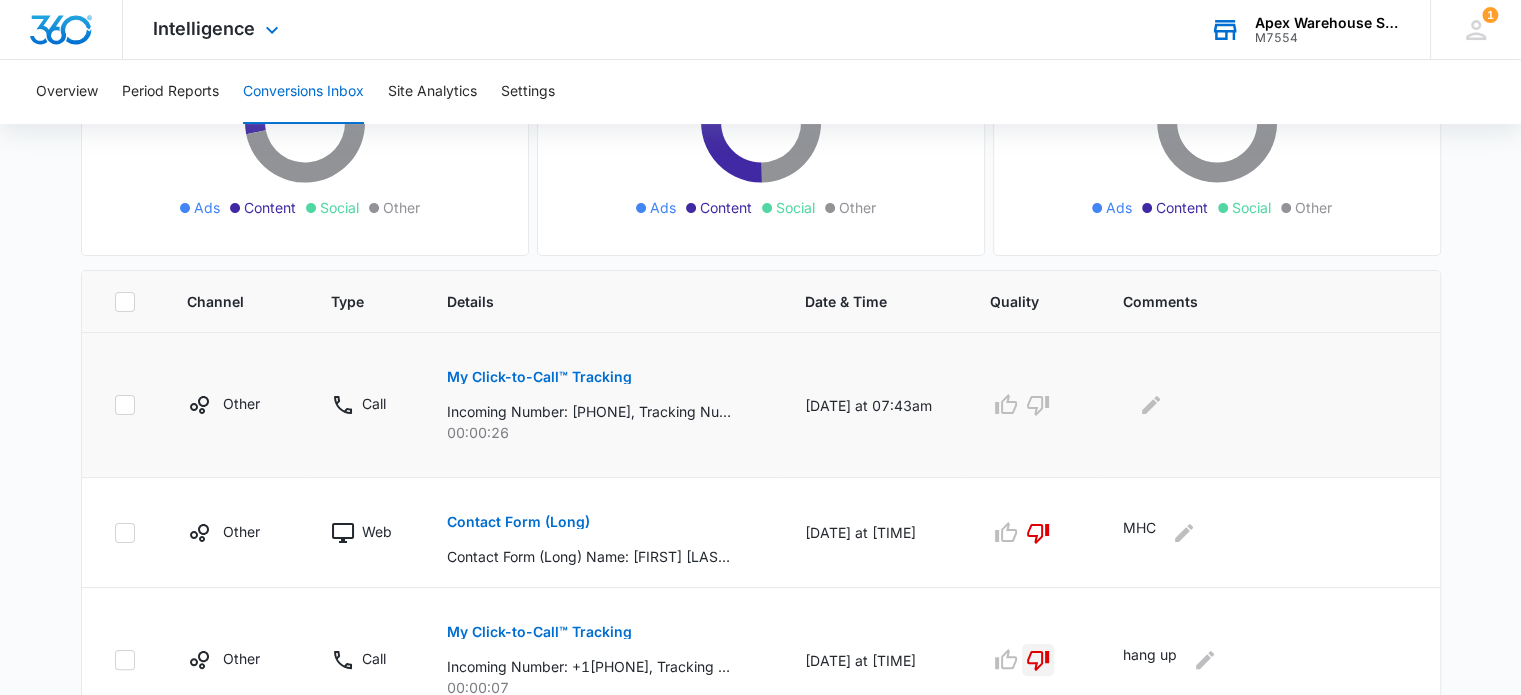 click on "My Click-to-Call™ Tracking" at bounding box center (539, 377) 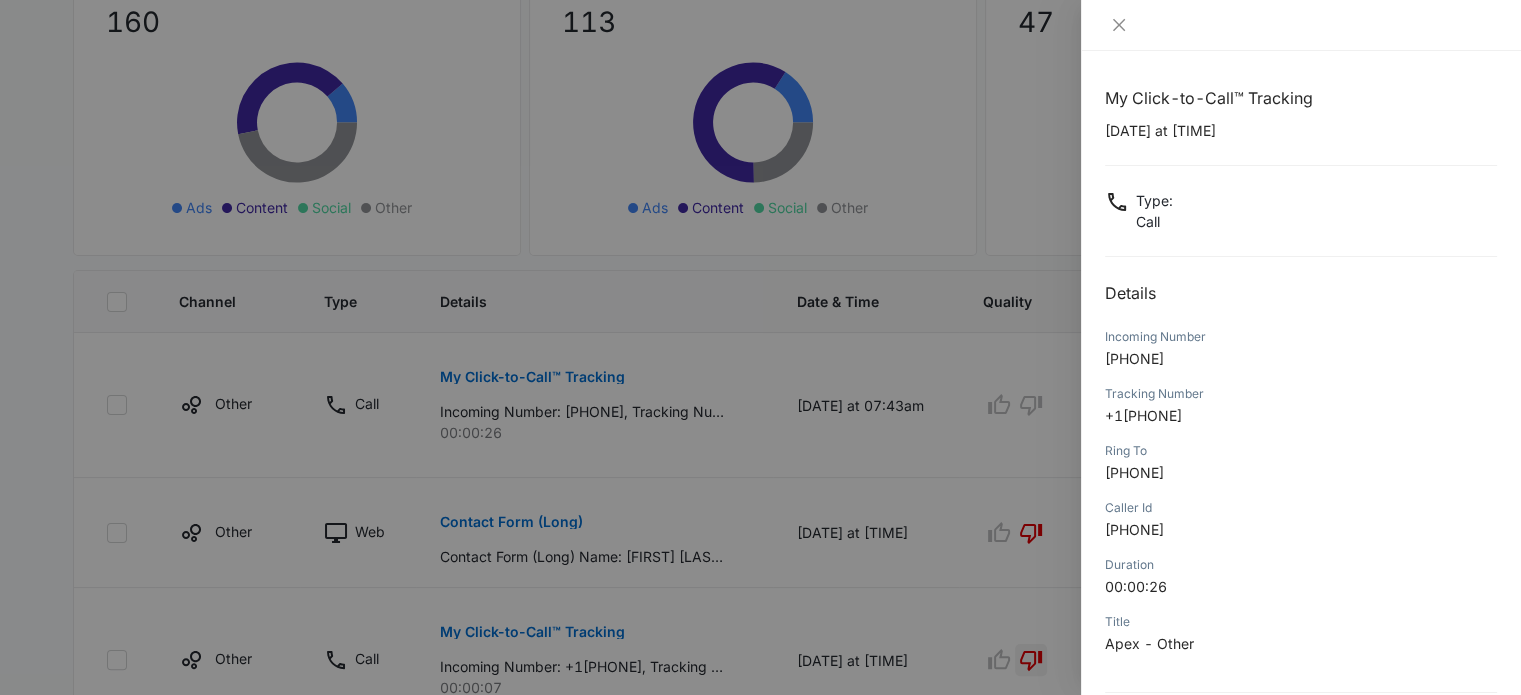 scroll, scrollTop: 192, scrollLeft: 0, axis: vertical 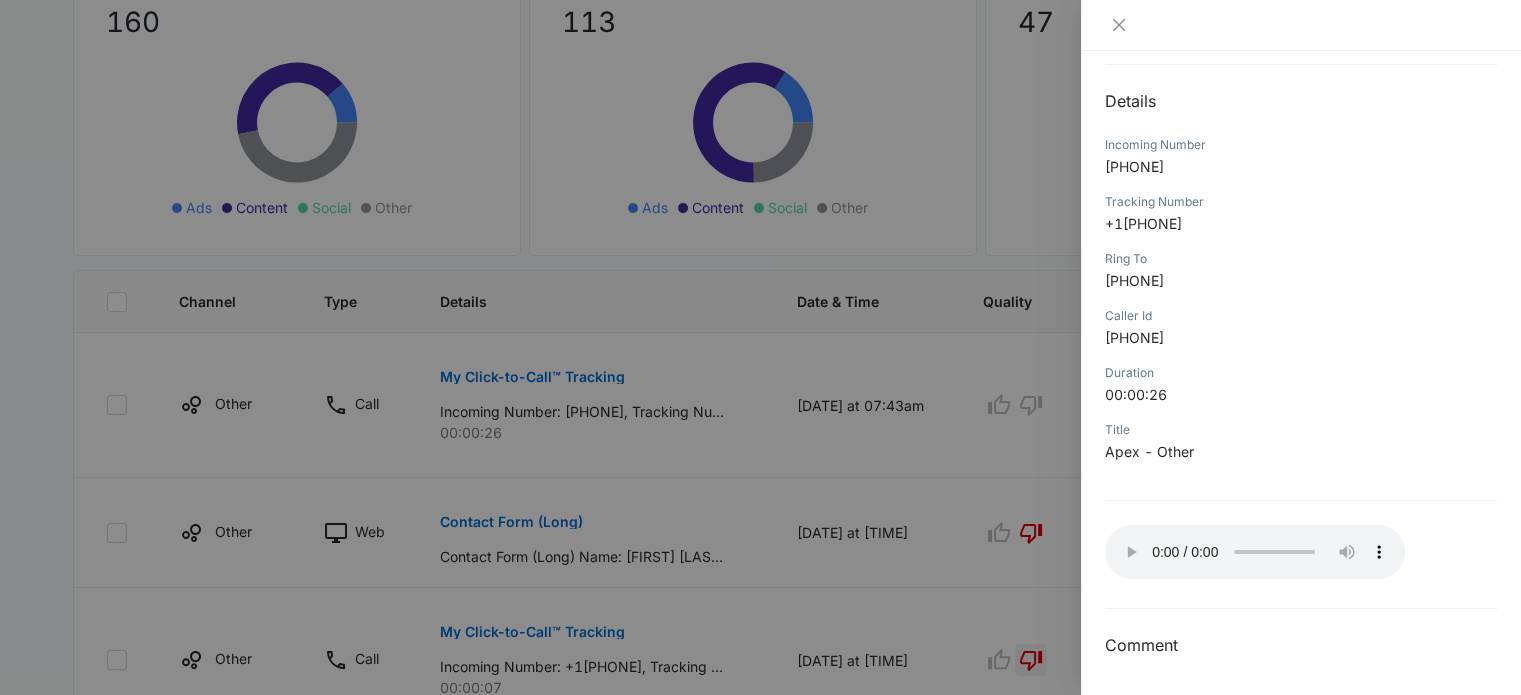 click at bounding box center [760, 347] 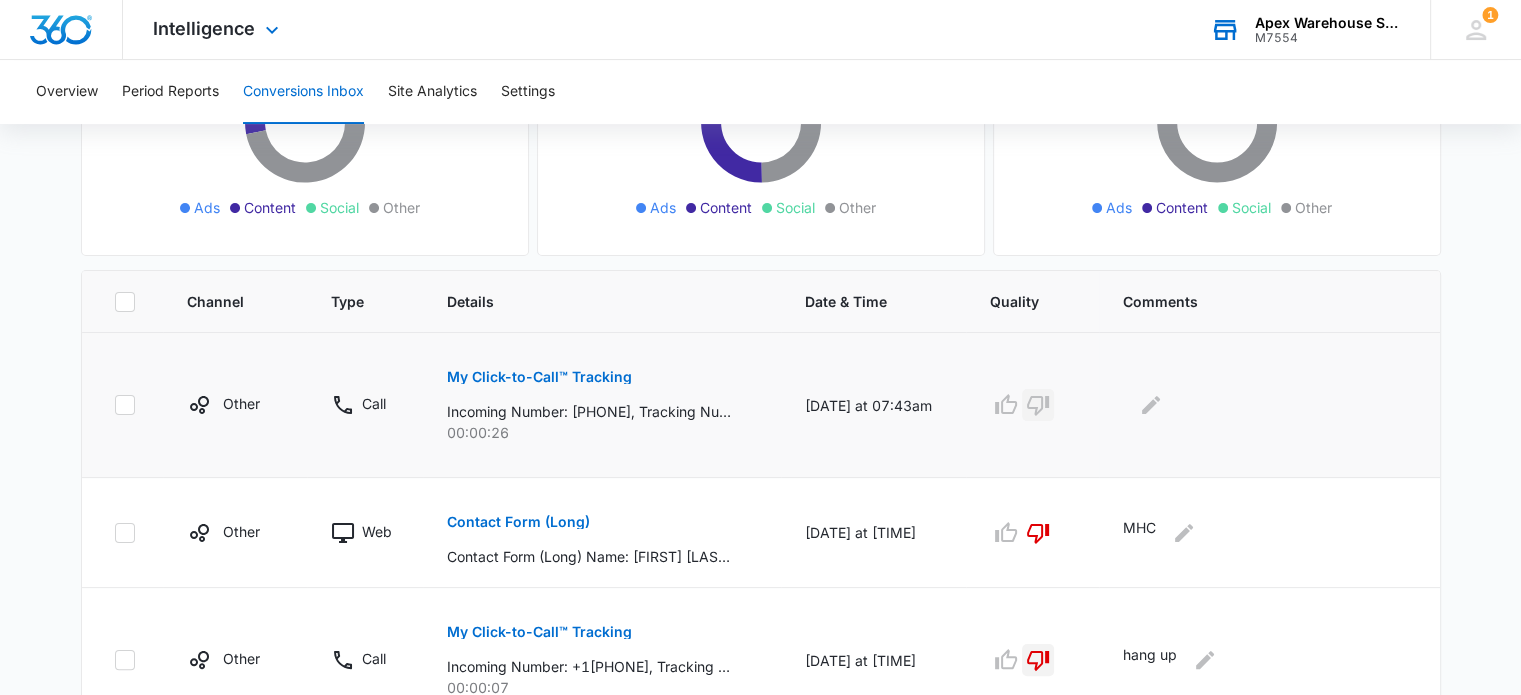 click 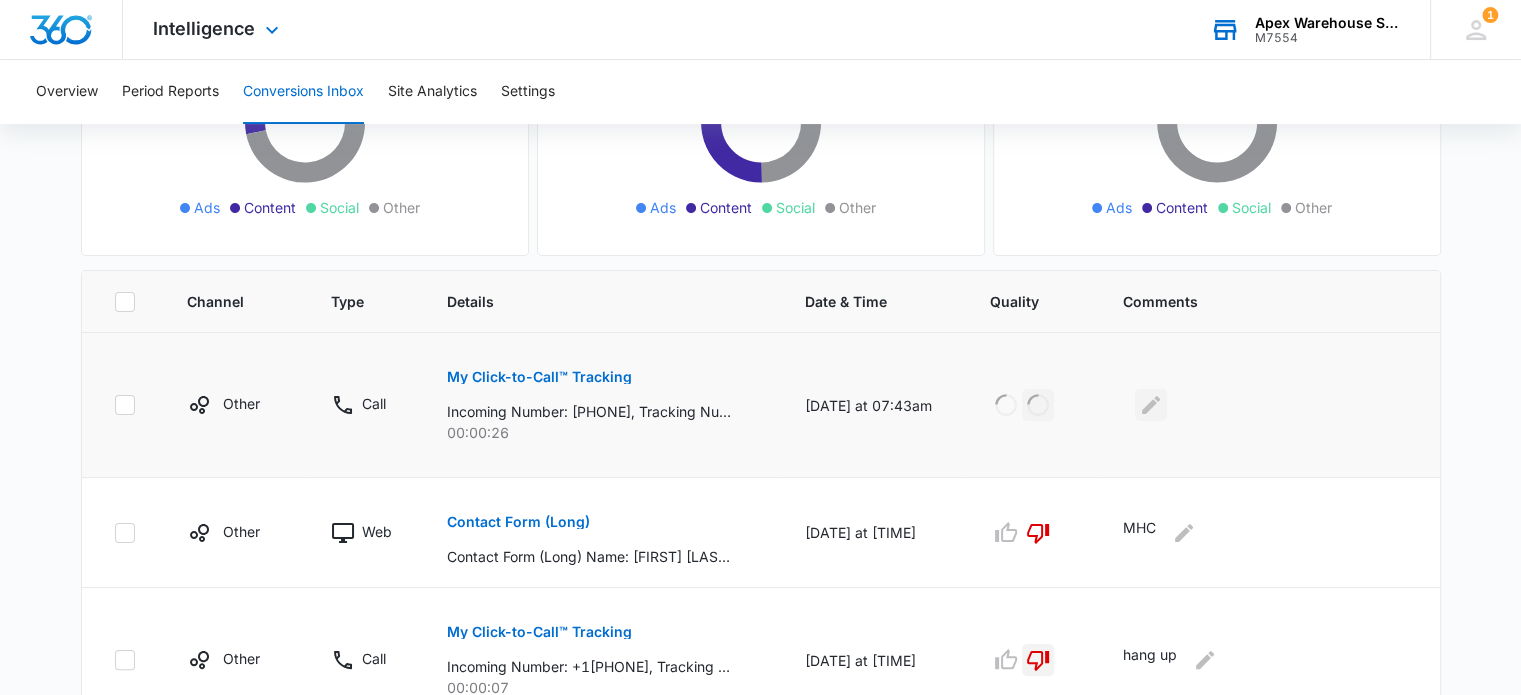 click 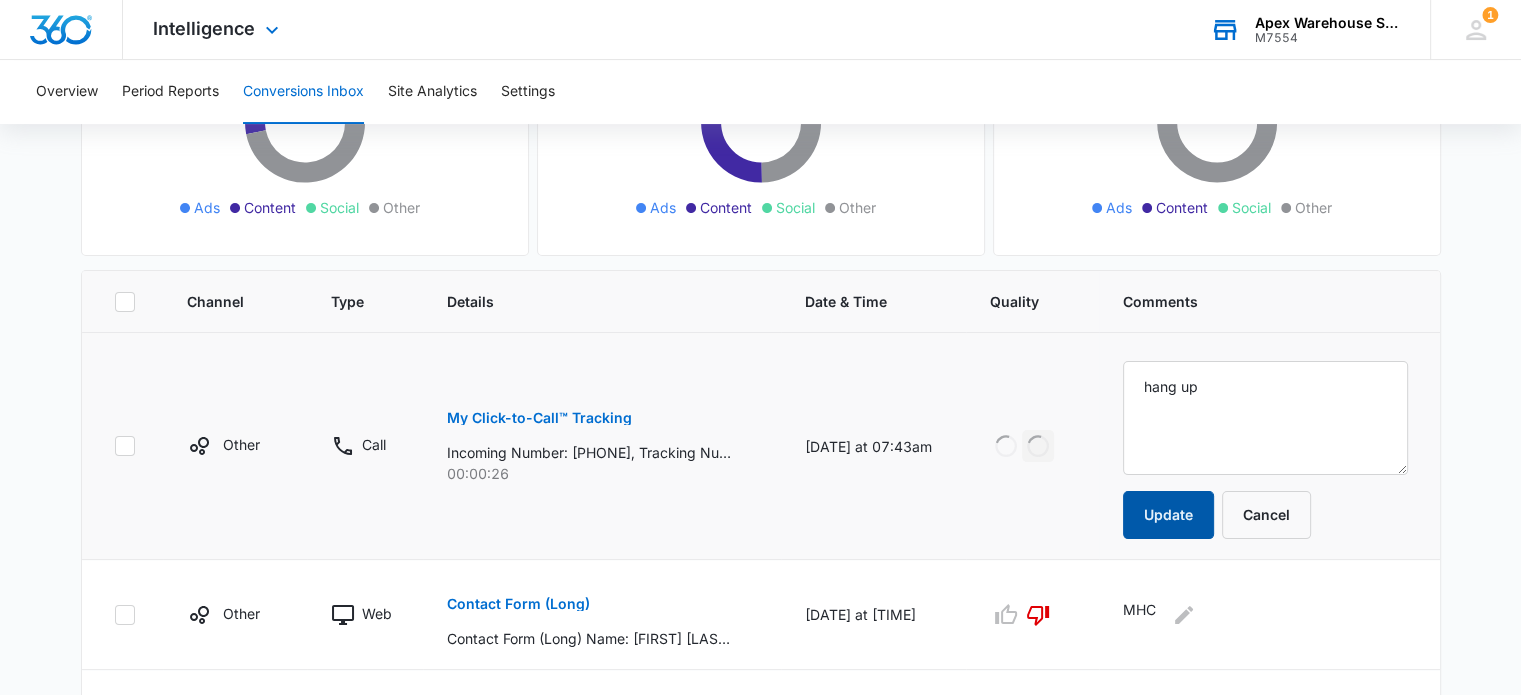 type on "hang up" 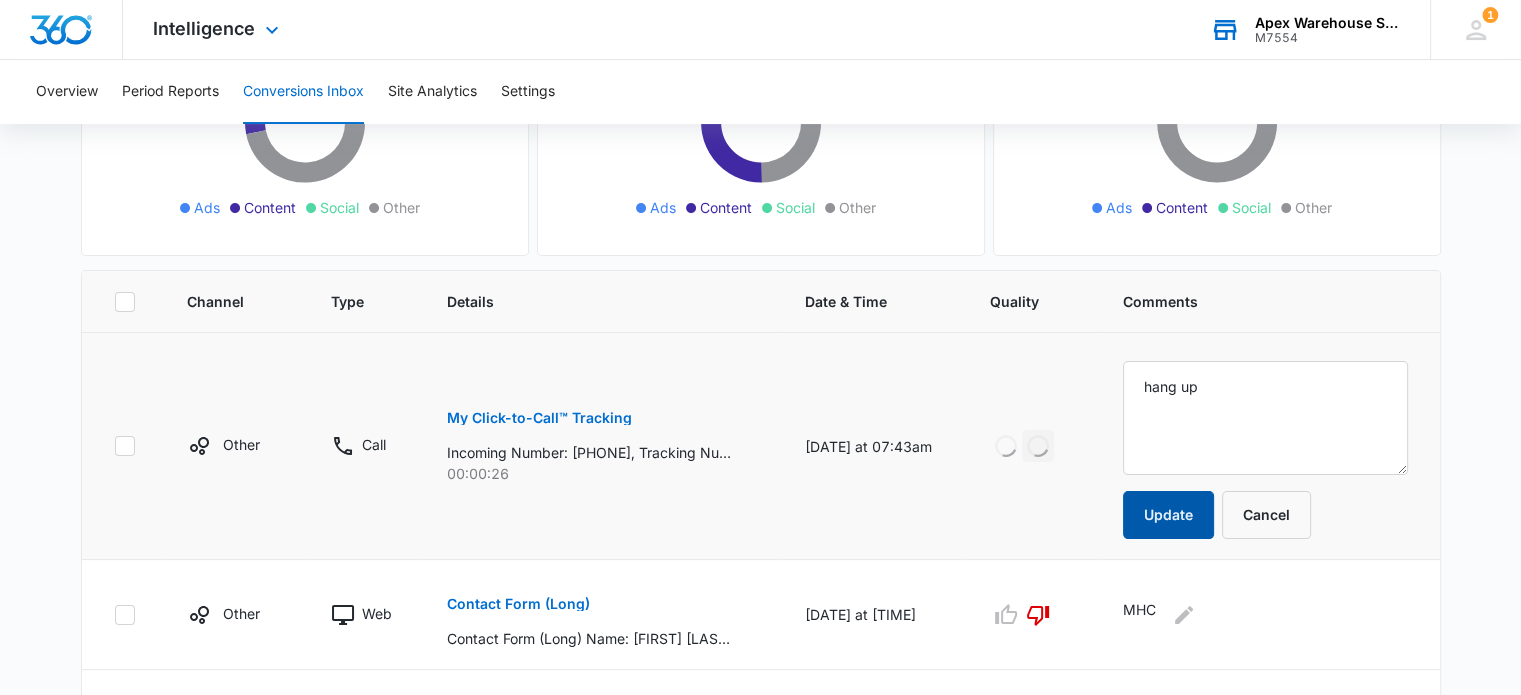 click on "Update" at bounding box center (1168, 515) 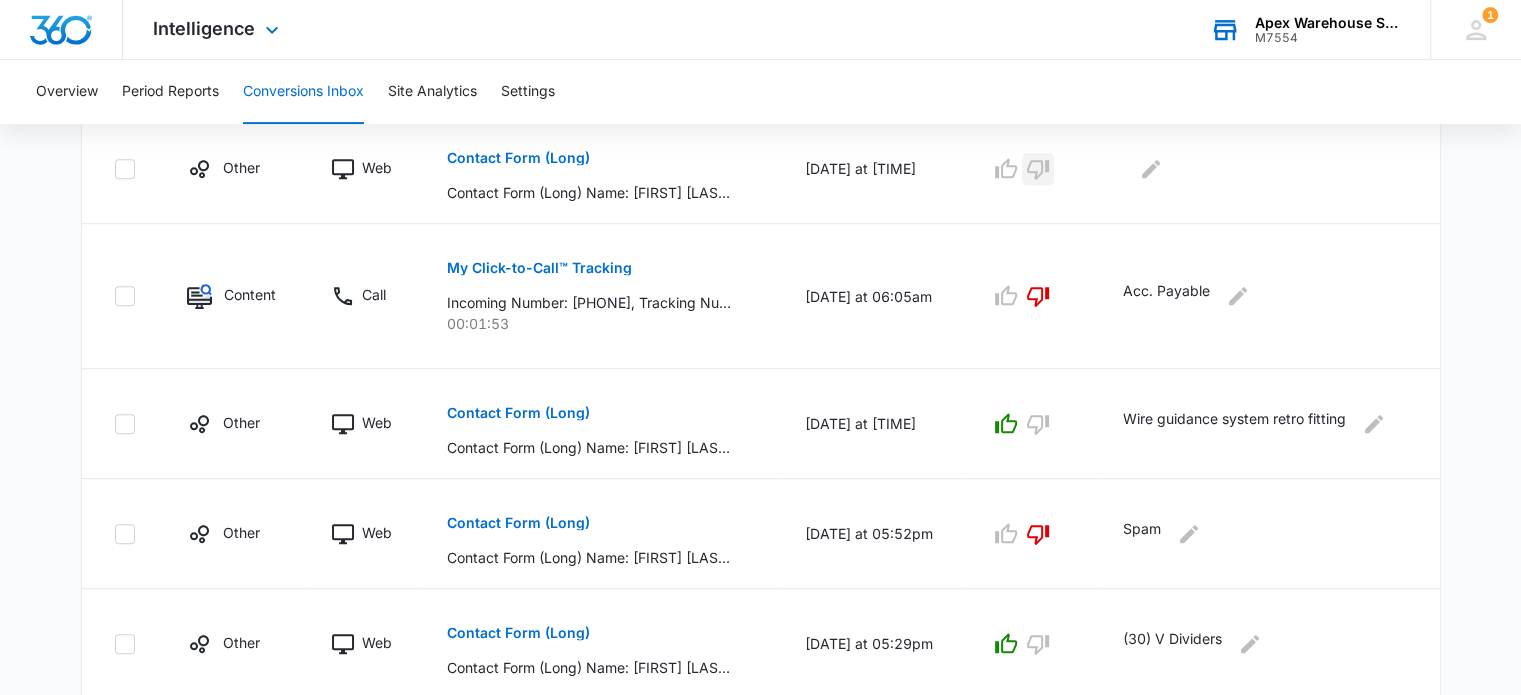 scroll, scrollTop: 1268, scrollLeft: 0, axis: vertical 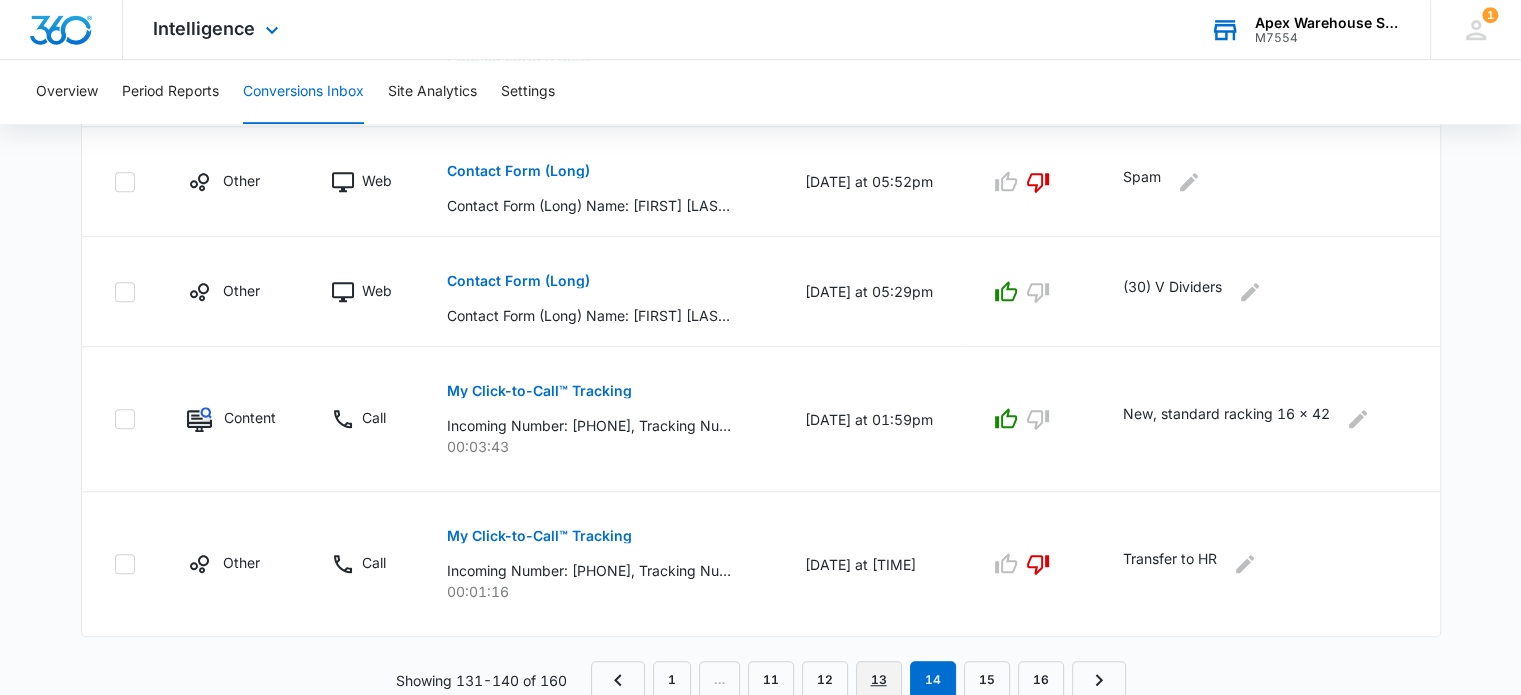 click on "13" at bounding box center [879, 680] 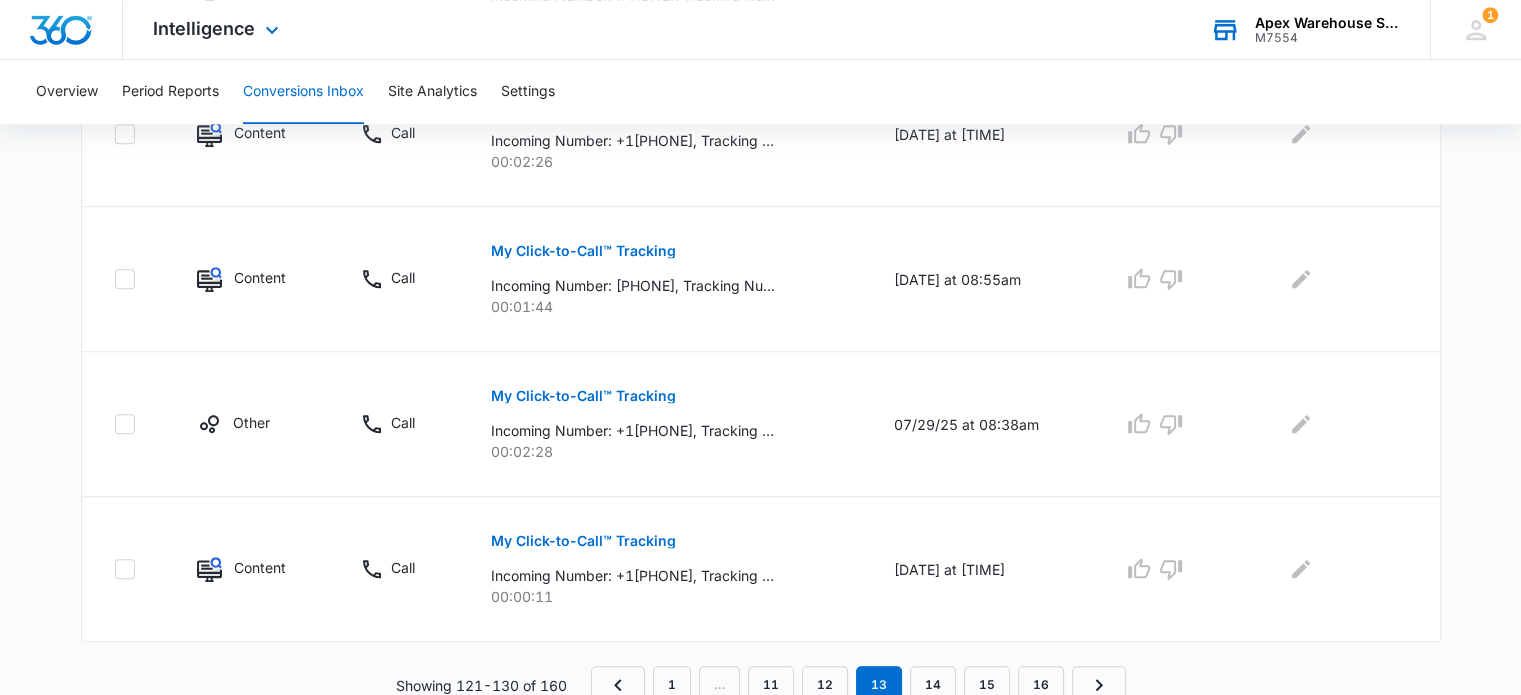 scroll, scrollTop: 1374, scrollLeft: 0, axis: vertical 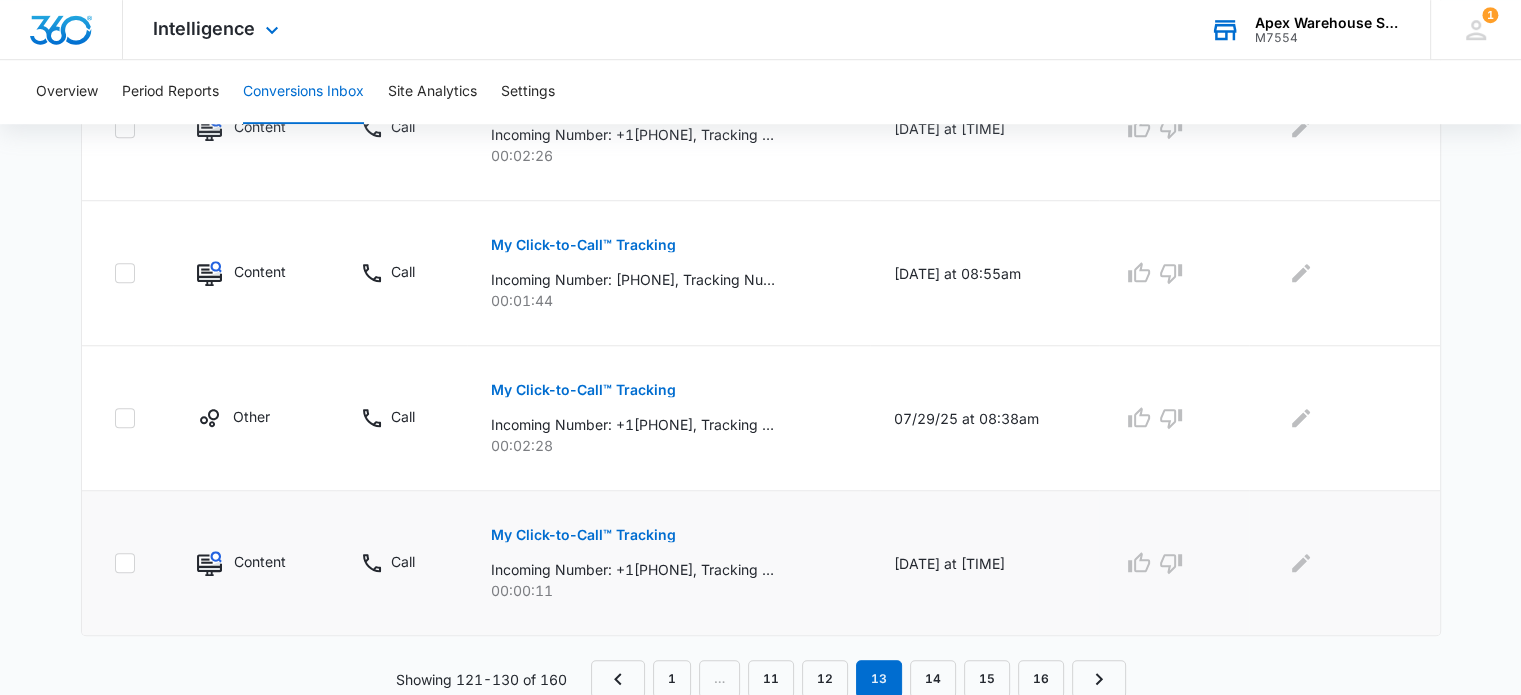 click on "My Click-to-Call™ Tracking" at bounding box center (583, 535) 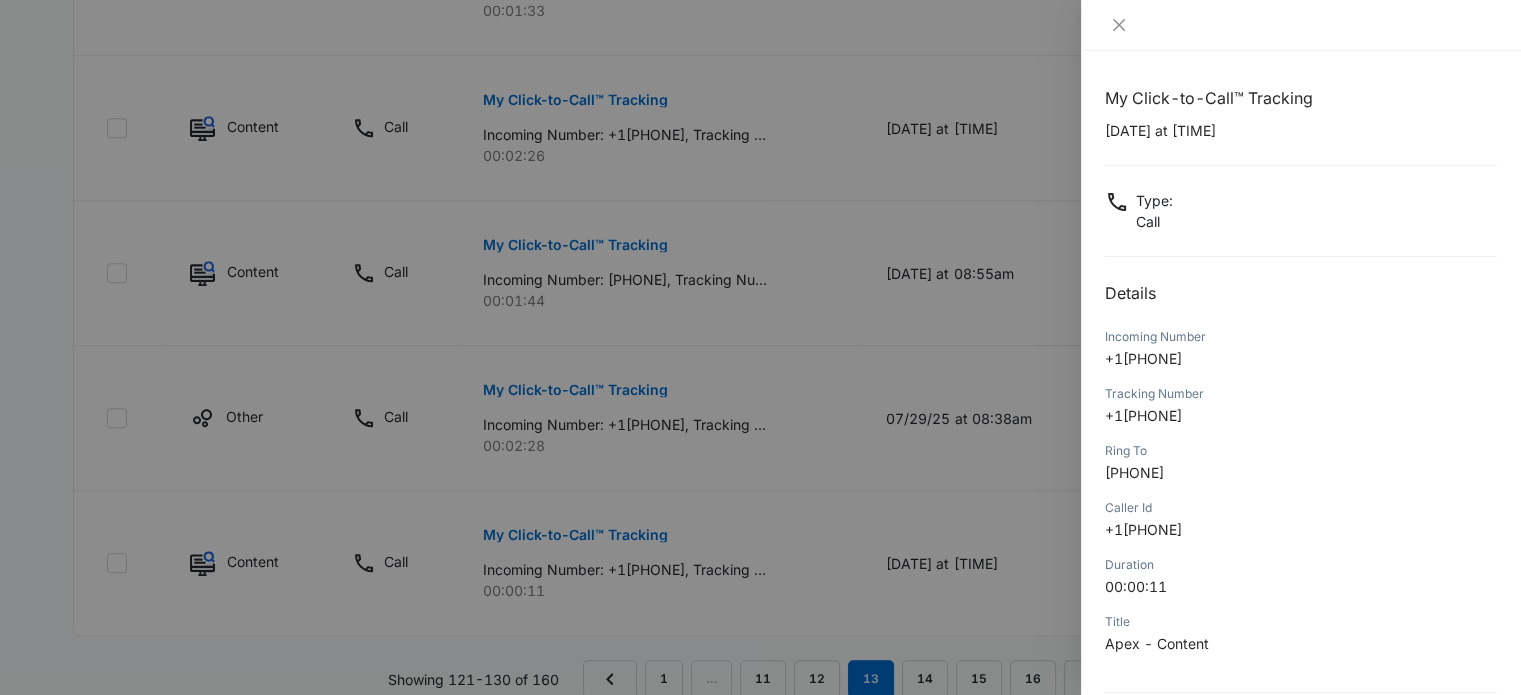 scroll, scrollTop: 192, scrollLeft: 0, axis: vertical 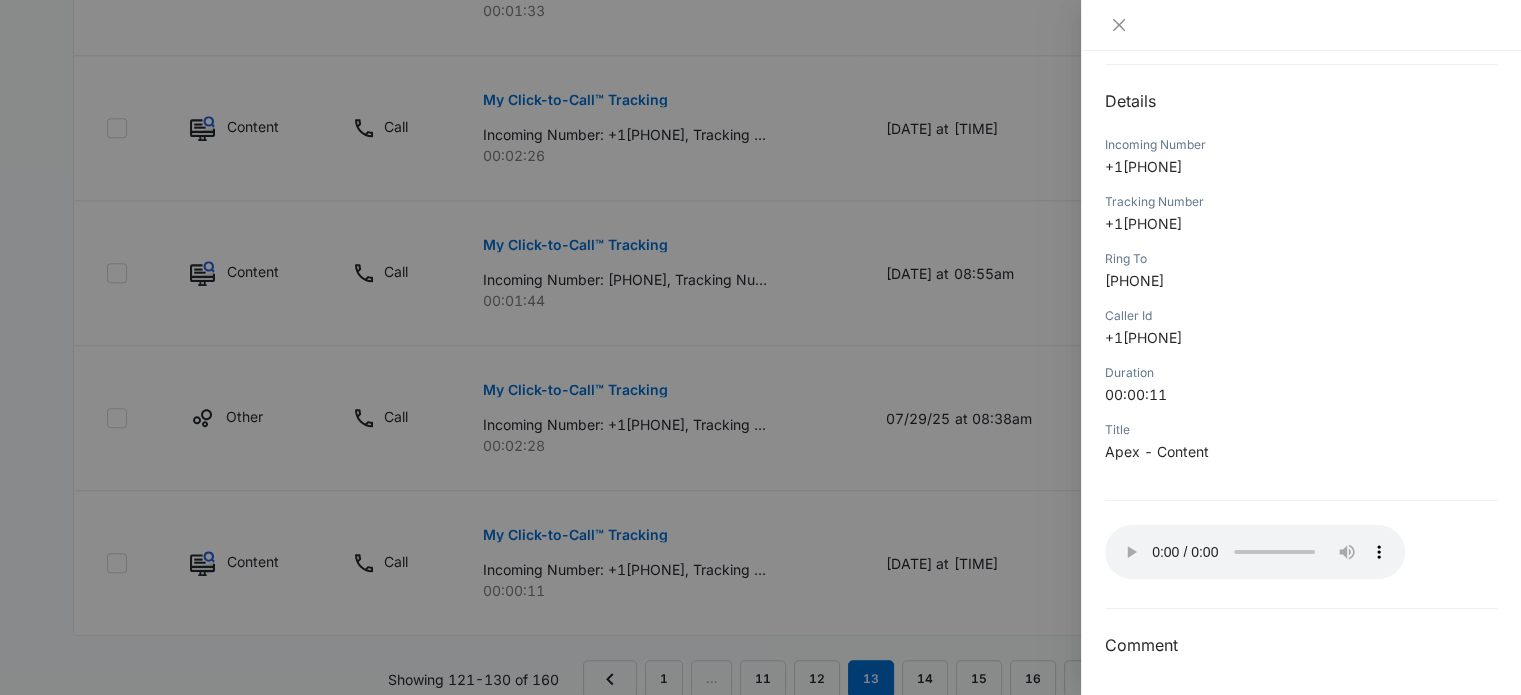 type 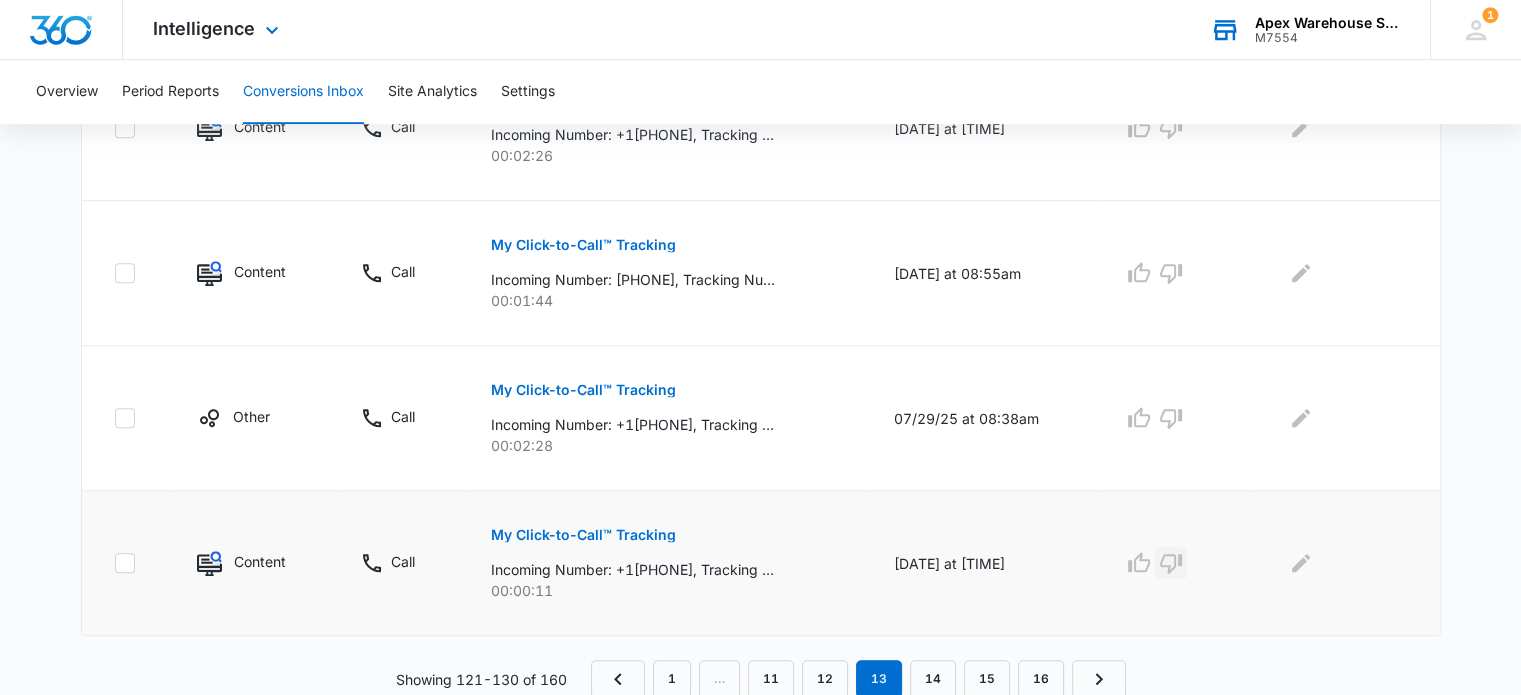 click 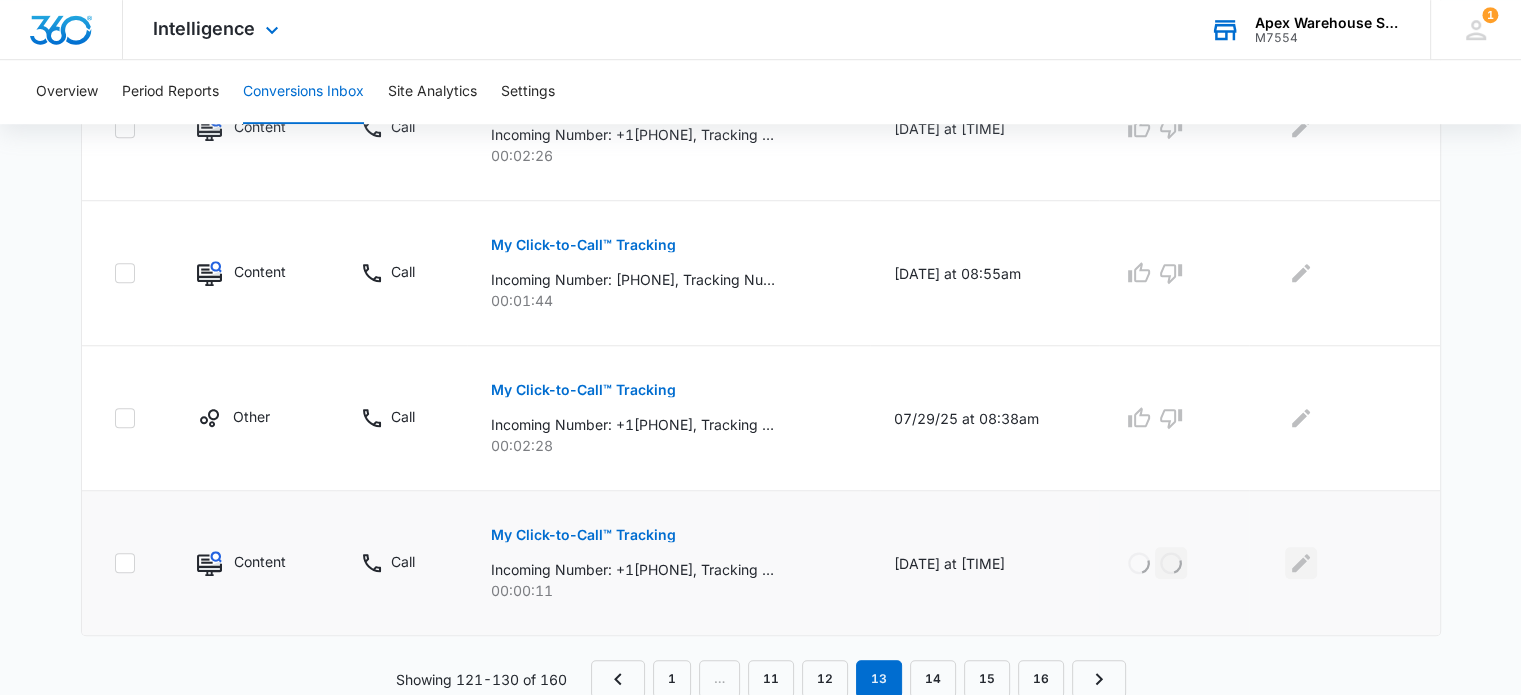 click 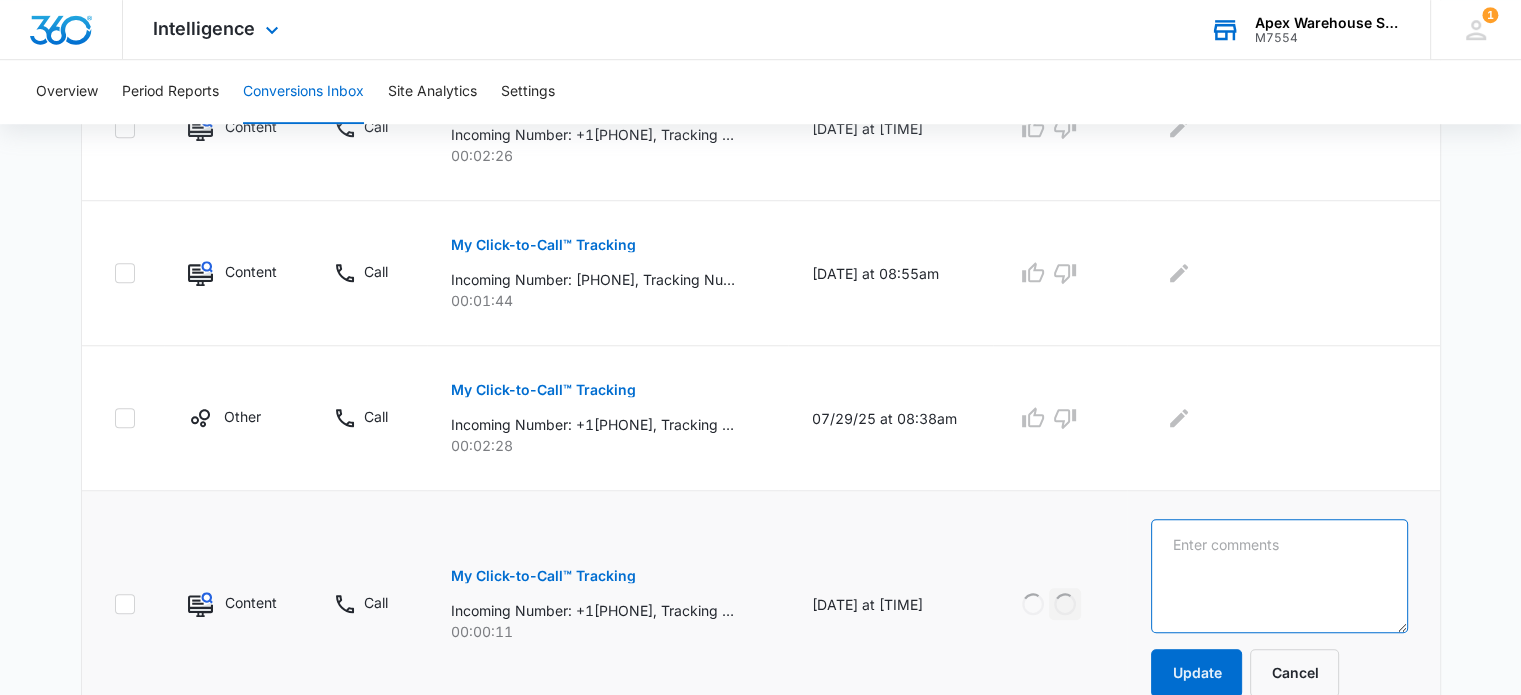 click at bounding box center (1279, 576) 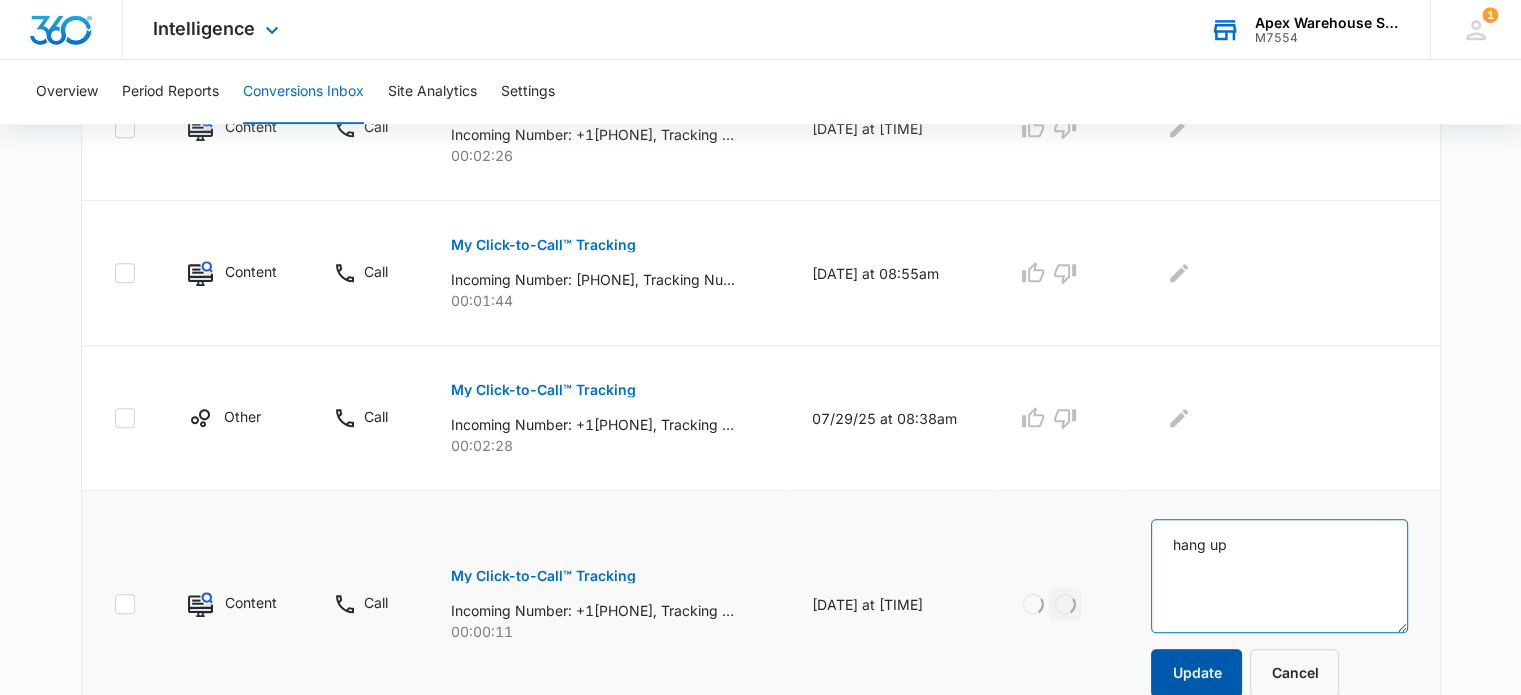 type on "hang up" 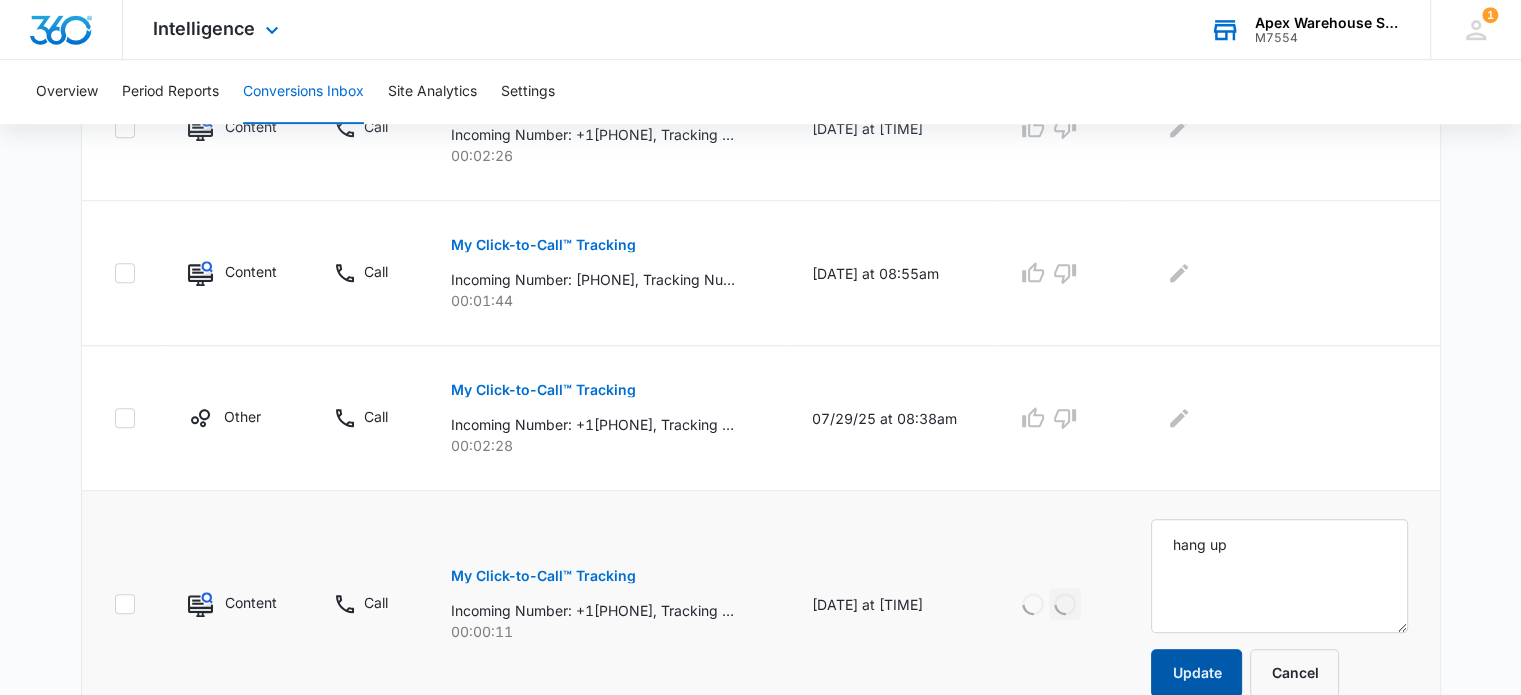 click on "Update" at bounding box center [1196, 673] 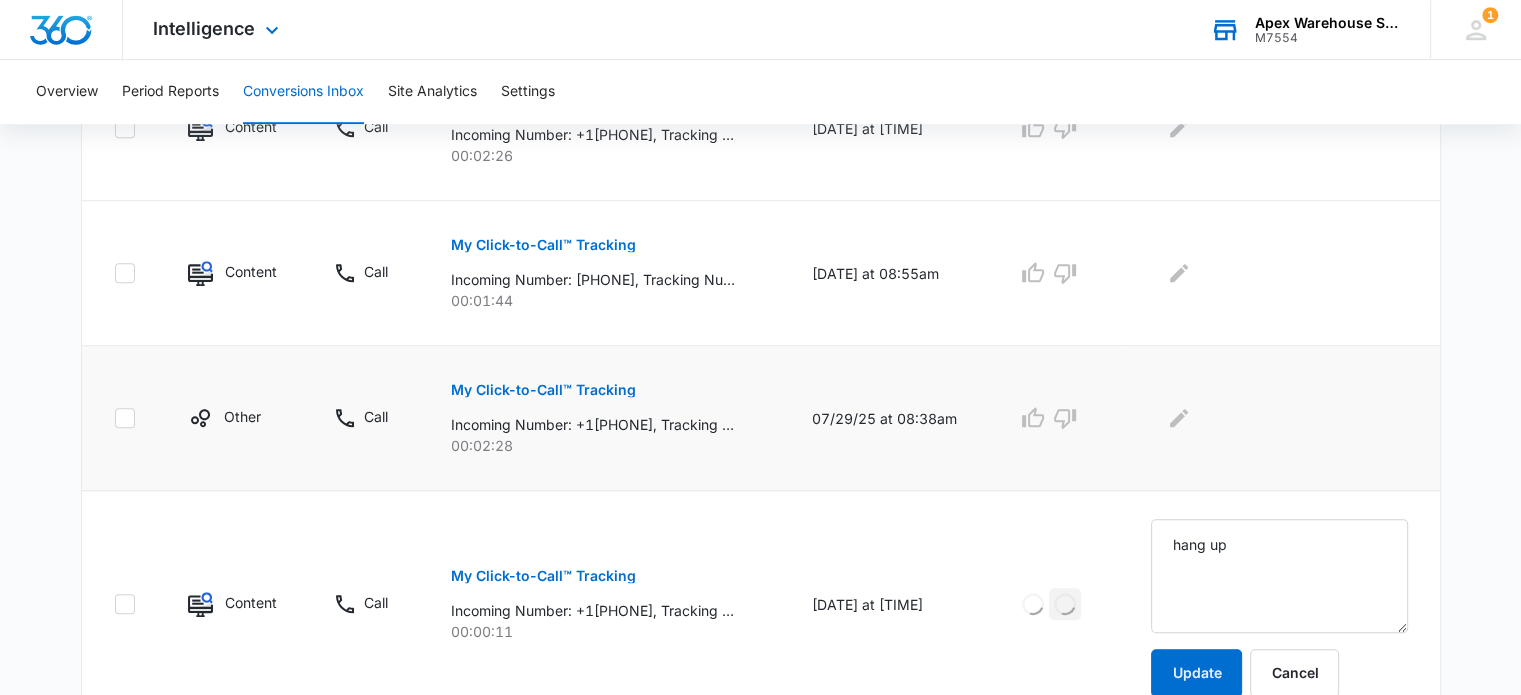 click on "My Click-to-Call™ Tracking" at bounding box center (543, 390) 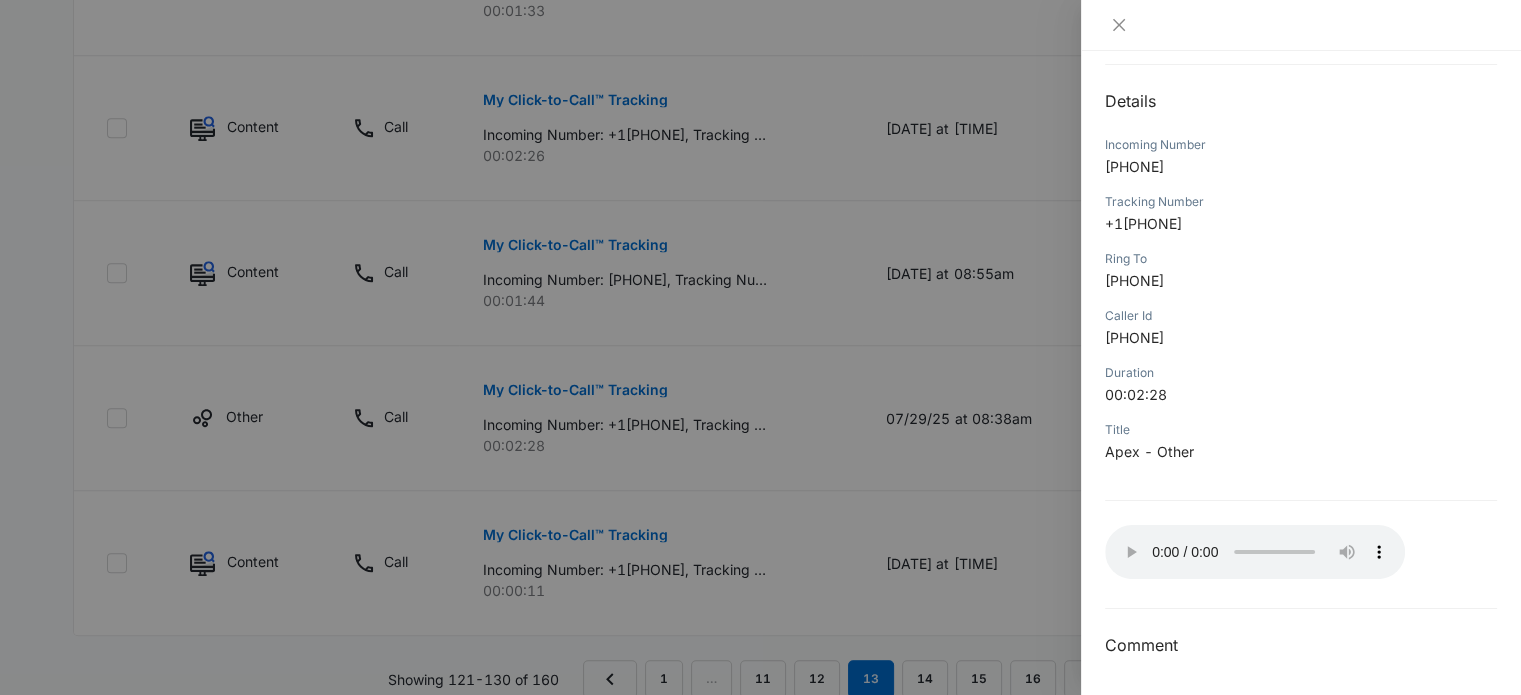 scroll, scrollTop: 180, scrollLeft: 0, axis: vertical 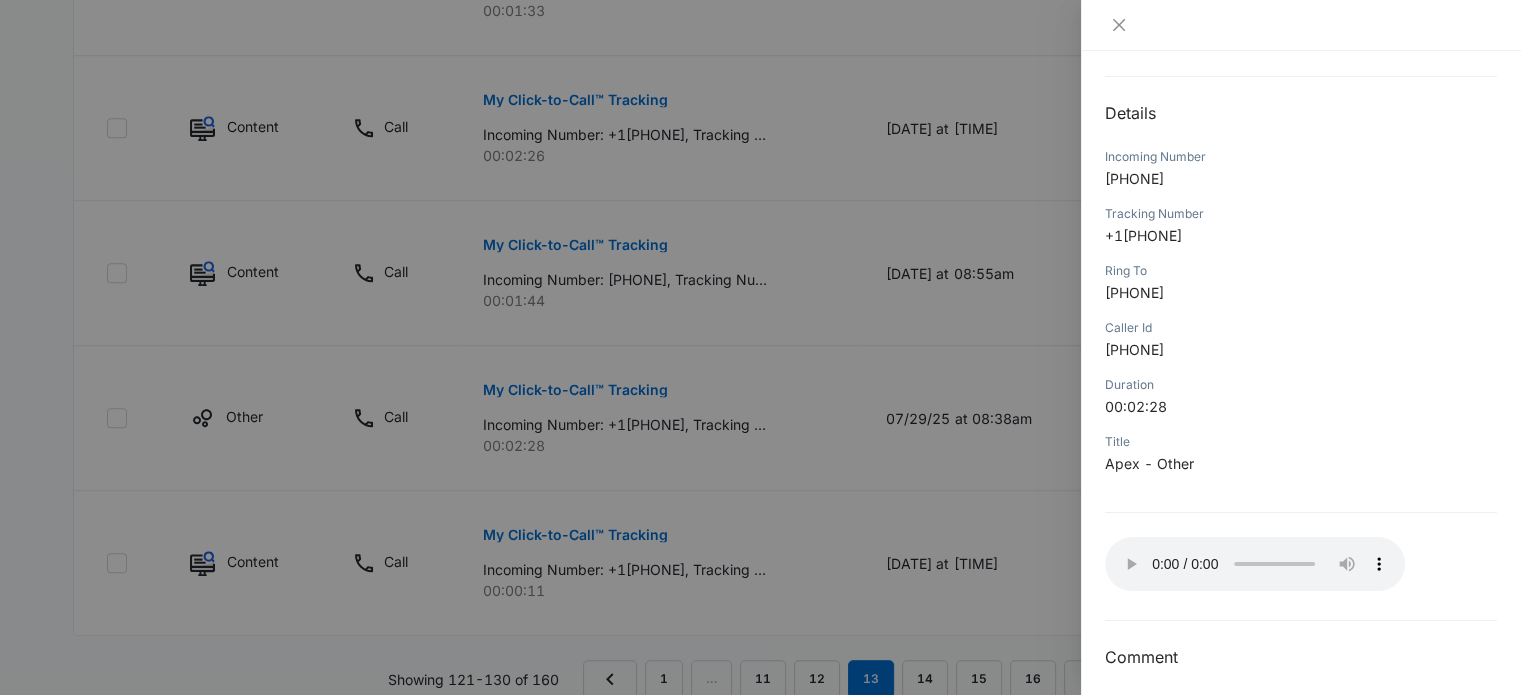 click at bounding box center [760, 347] 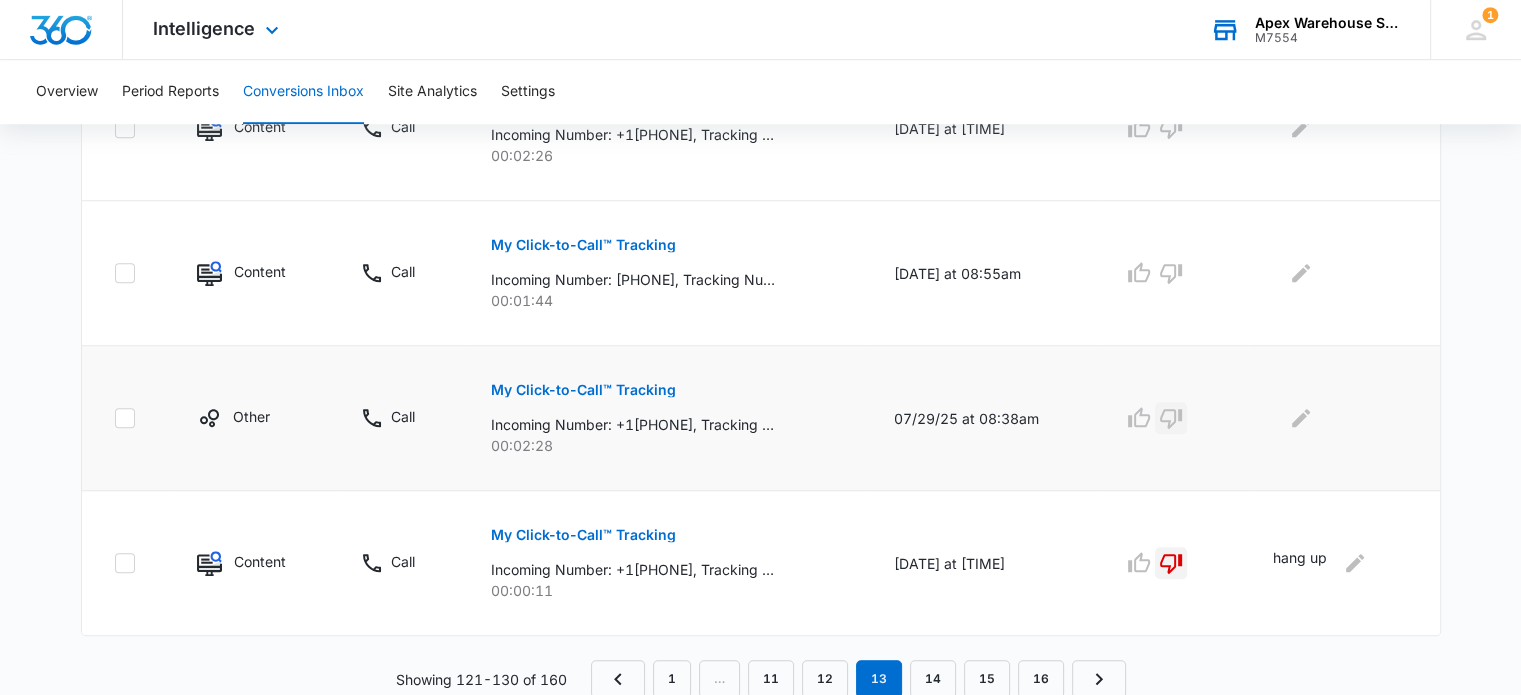 click 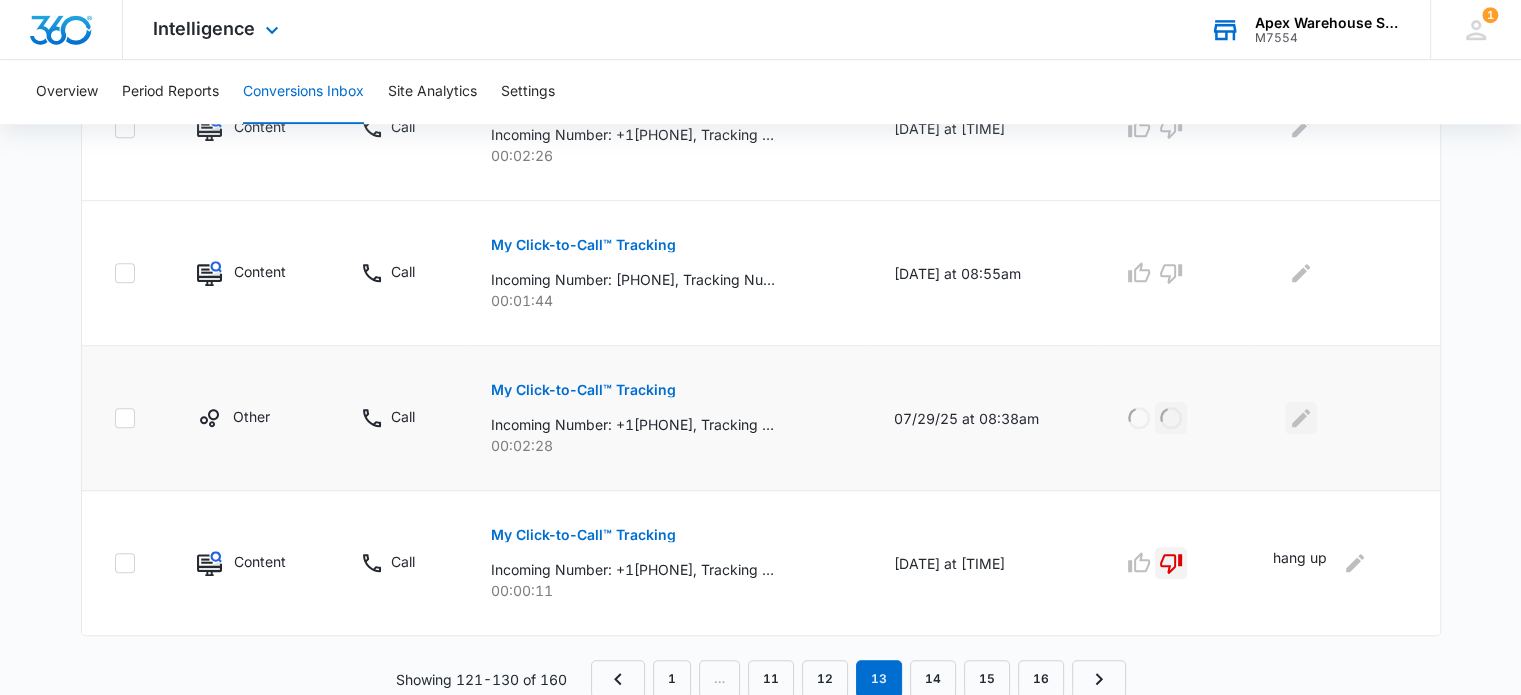 click 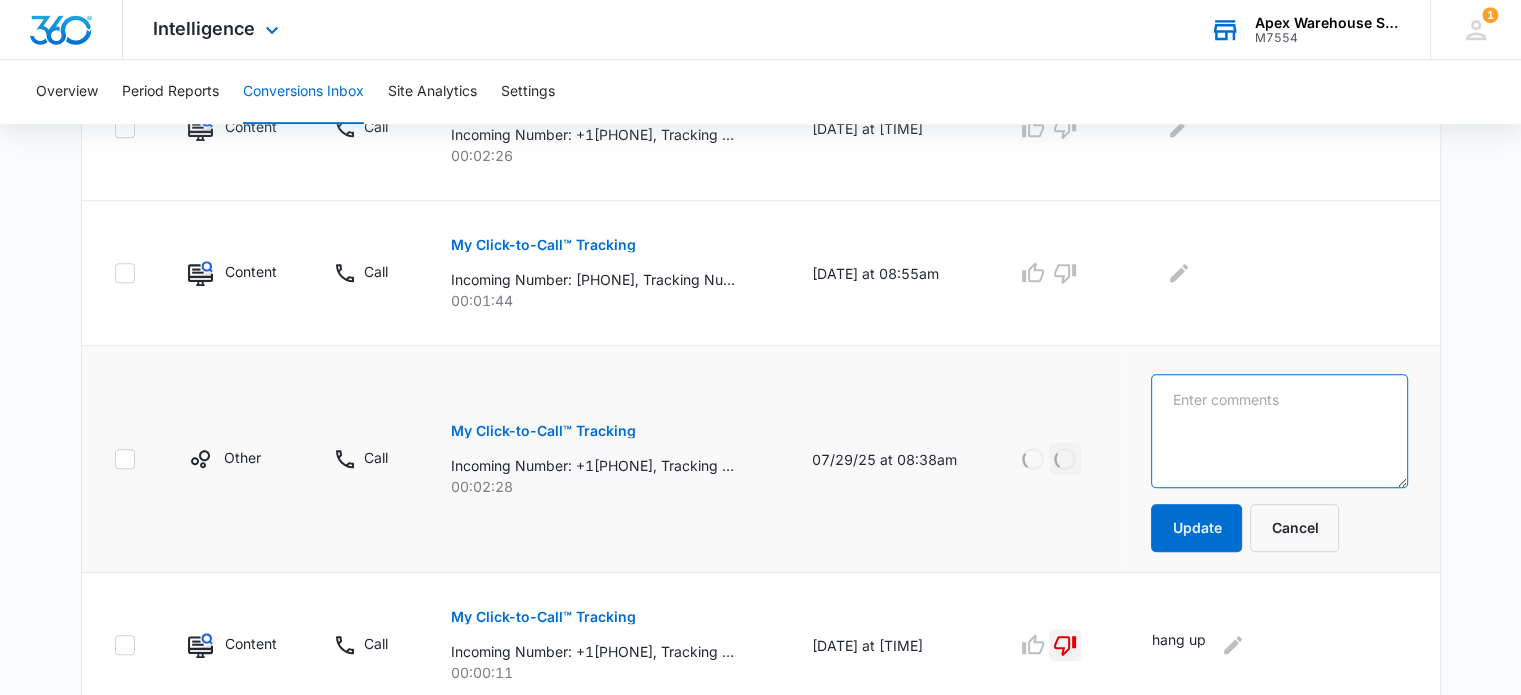 click at bounding box center (1279, 431) 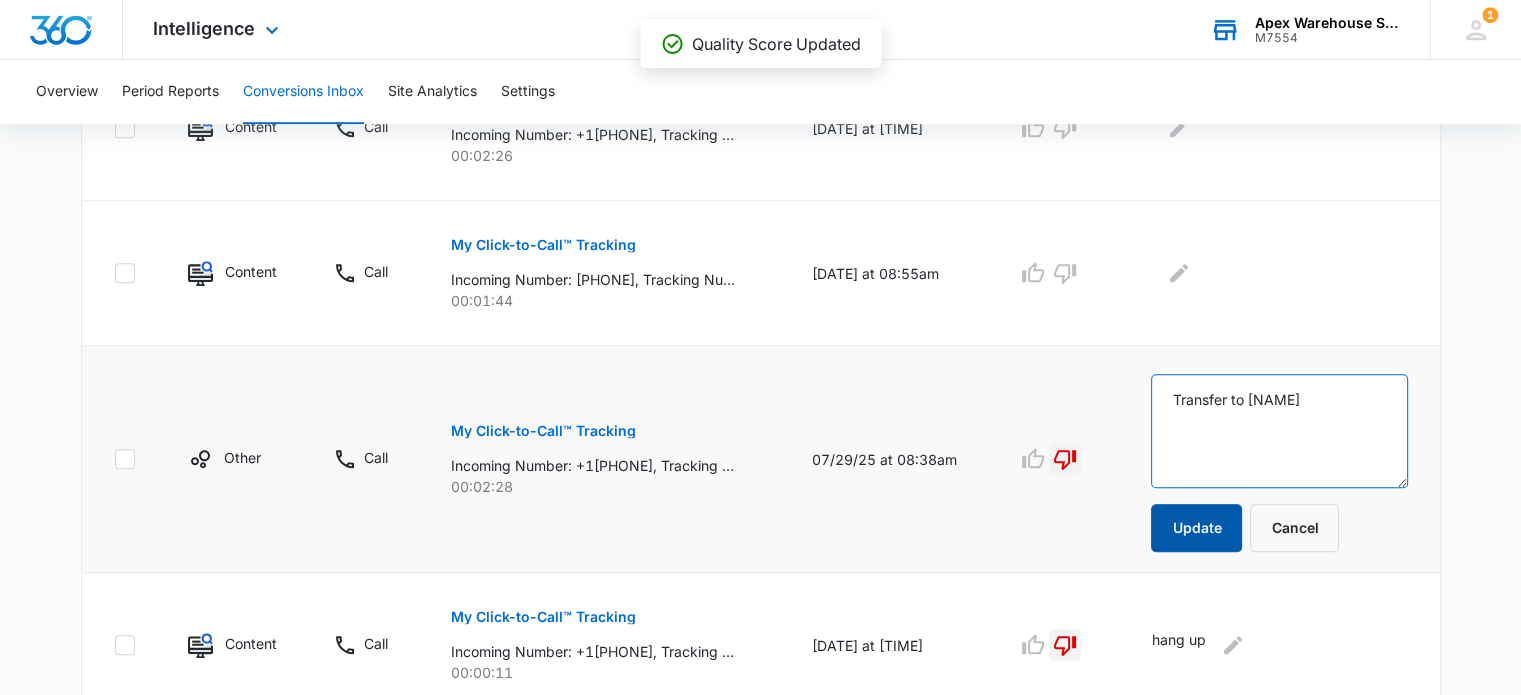 type on "Transfer to [NAME]" 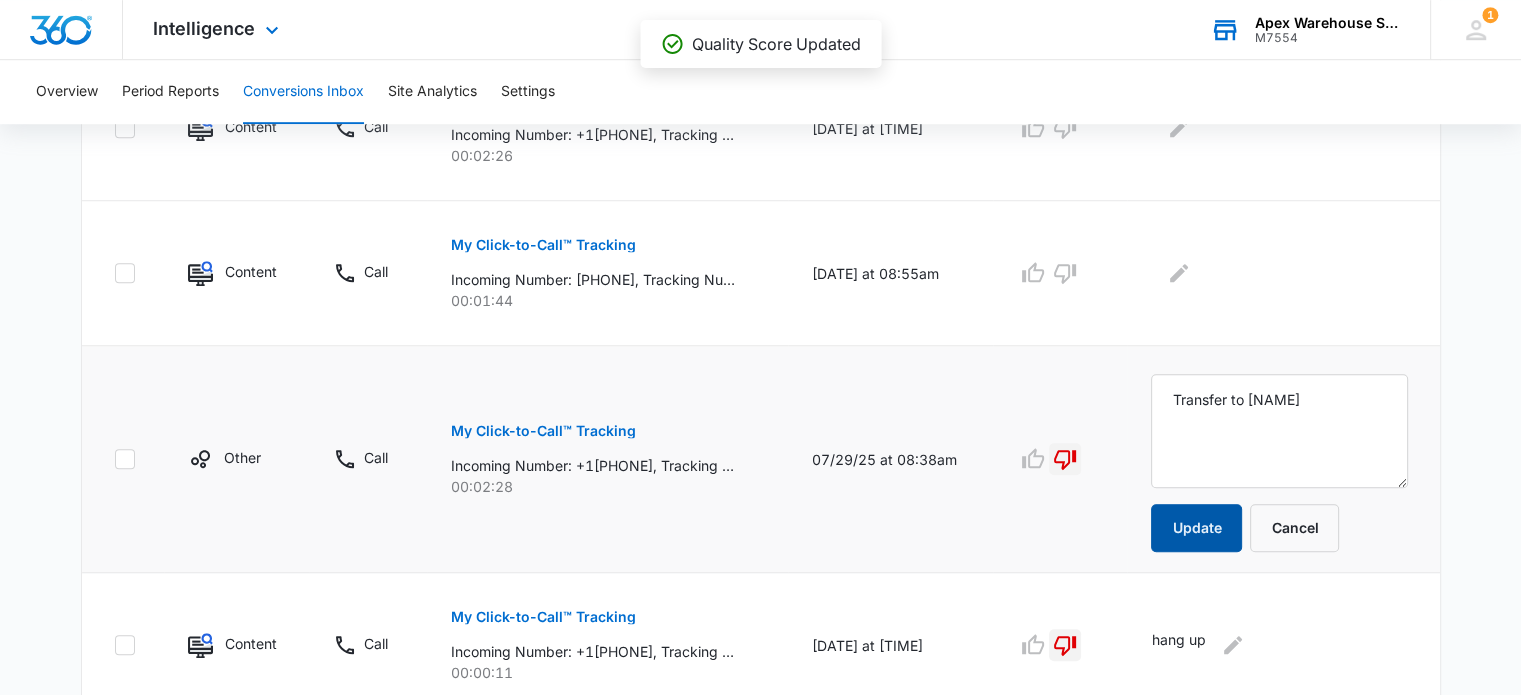 click on "Update" at bounding box center [1196, 528] 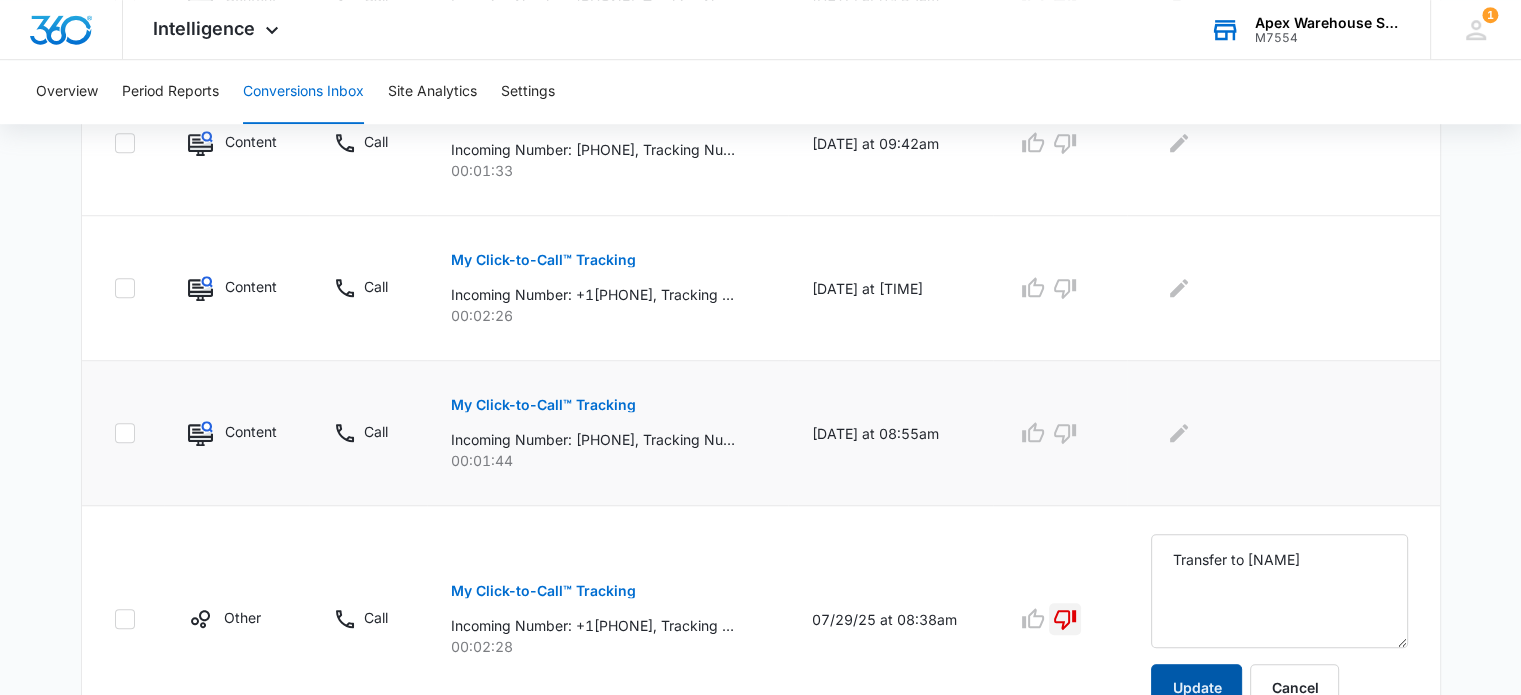 scroll, scrollTop: 1211, scrollLeft: 0, axis: vertical 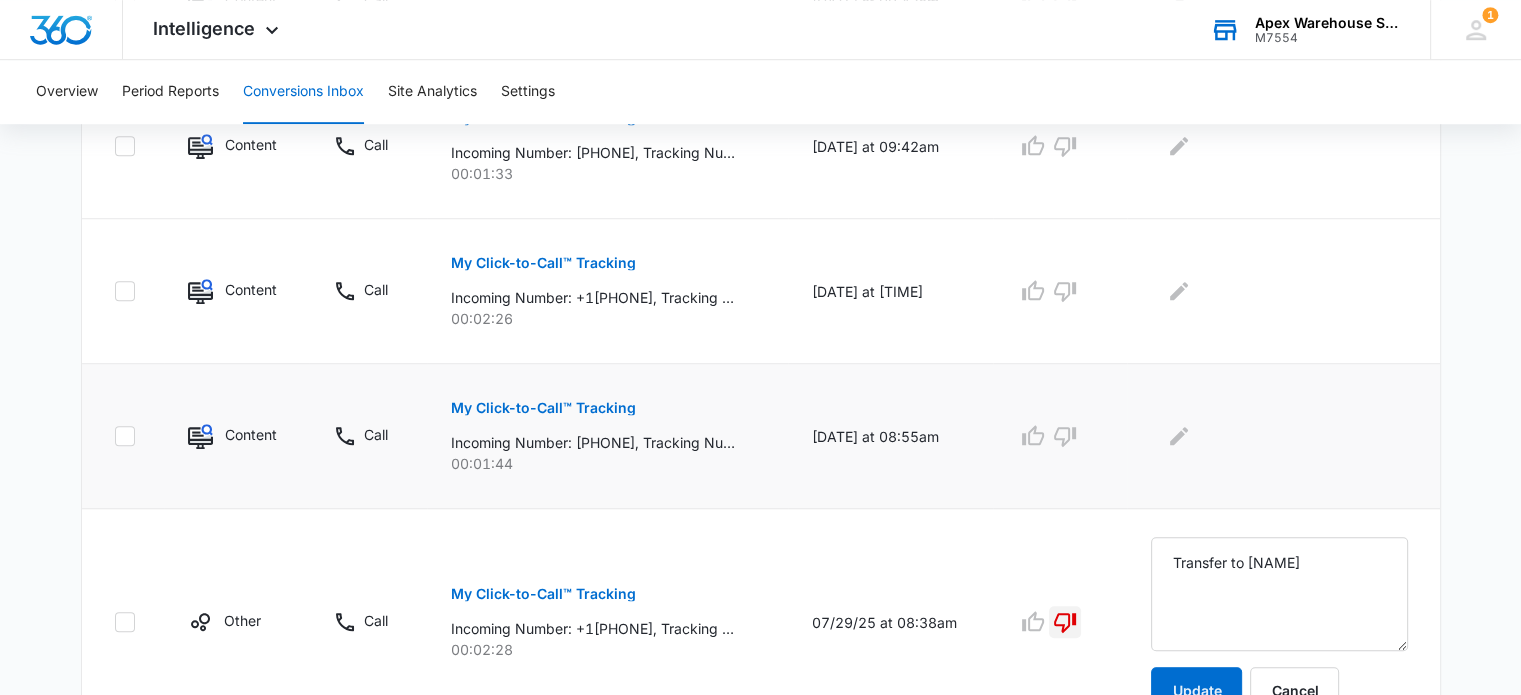 click on "My Click-to-Call™ Tracking" at bounding box center (543, 408) 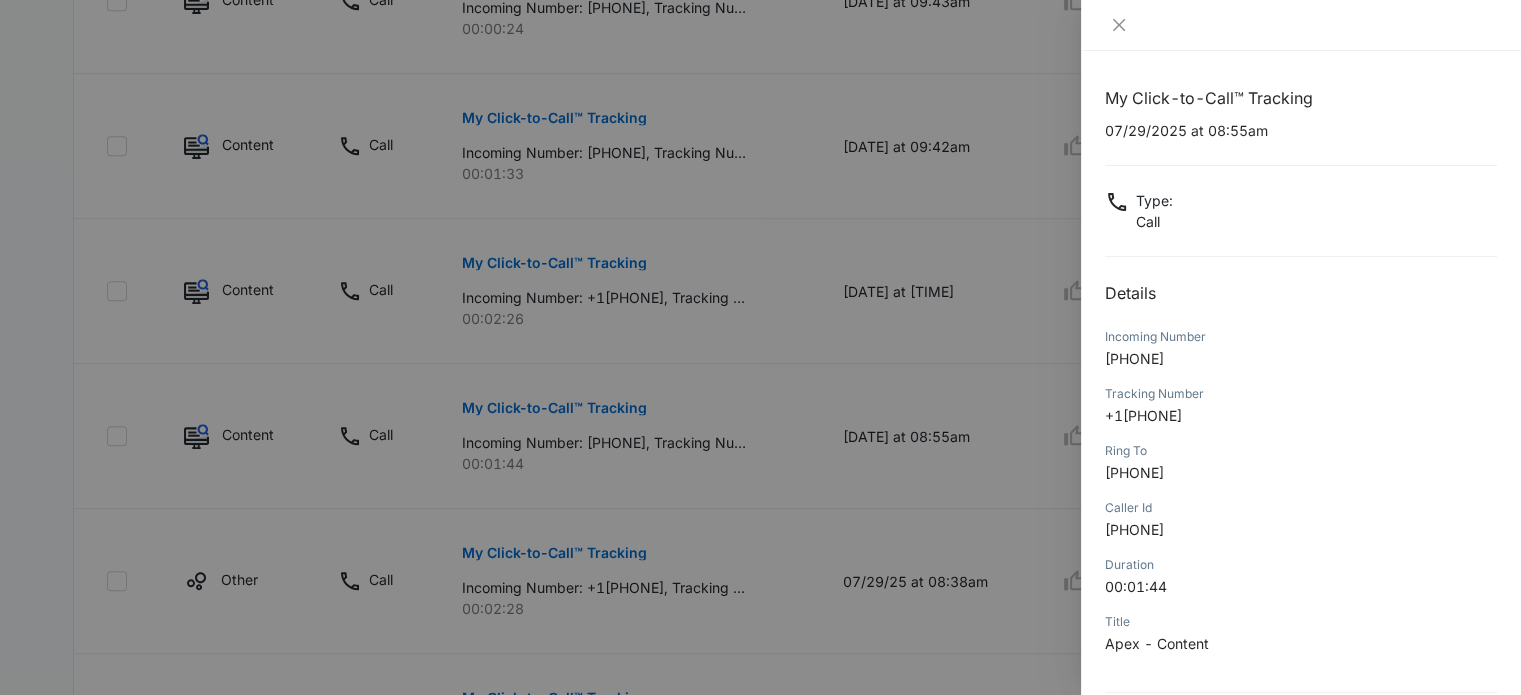 scroll, scrollTop: 192, scrollLeft: 0, axis: vertical 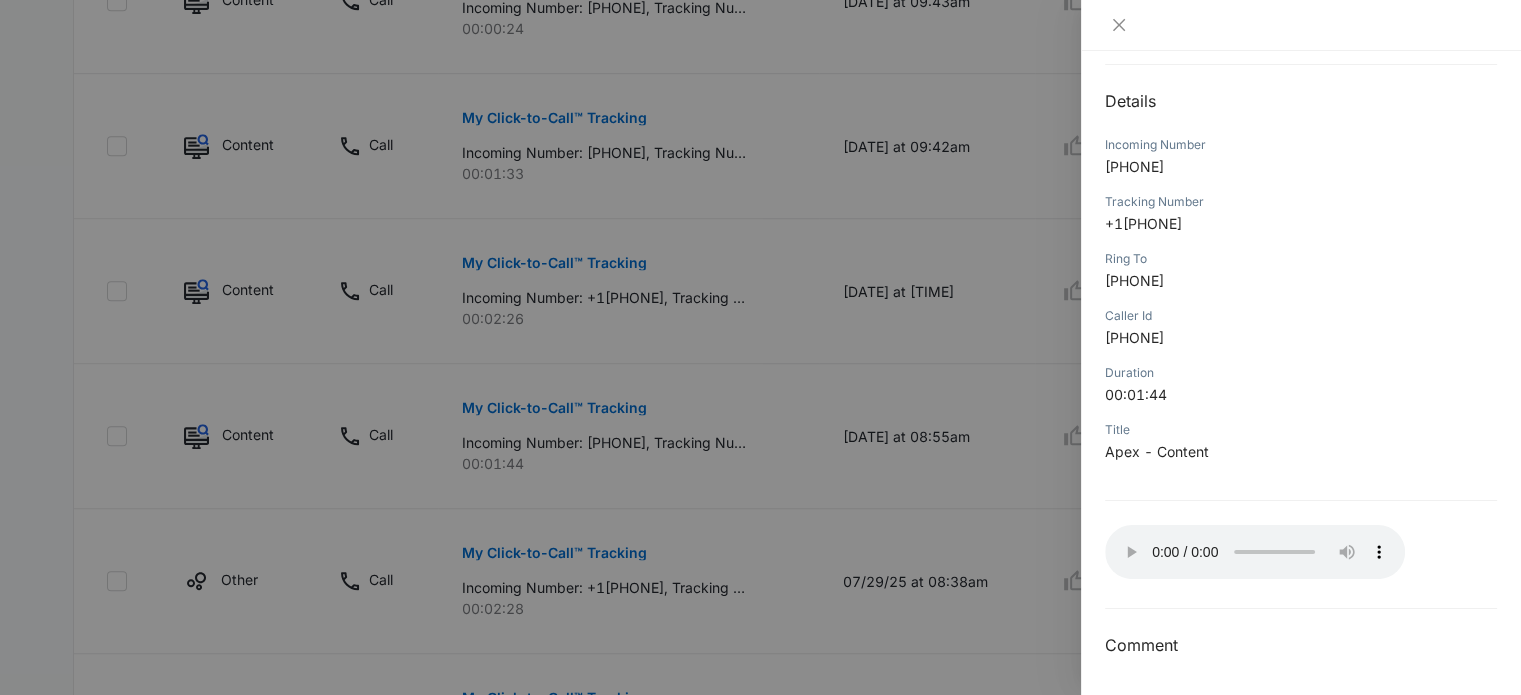 type 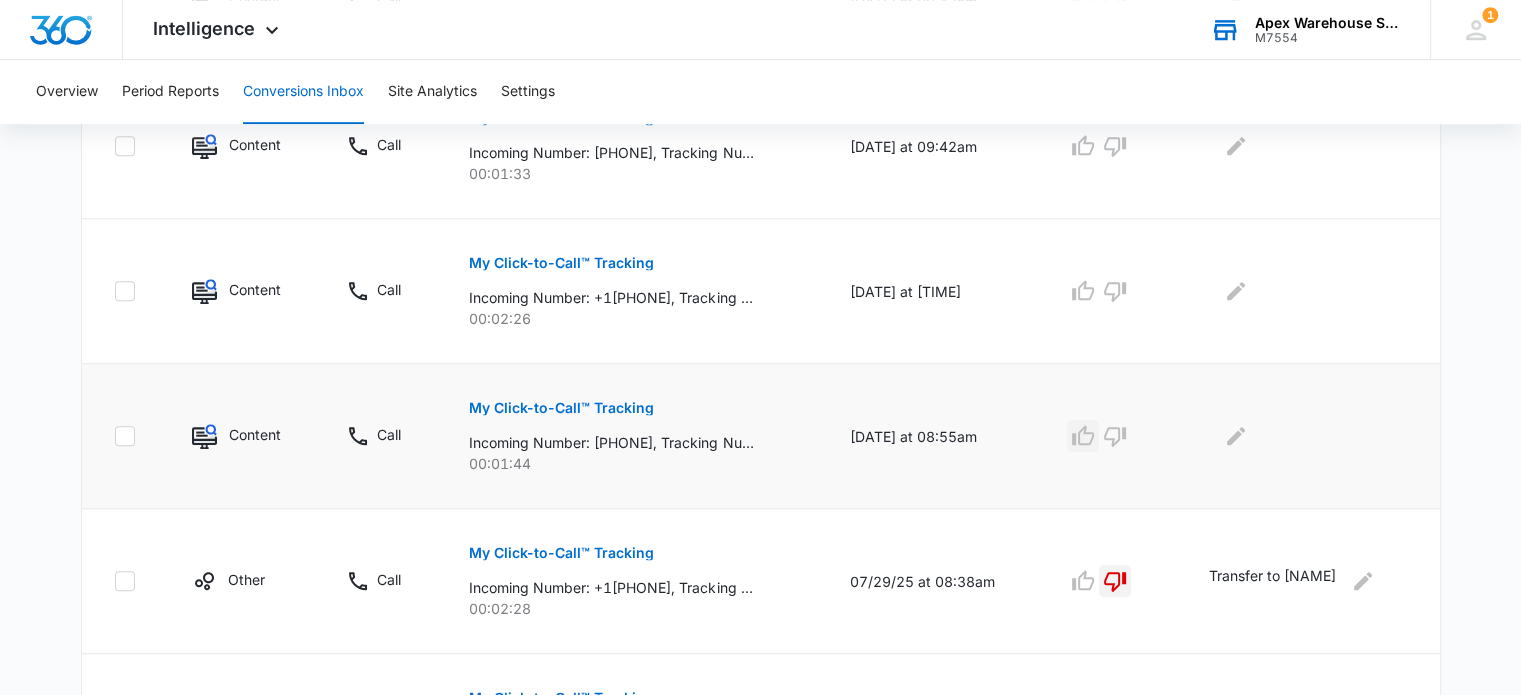 click 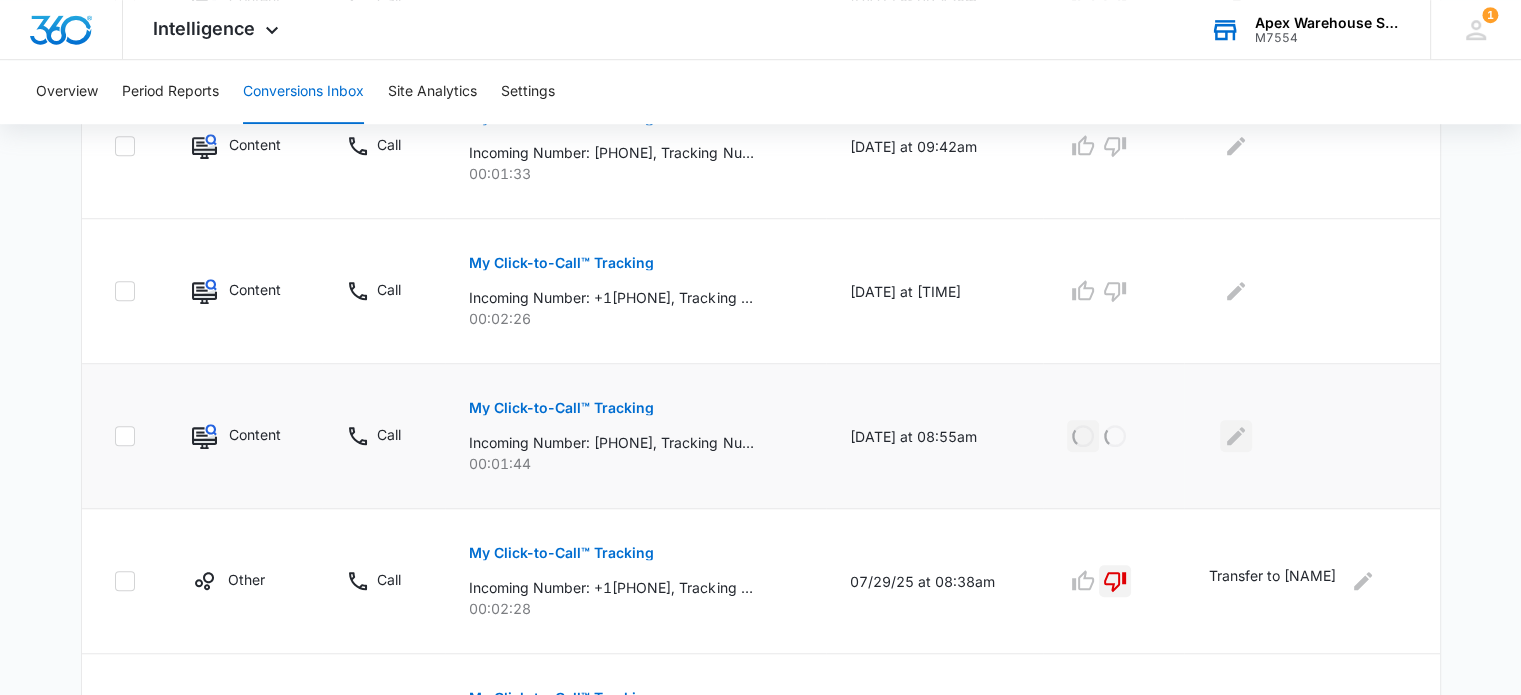 click 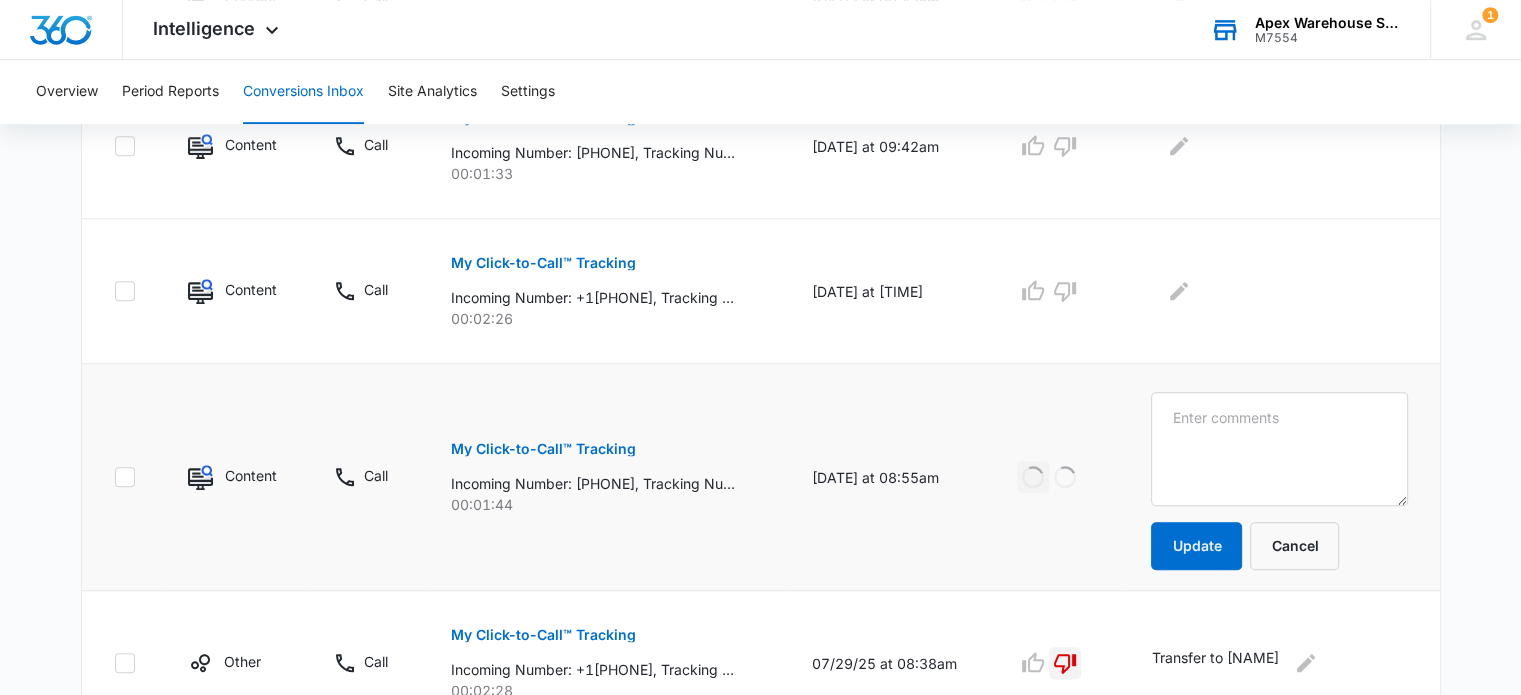 click at bounding box center [1279, 449] 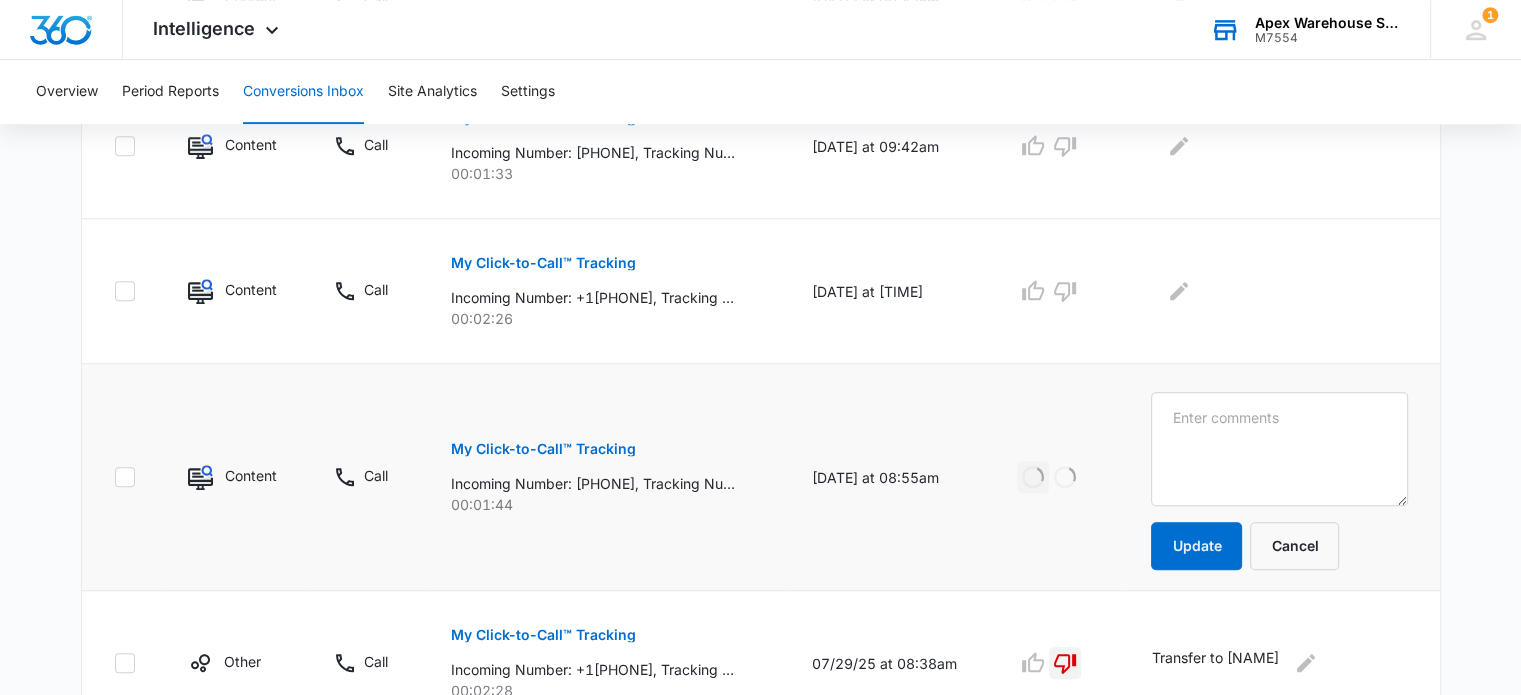 type on "[PHONE]" 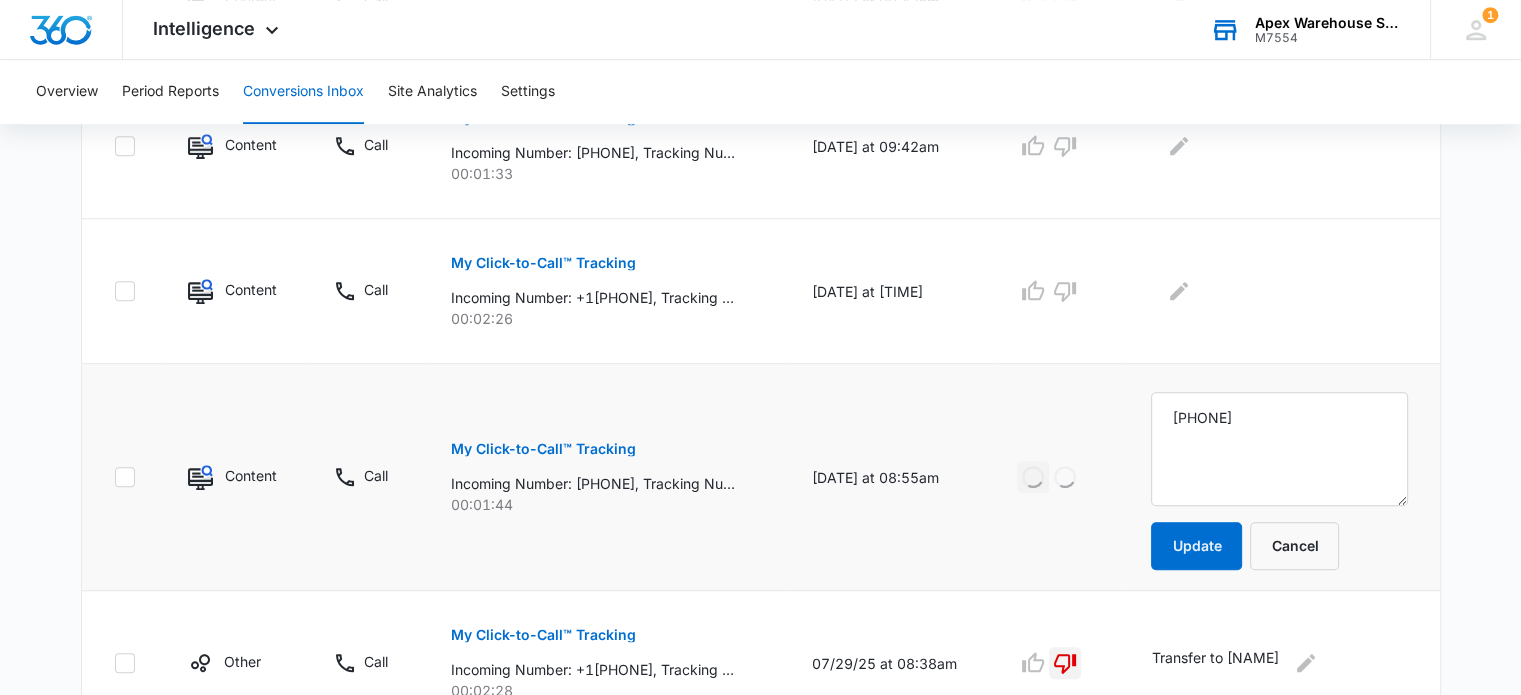 click on "[PHONE]" at bounding box center (1279, 449) 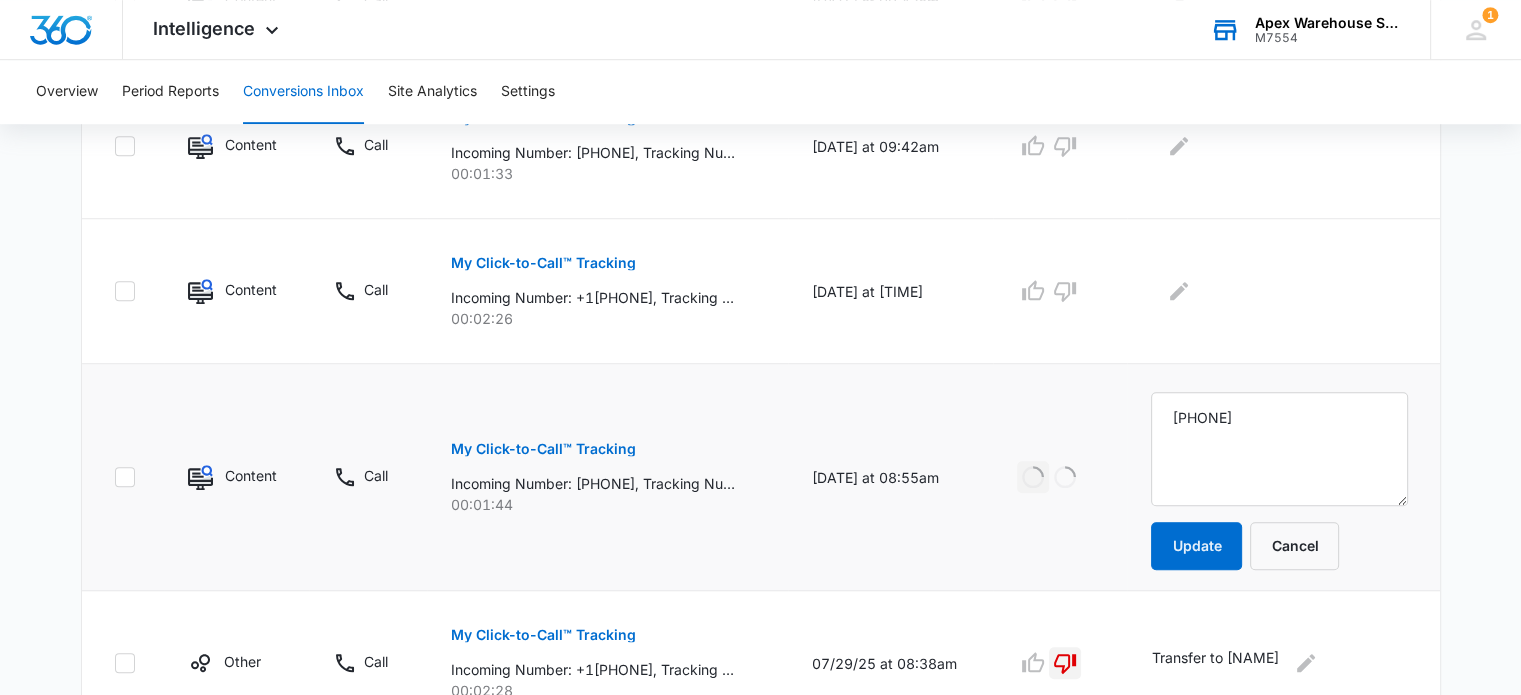 click on "[PHONE]" at bounding box center [1279, 449] 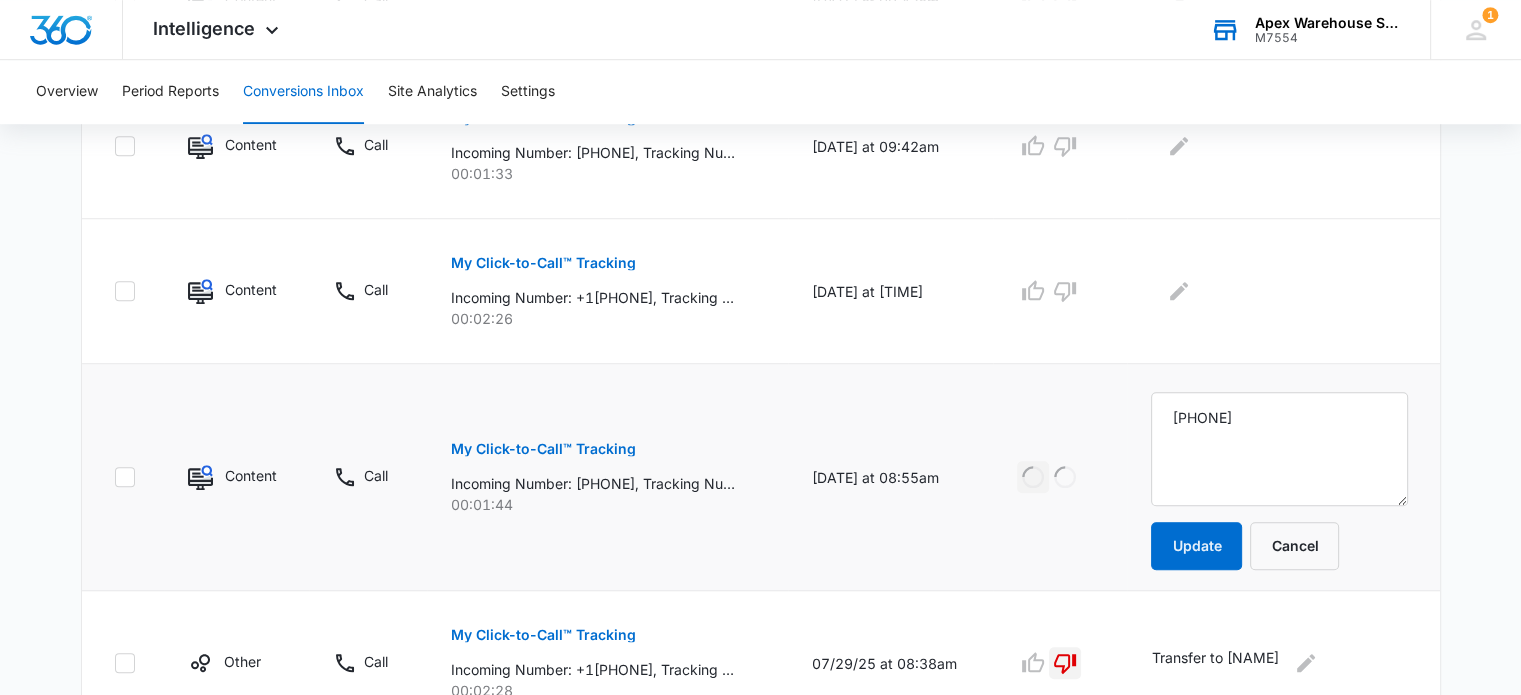 click on "[PHONE]" at bounding box center [1279, 449] 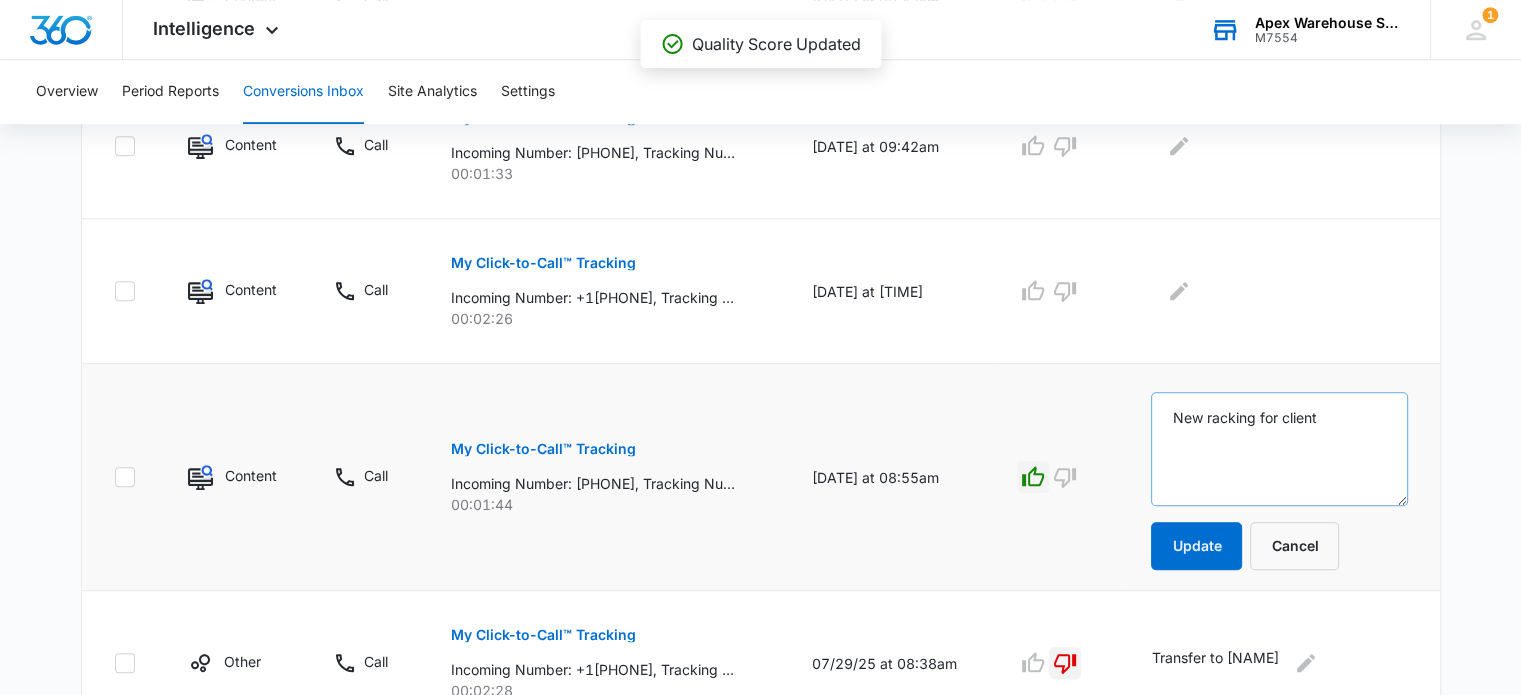 click on "New racking for client" at bounding box center (1279, 449) 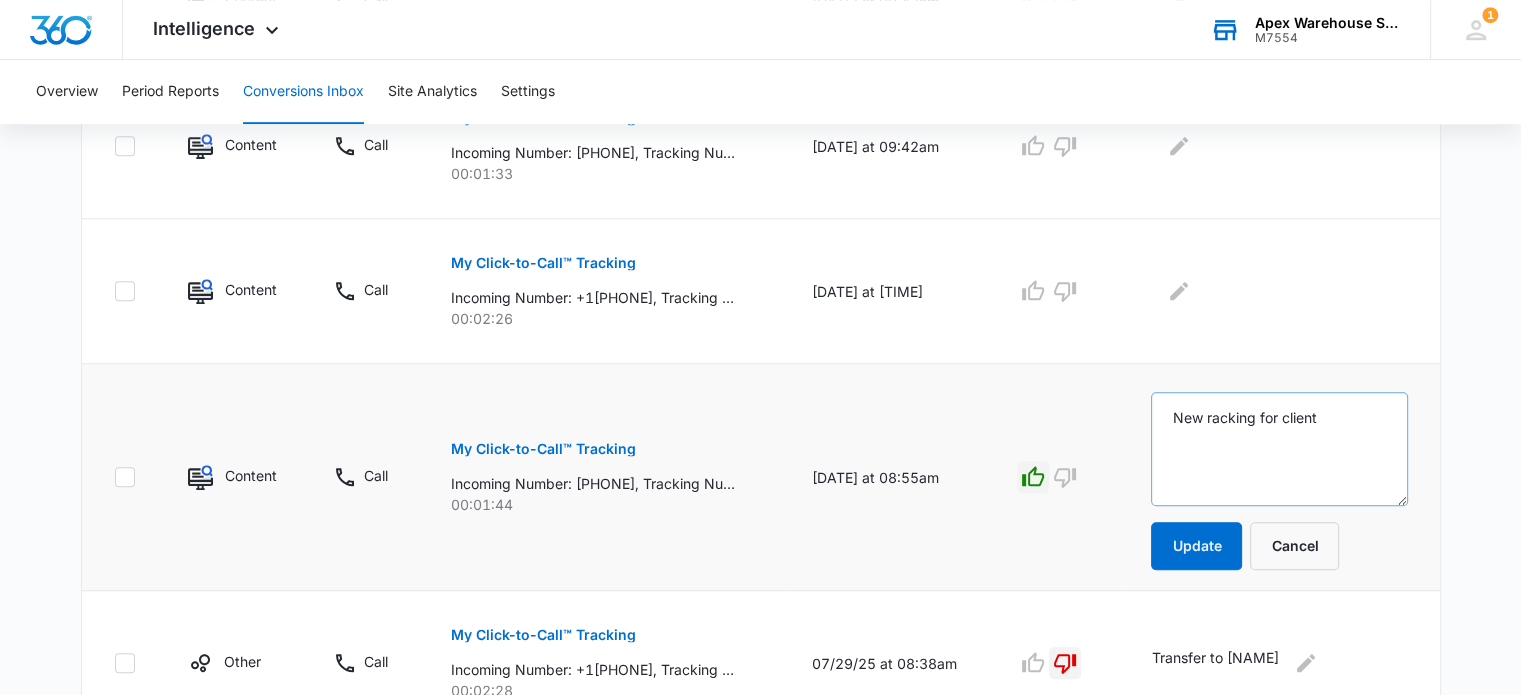 click on "New racking for client" at bounding box center (1279, 449) 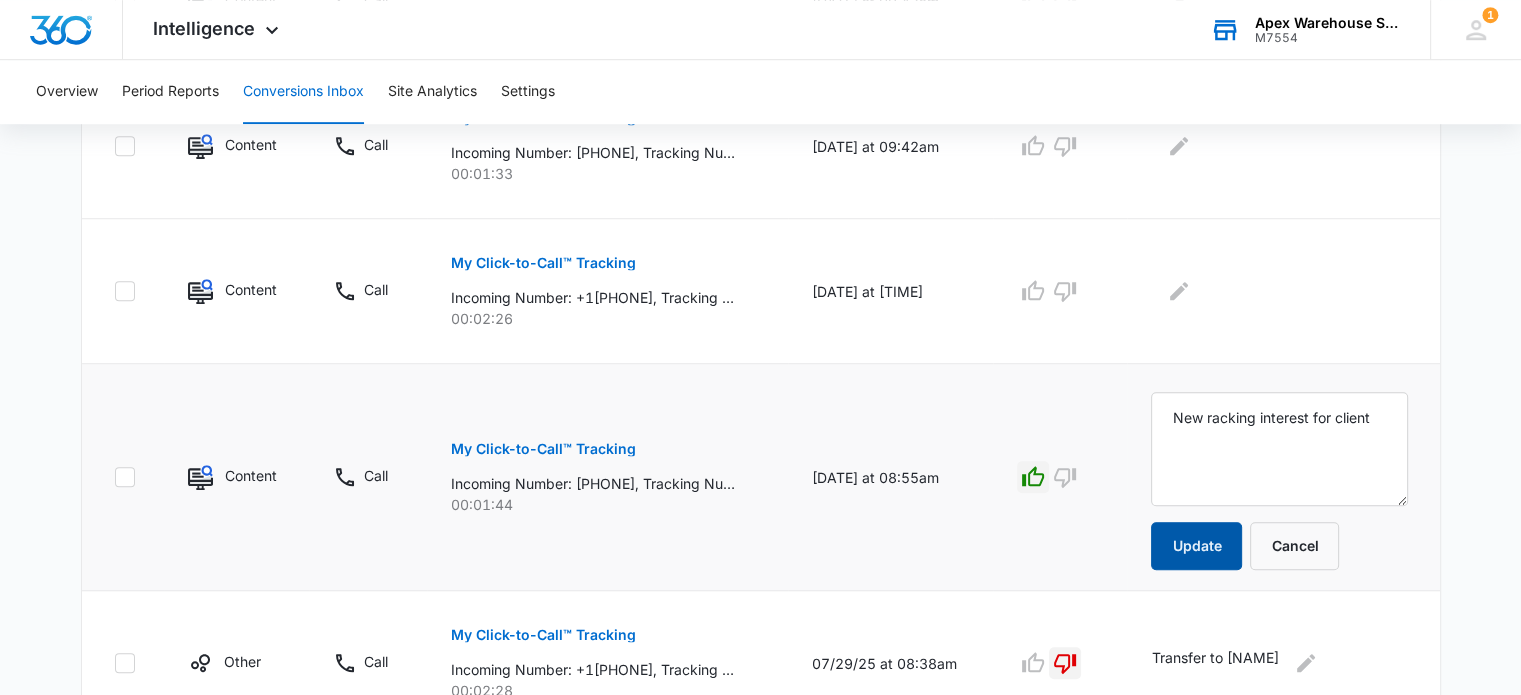 type on "New racking interest for client" 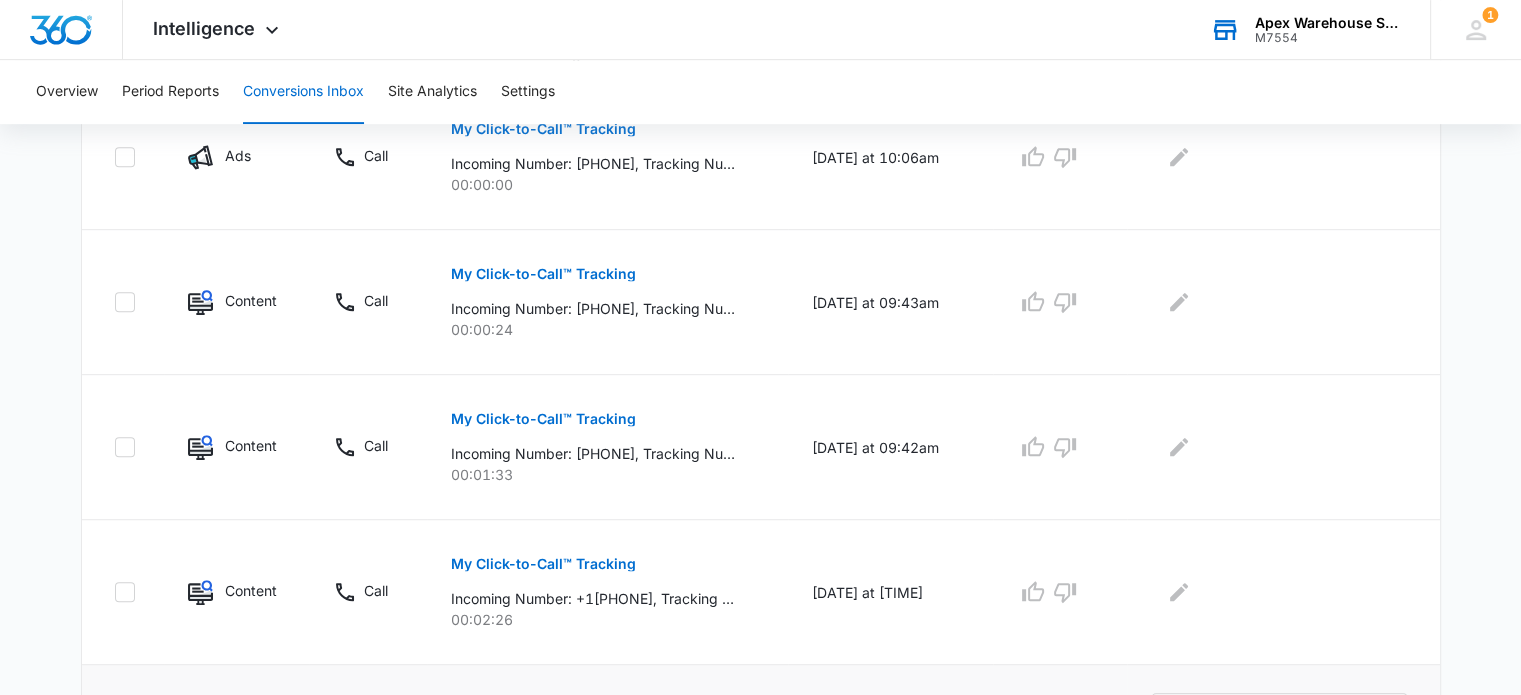 scroll, scrollTop: 909, scrollLeft: 0, axis: vertical 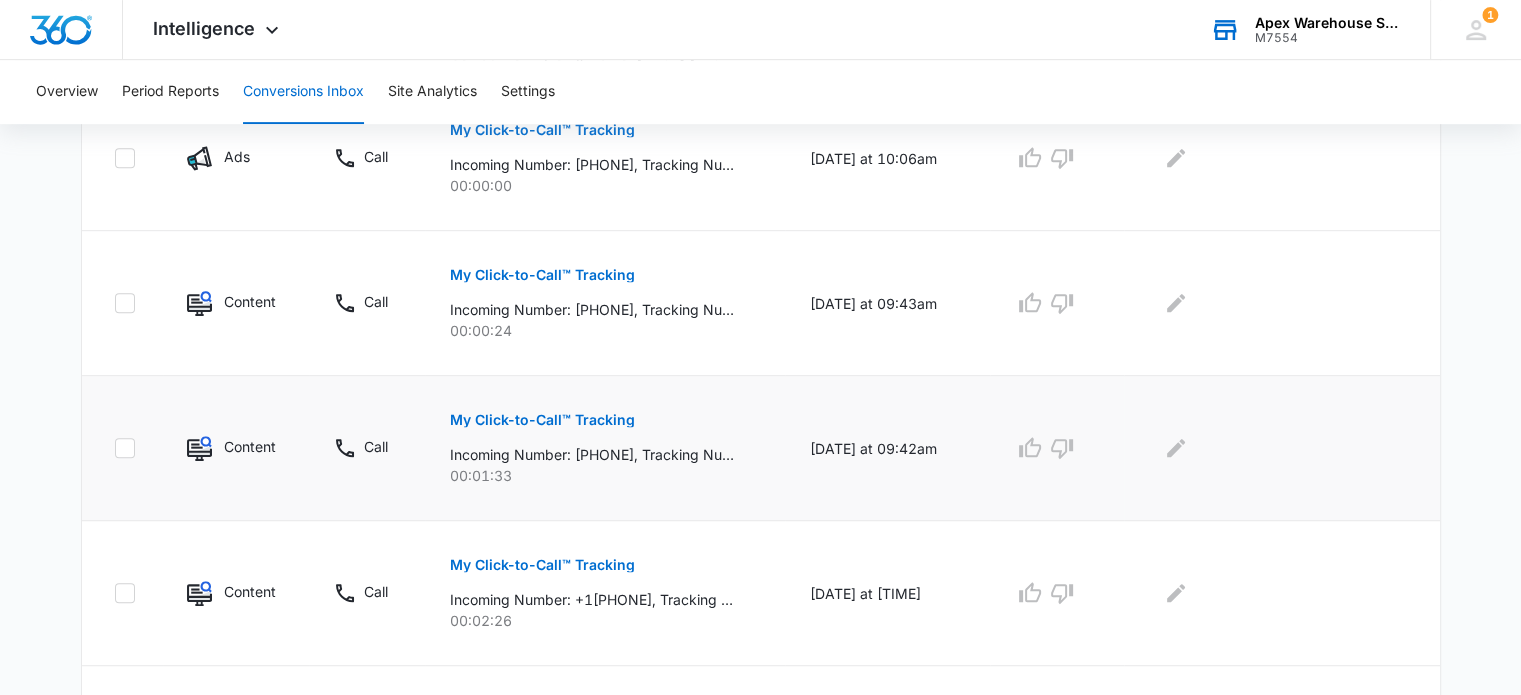 click on "My Click-to-Call™ Tracking Incoming Number: +1[PHONE], Tracking Number: +1[PHONE], Ring To: +1[PHONE], Caller Id: +1[PHONE], Duration: 00:01:33, Title: Apex - Content 00:01:33" at bounding box center [605, 441] 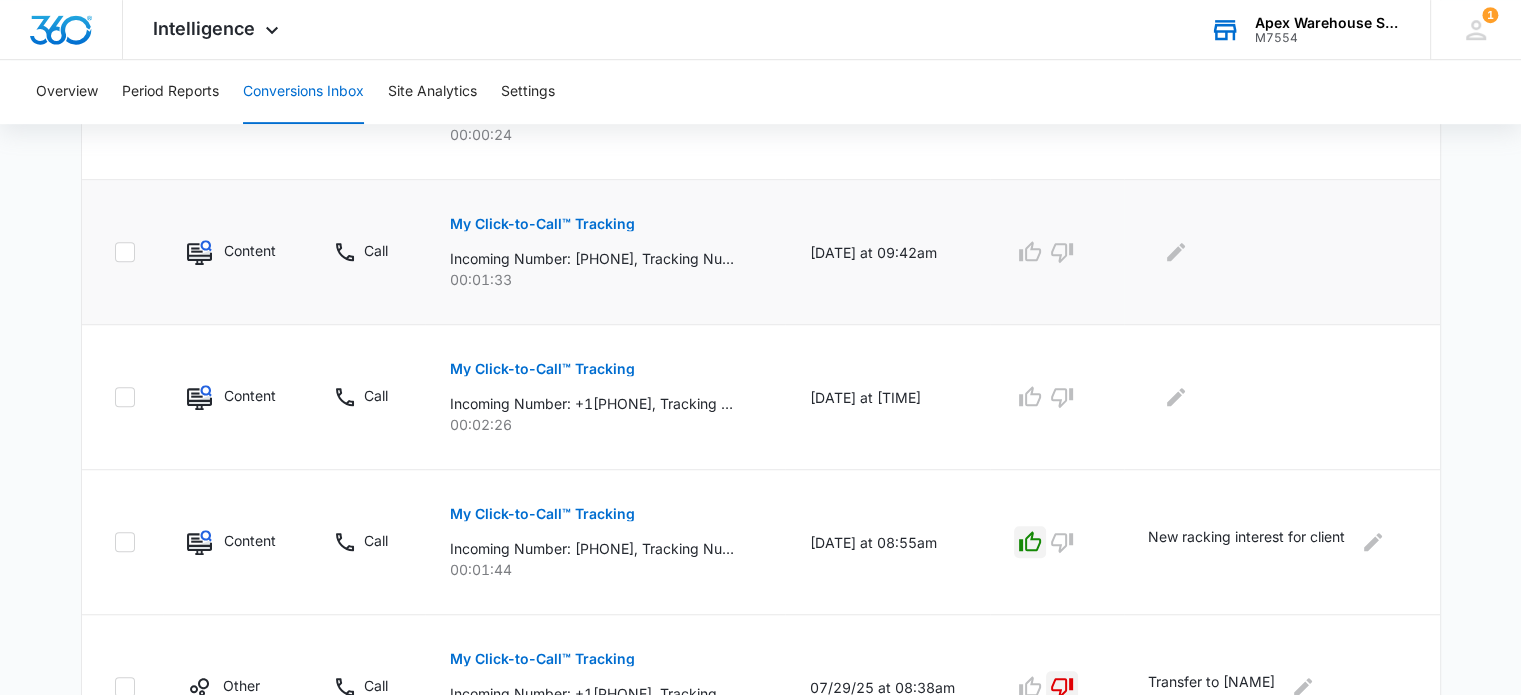 scroll, scrollTop: 1105, scrollLeft: 0, axis: vertical 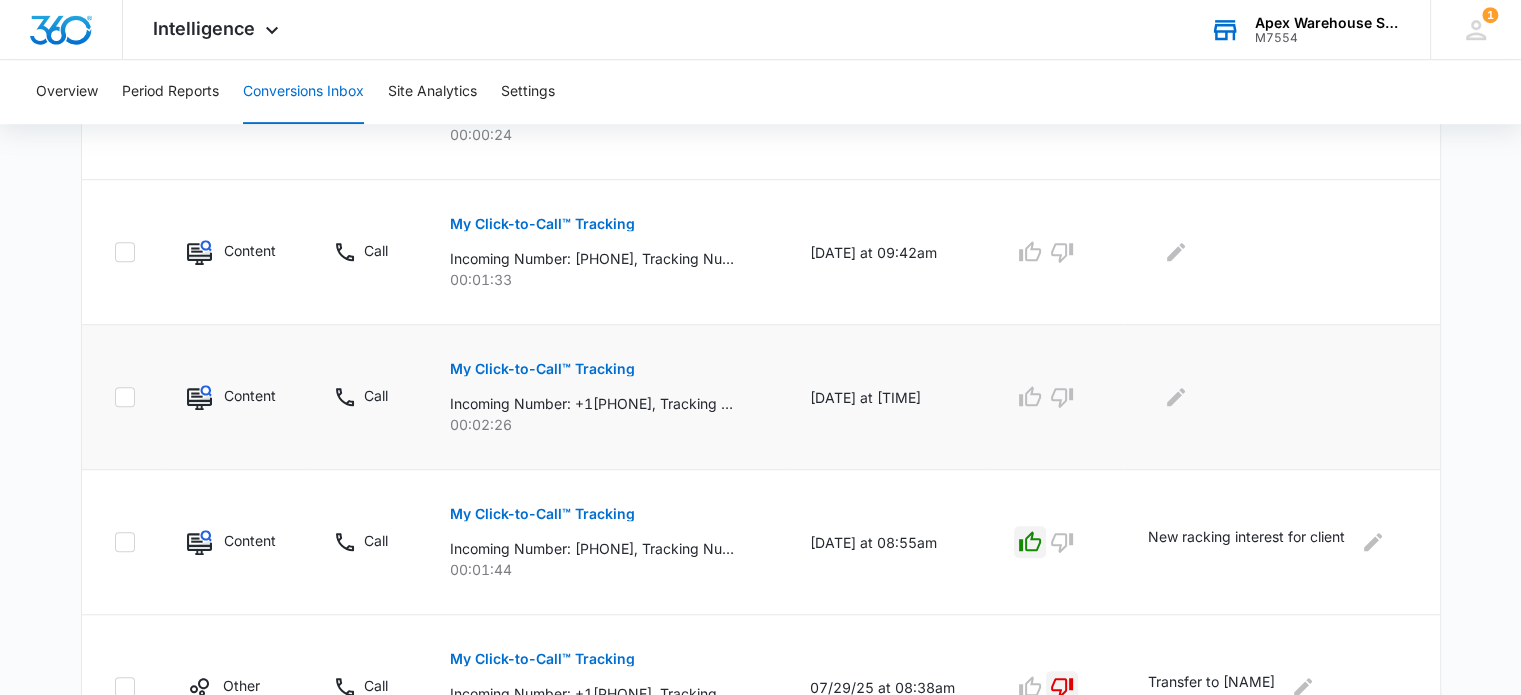 click on "My Click-to-Call™ Tracking" at bounding box center (541, 369) 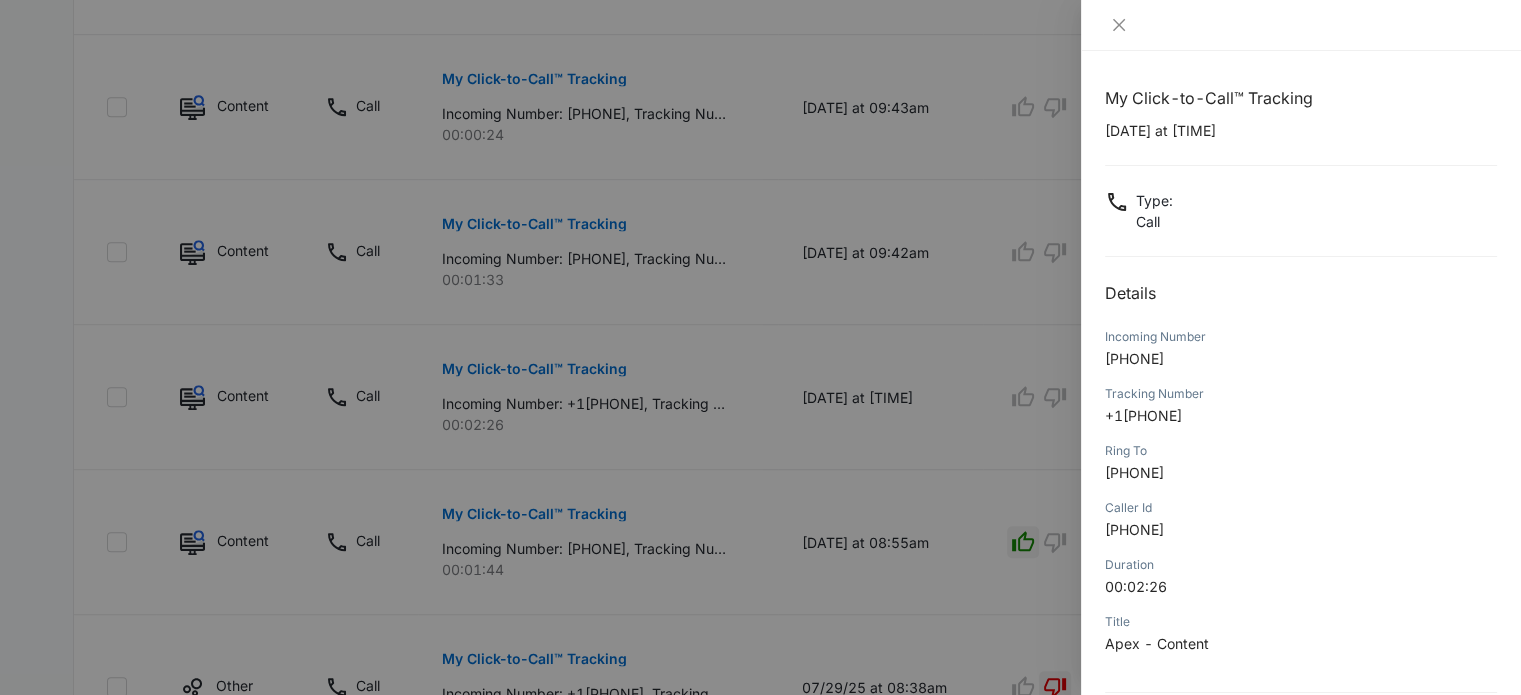 scroll, scrollTop: 192, scrollLeft: 0, axis: vertical 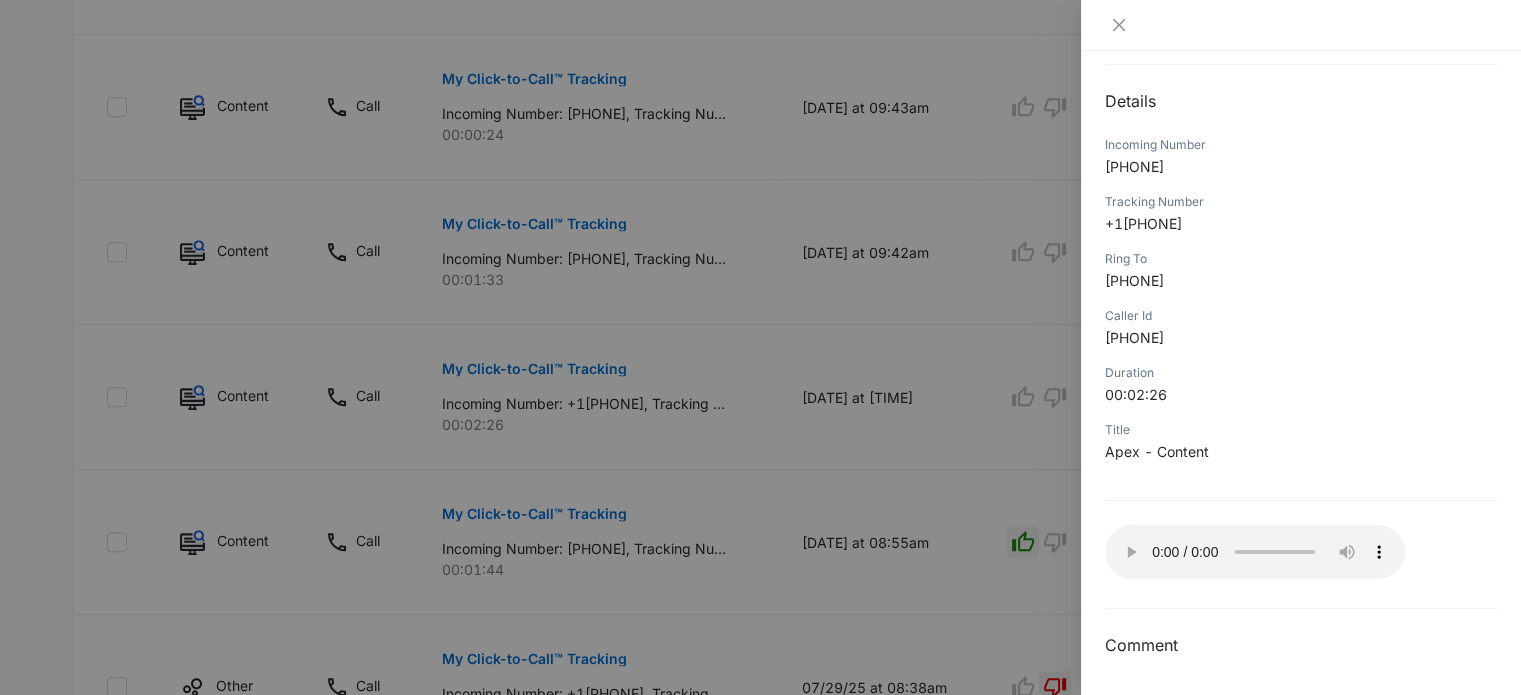 type 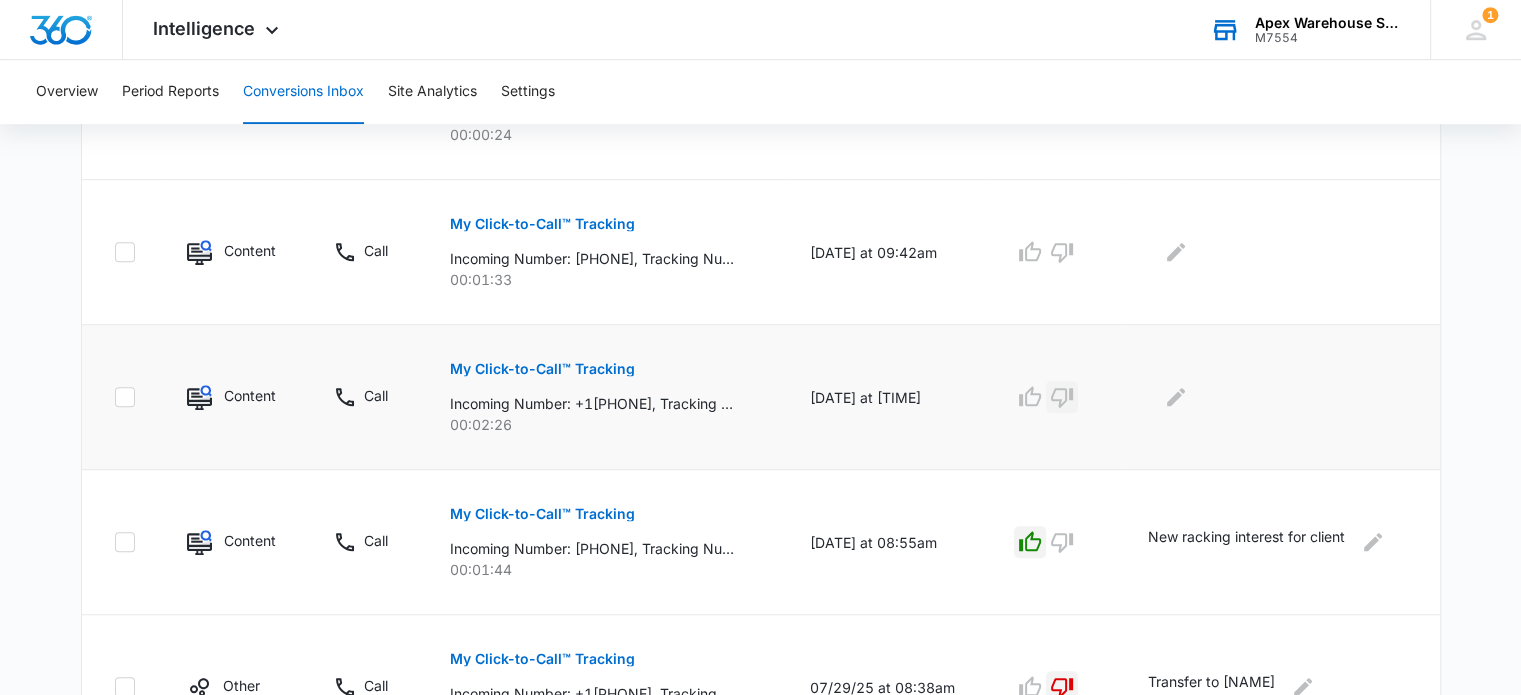 click 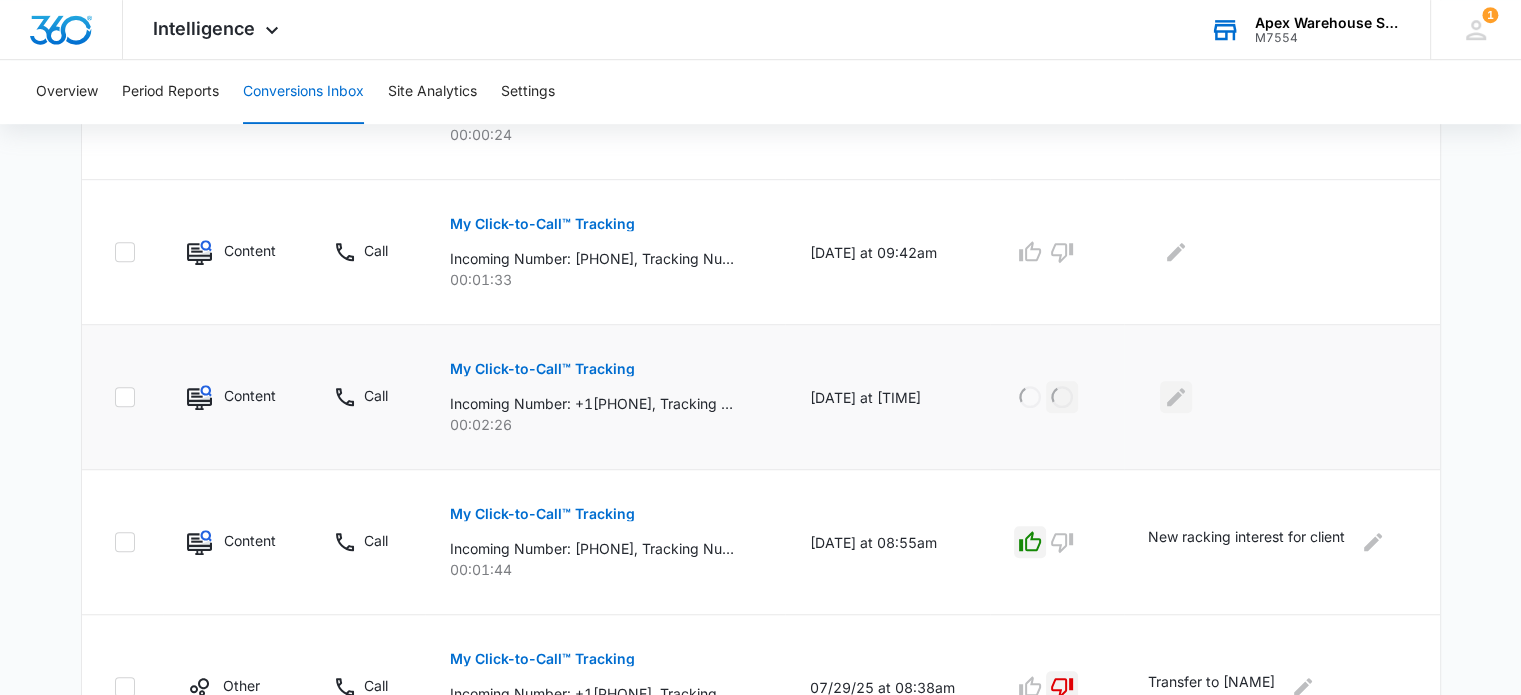 click 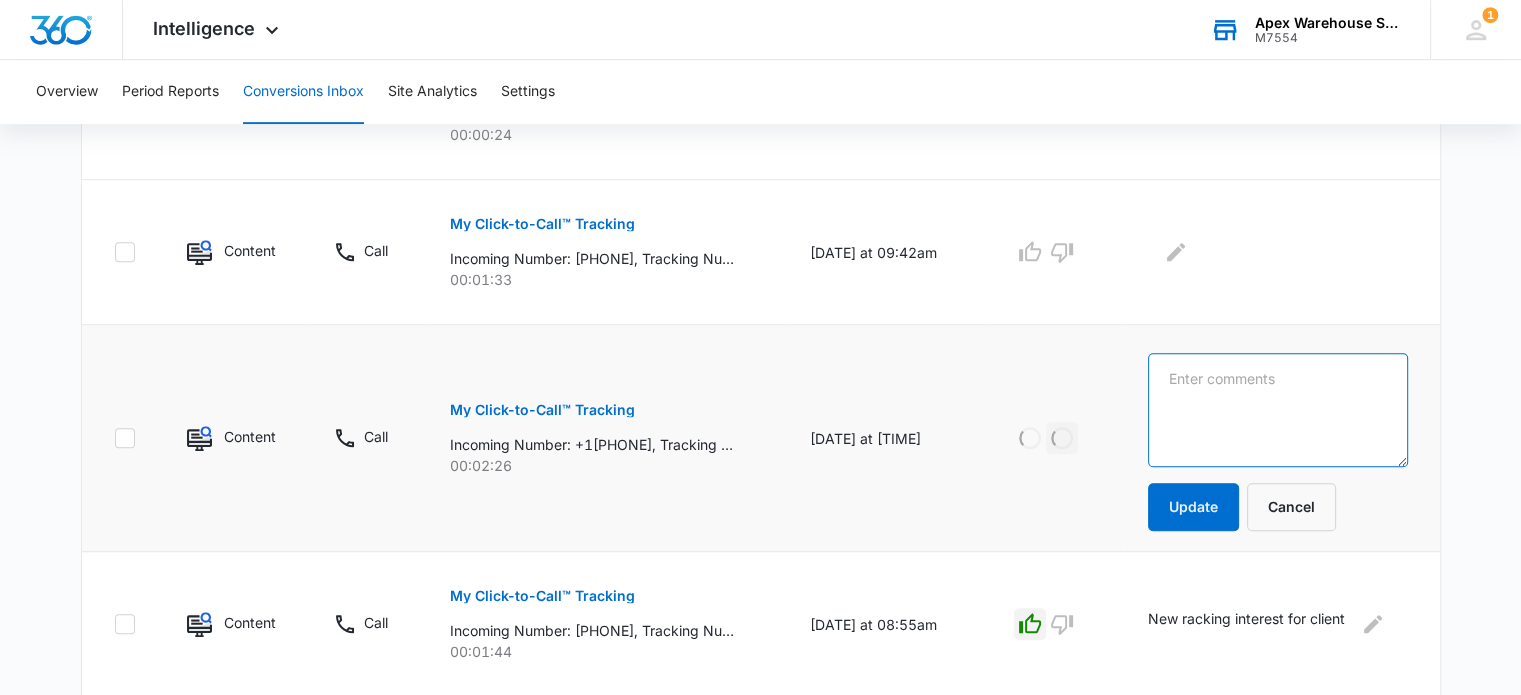 click at bounding box center [1277, 410] 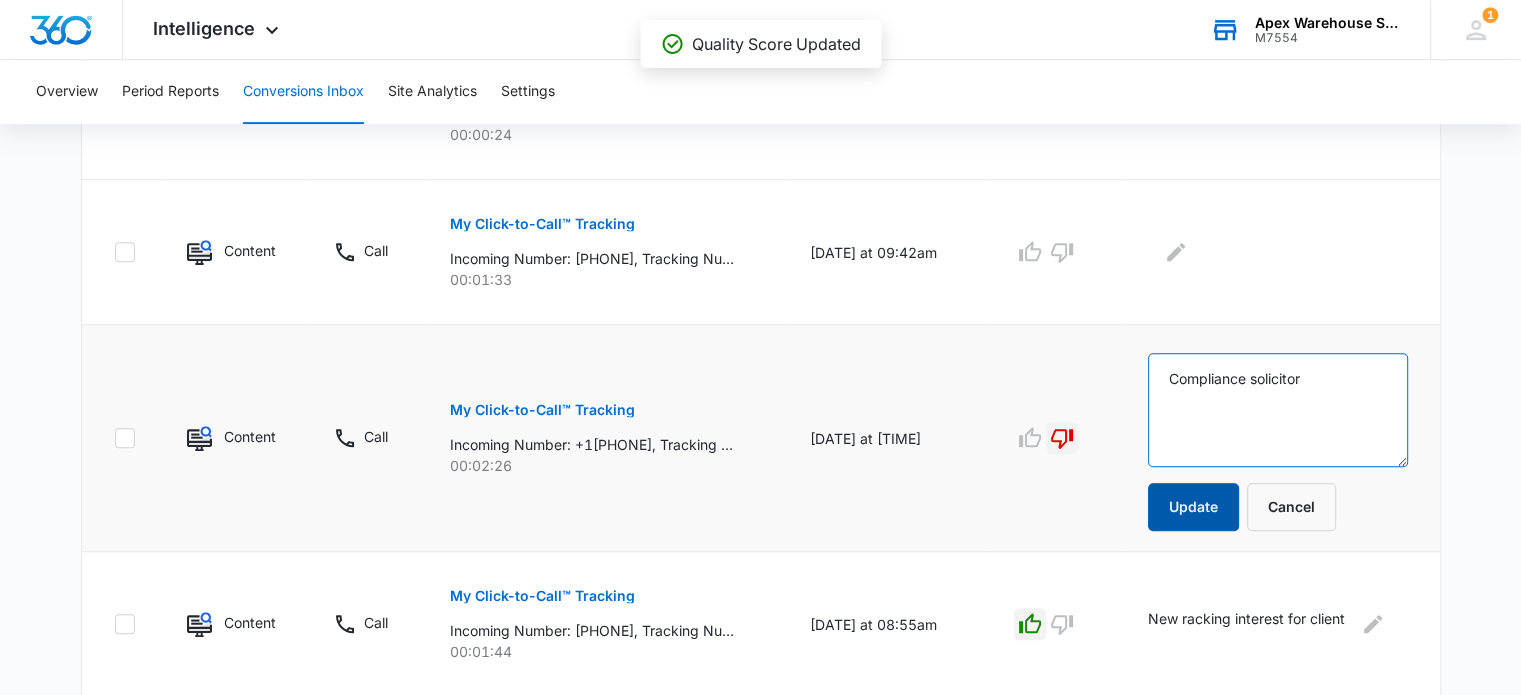 type on "Compliance solicitor" 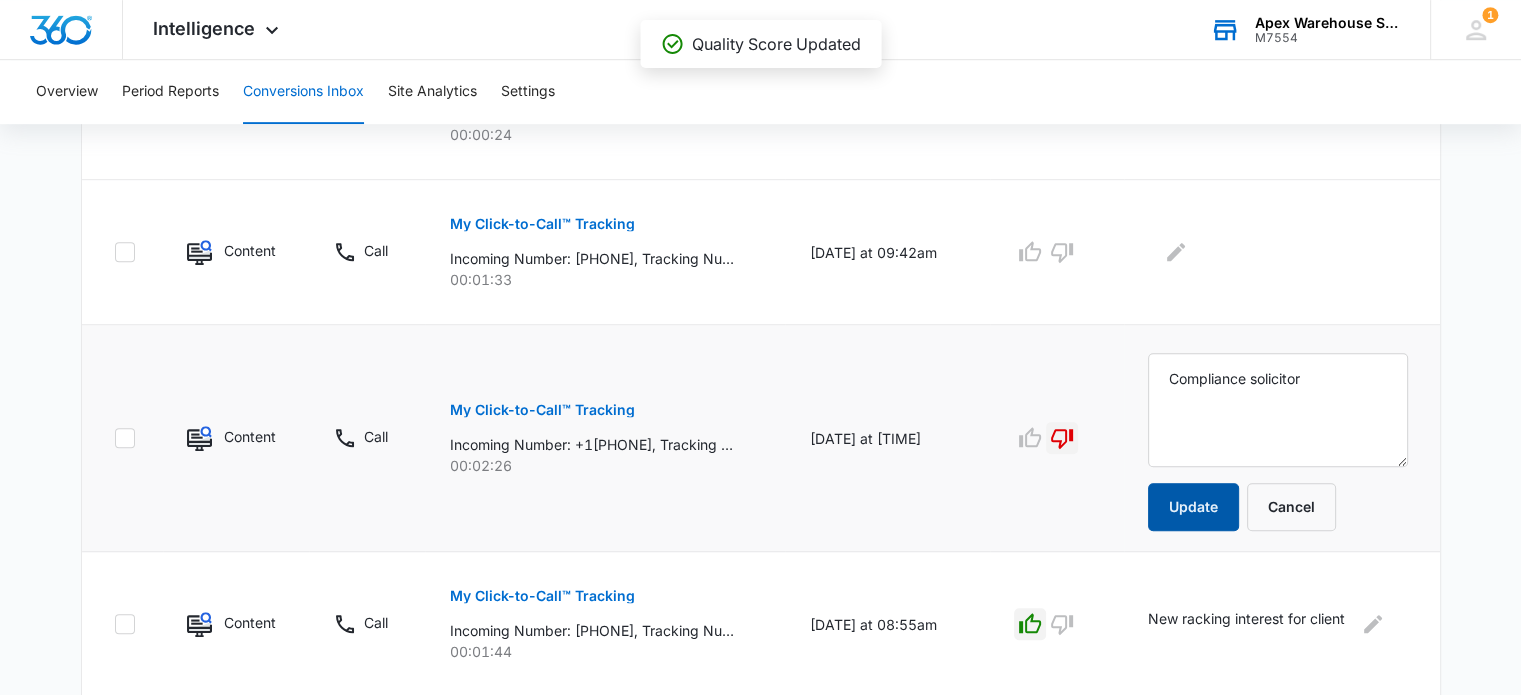 click on "Update" at bounding box center [1193, 507] 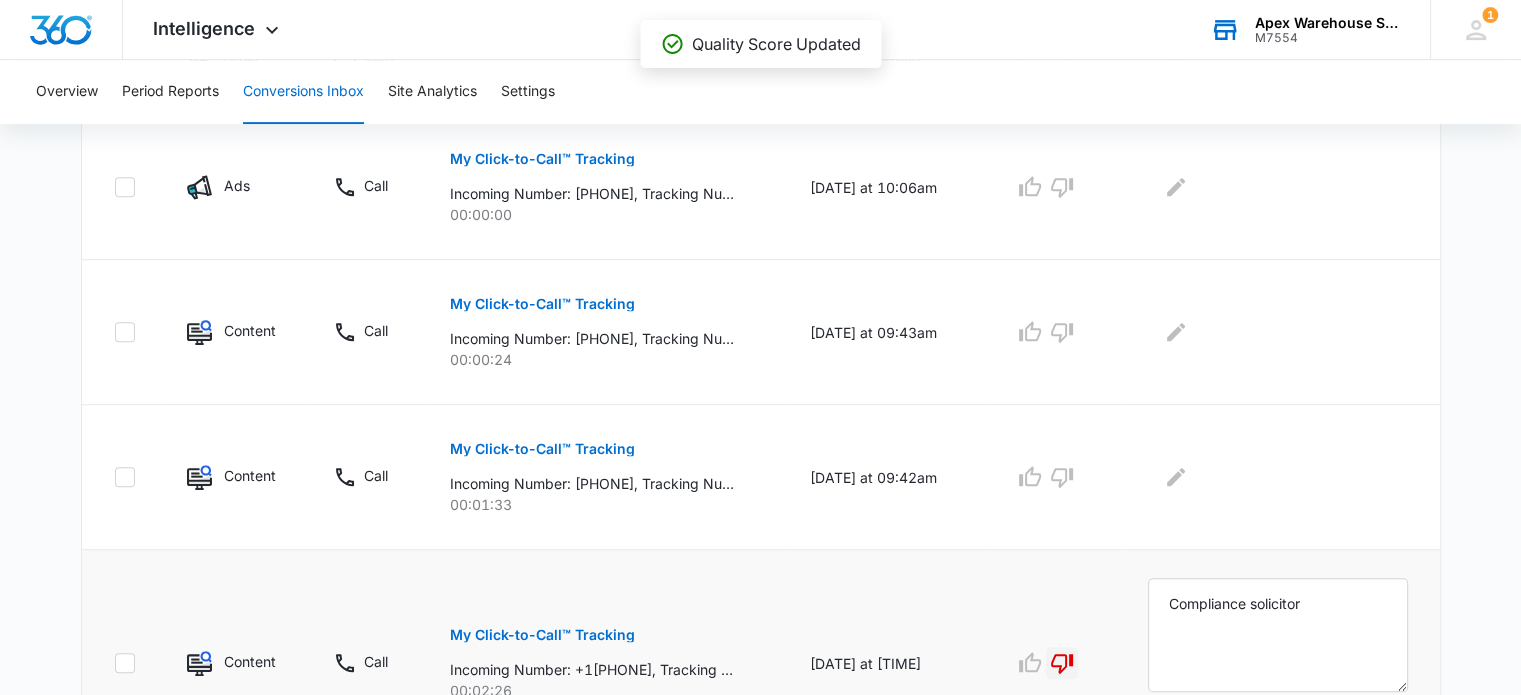 scroll, scrollTop: 877, scrollLeft: 0, axis: vertical 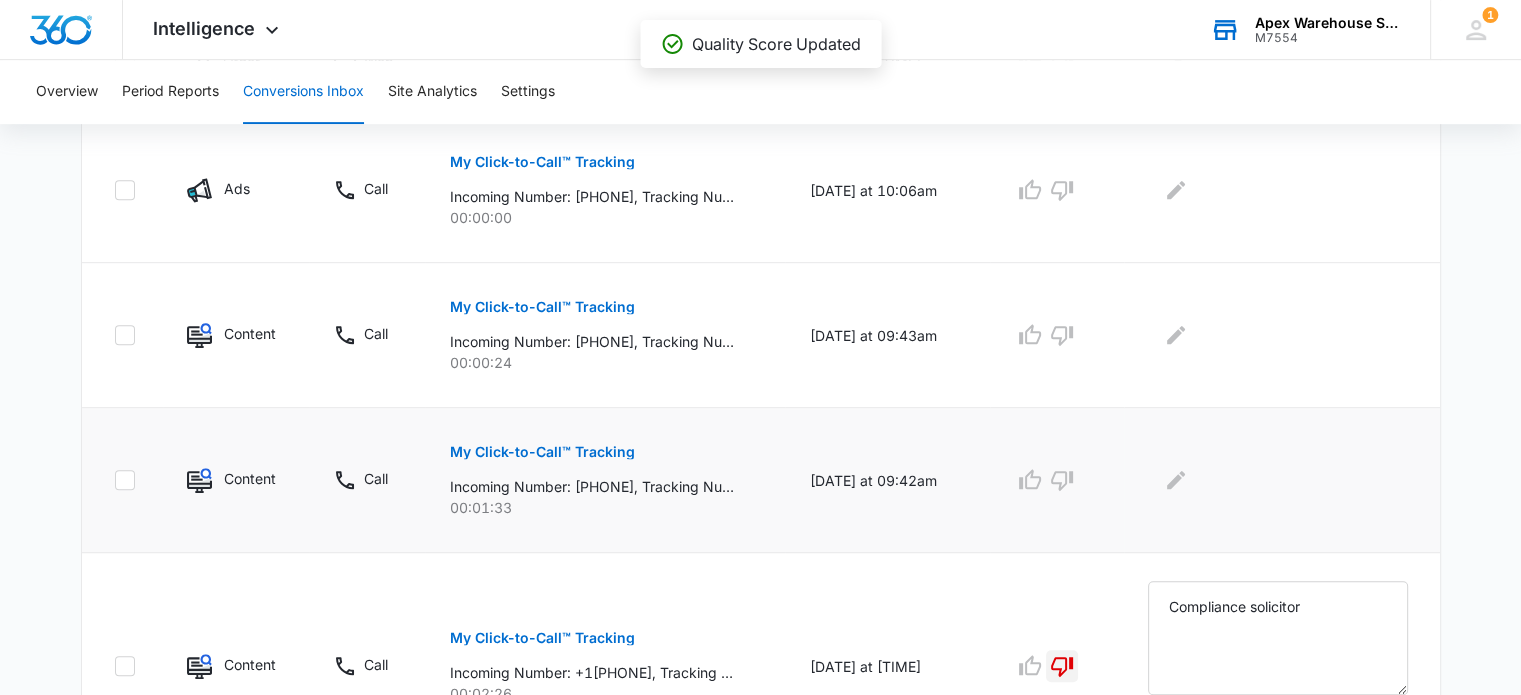 click on "My Click-to-Call™ Tracking" at bounding box center (541, 452) 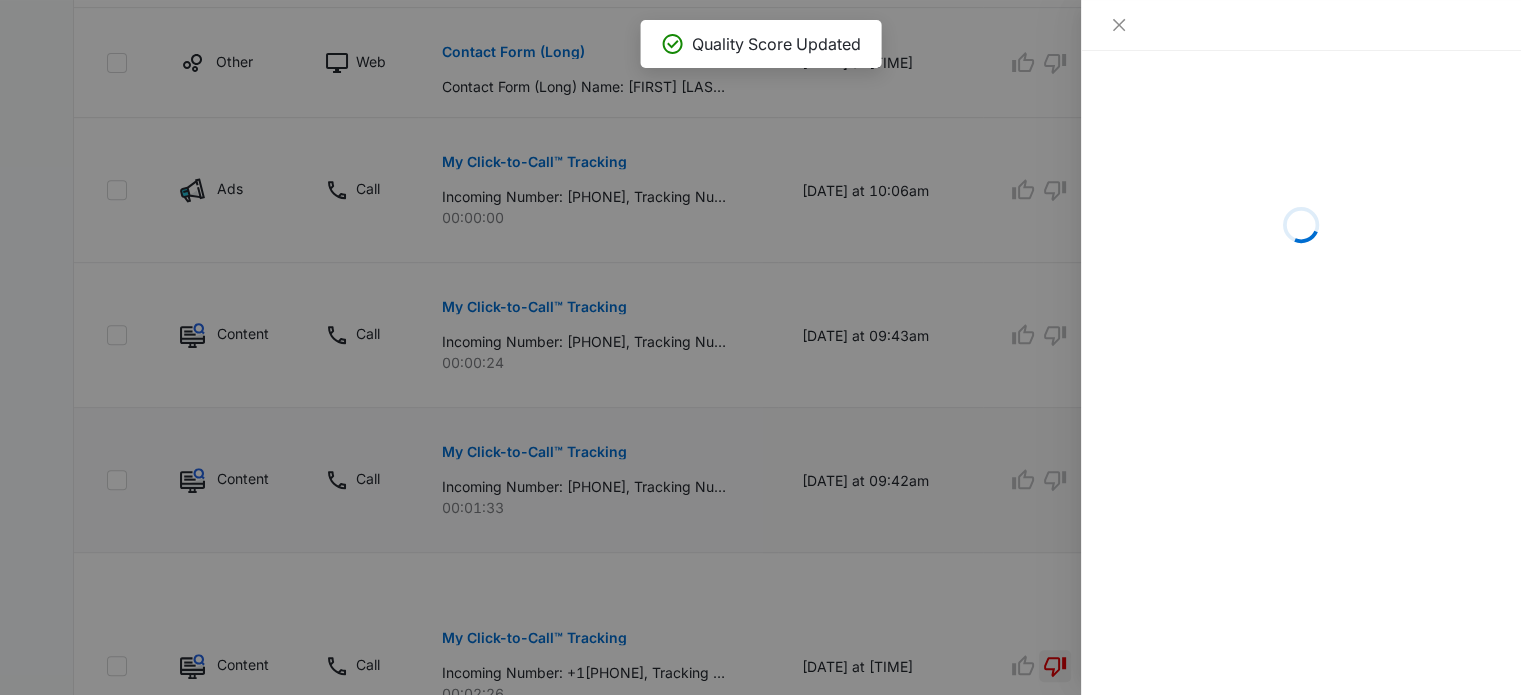 click at bounding box center (760, 347) 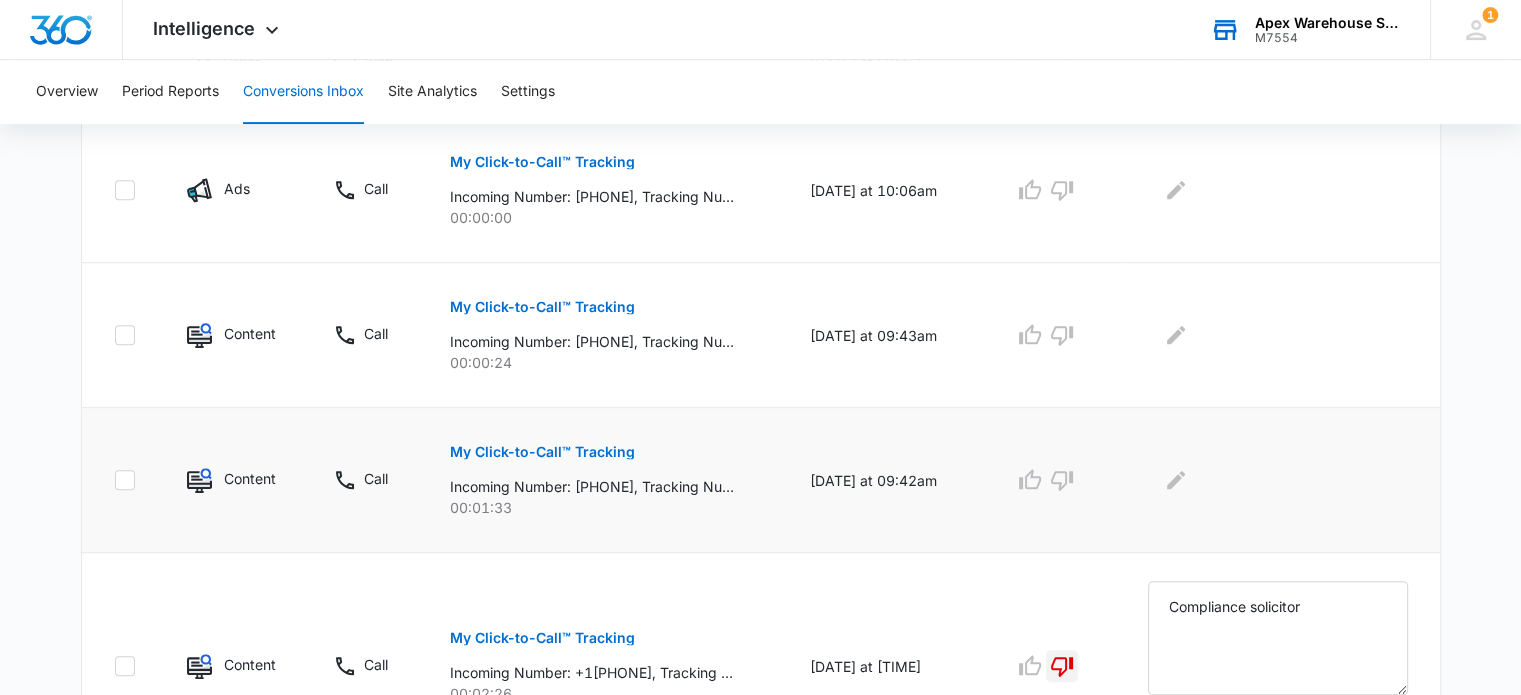 click on "My Click-to-Call™ Tracking" at bounding box center (541, 452) 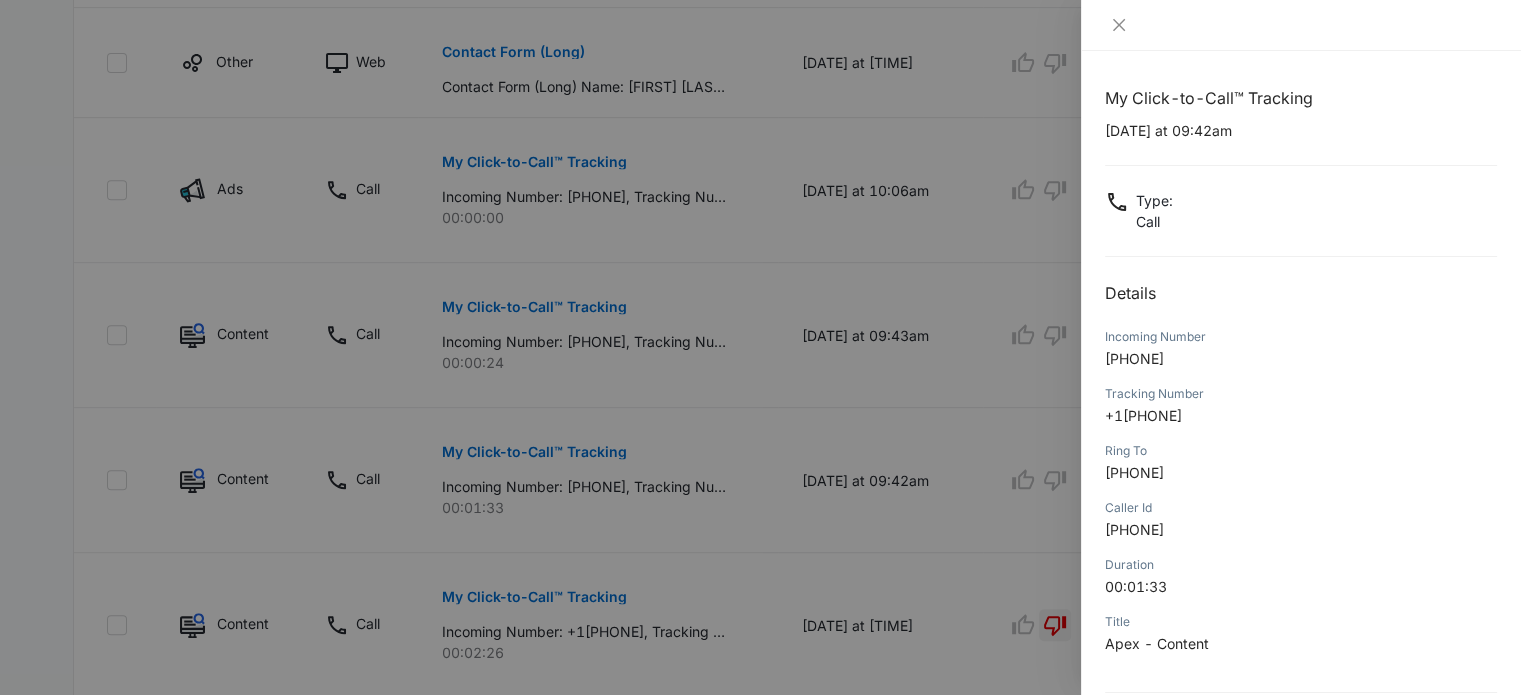 scroll, scrollTop: 192, scrollLeft: 0, axis: vertical 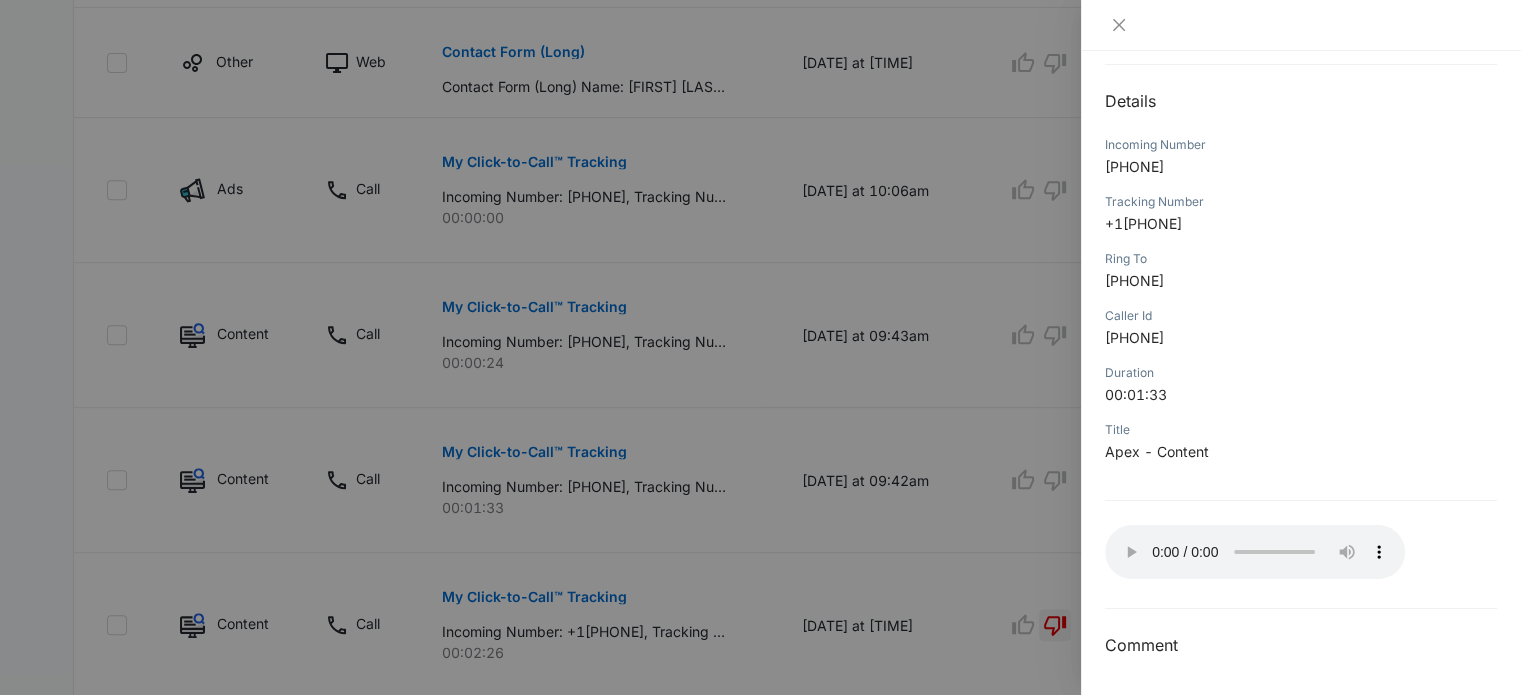 type 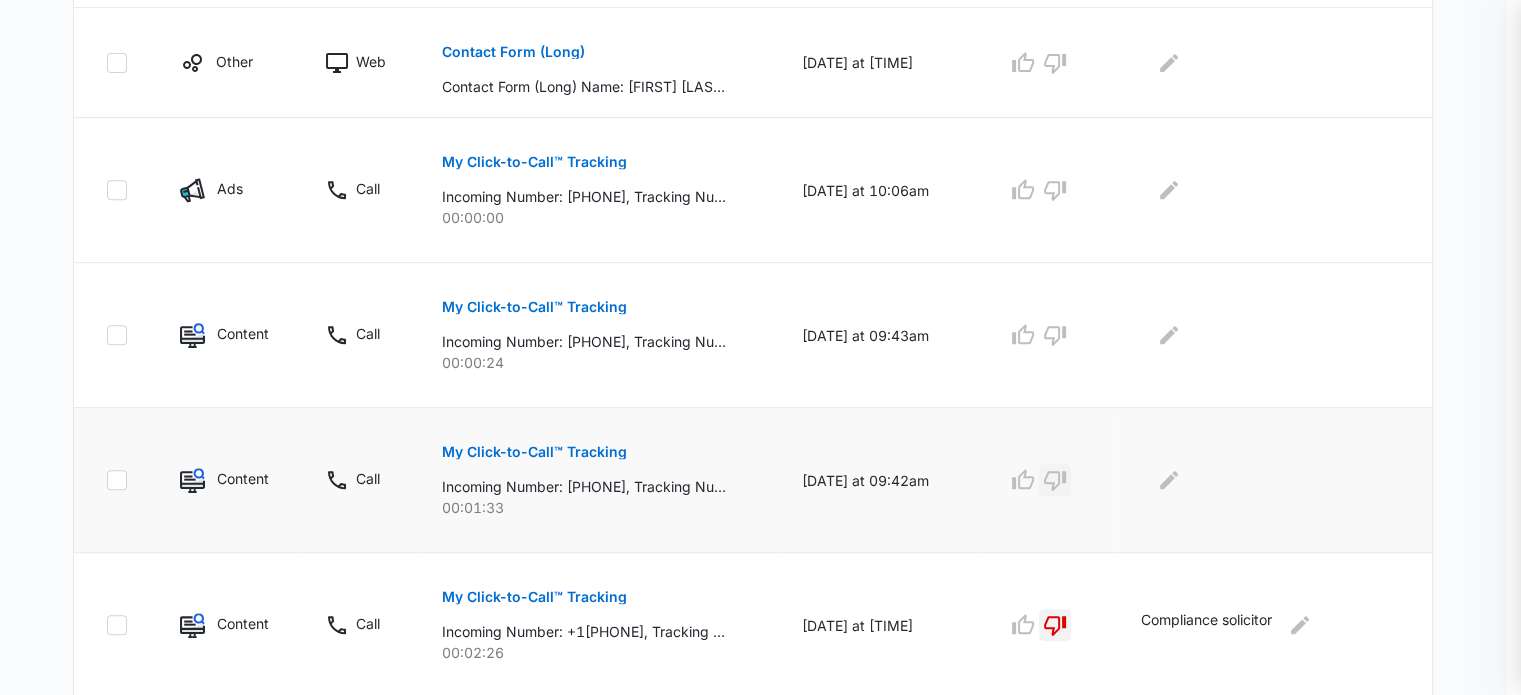 click 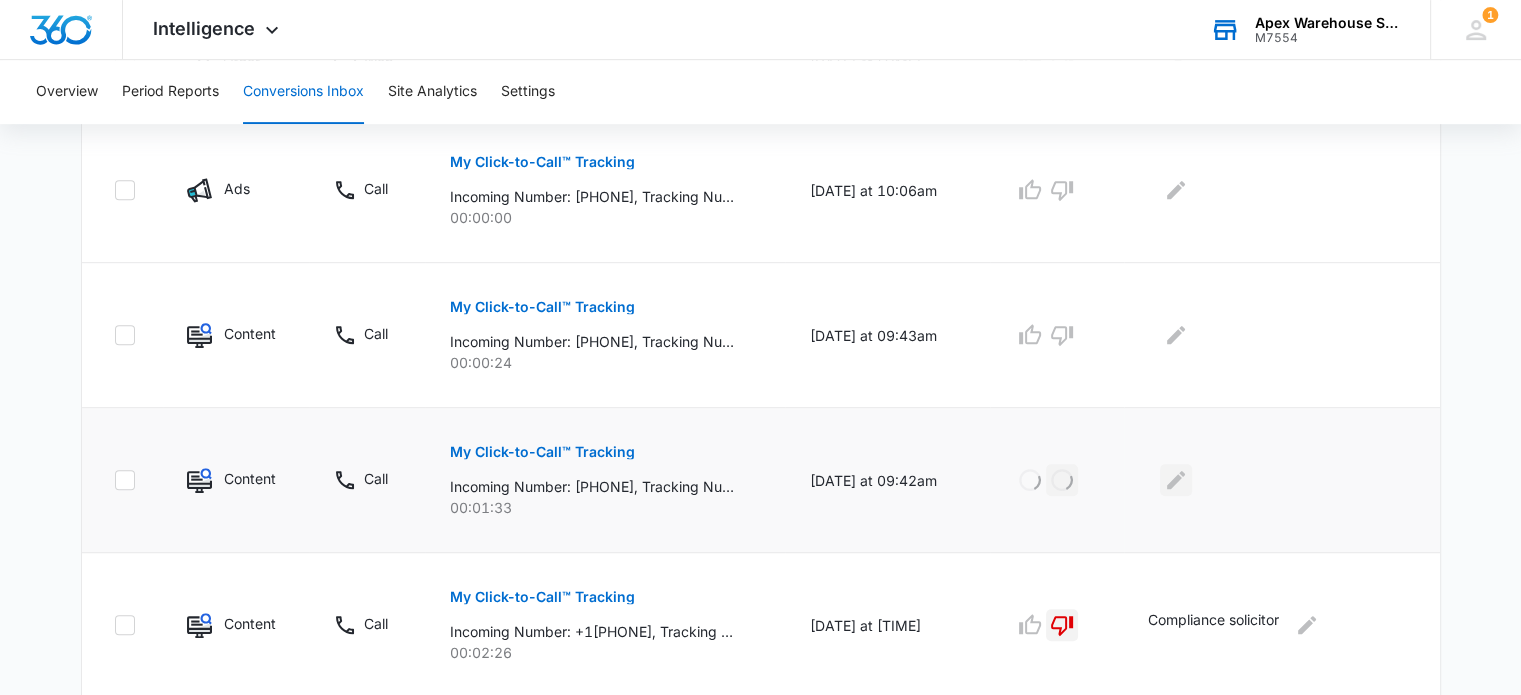 click 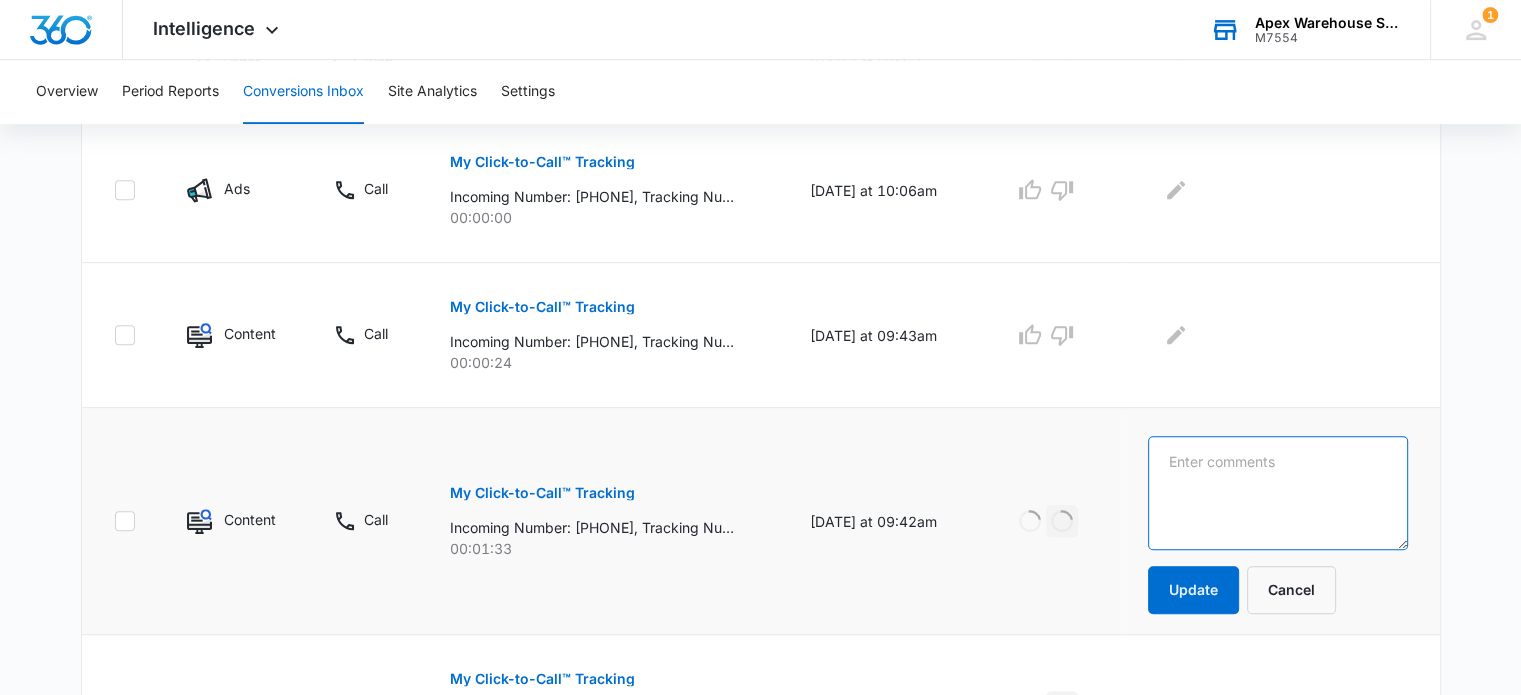 click at bounding box center (1277, 493) 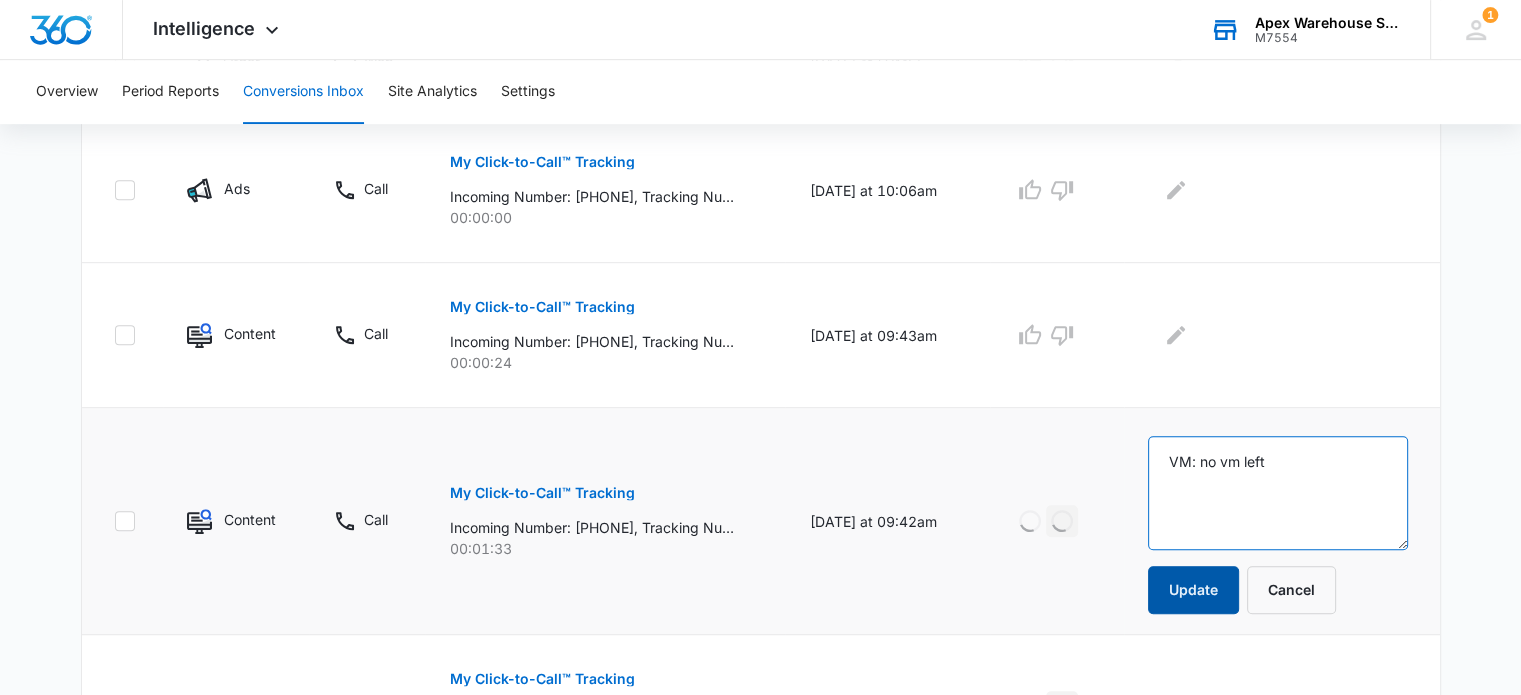 type on "VM: no vm left" 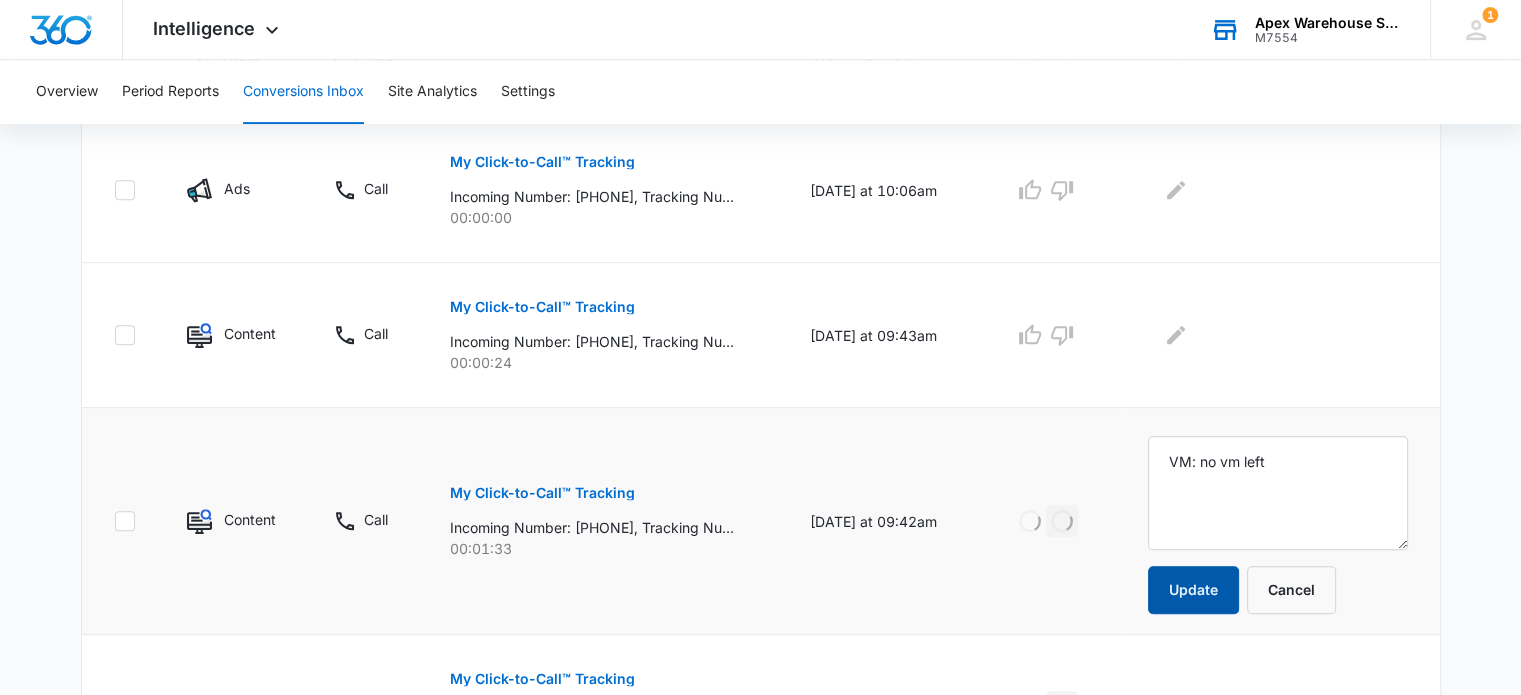 click on "Update" at bounding box center (1193, 590) 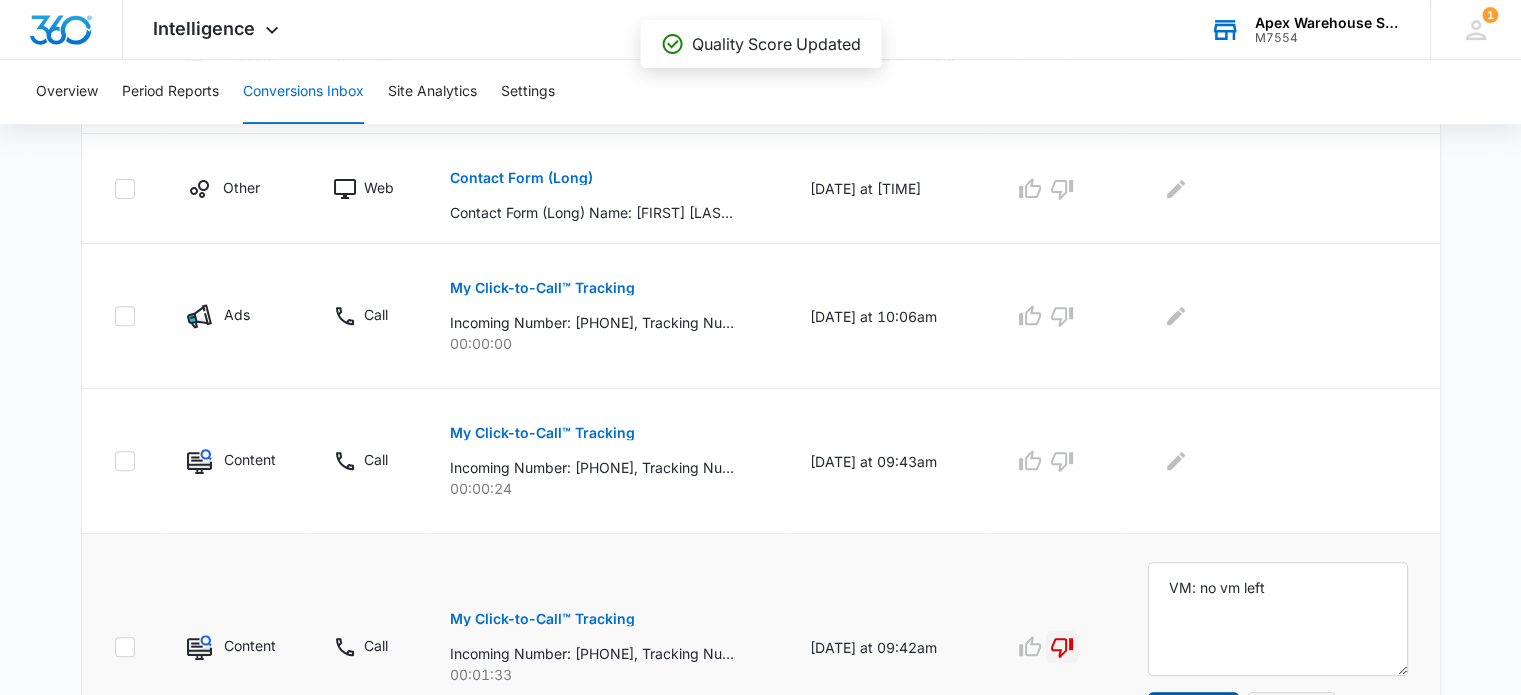 scroll, scrollTop: 750, scrollLeft: 0, axis: vertical 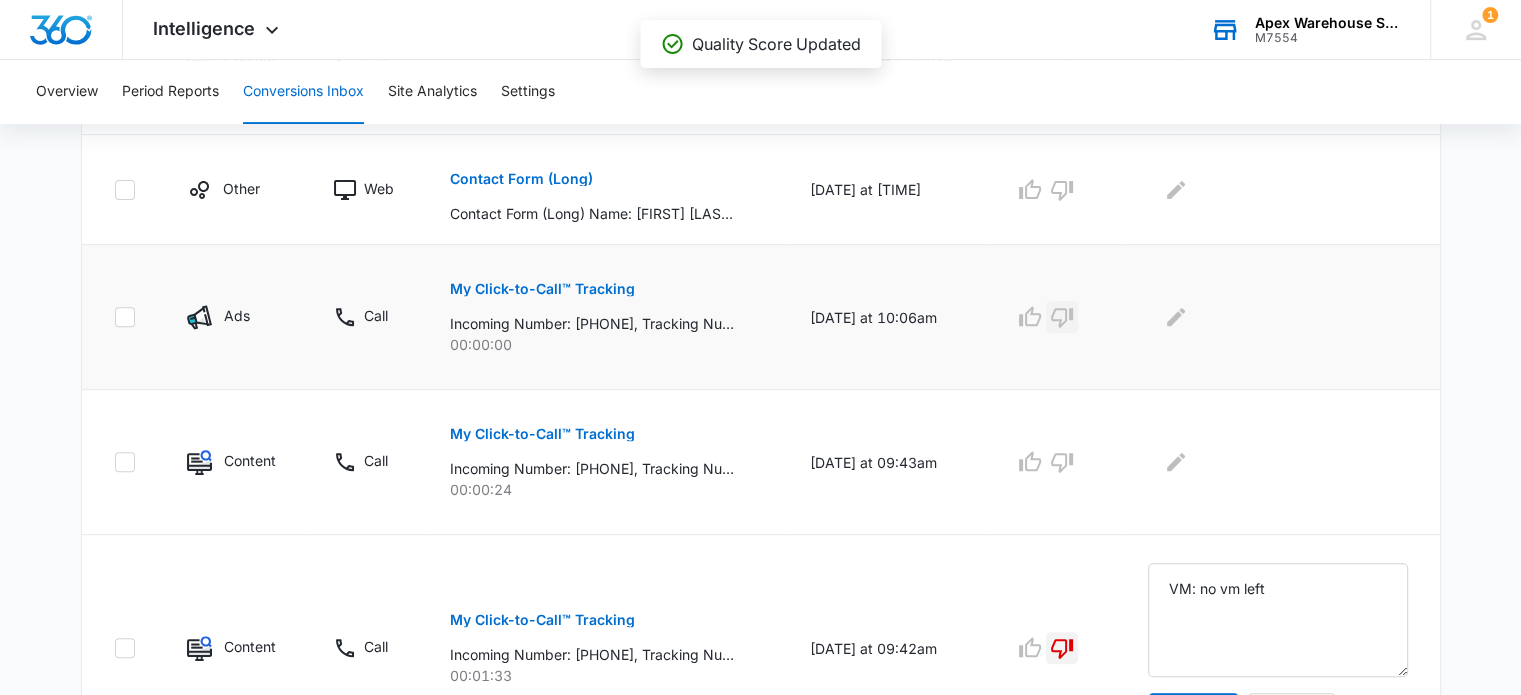 click 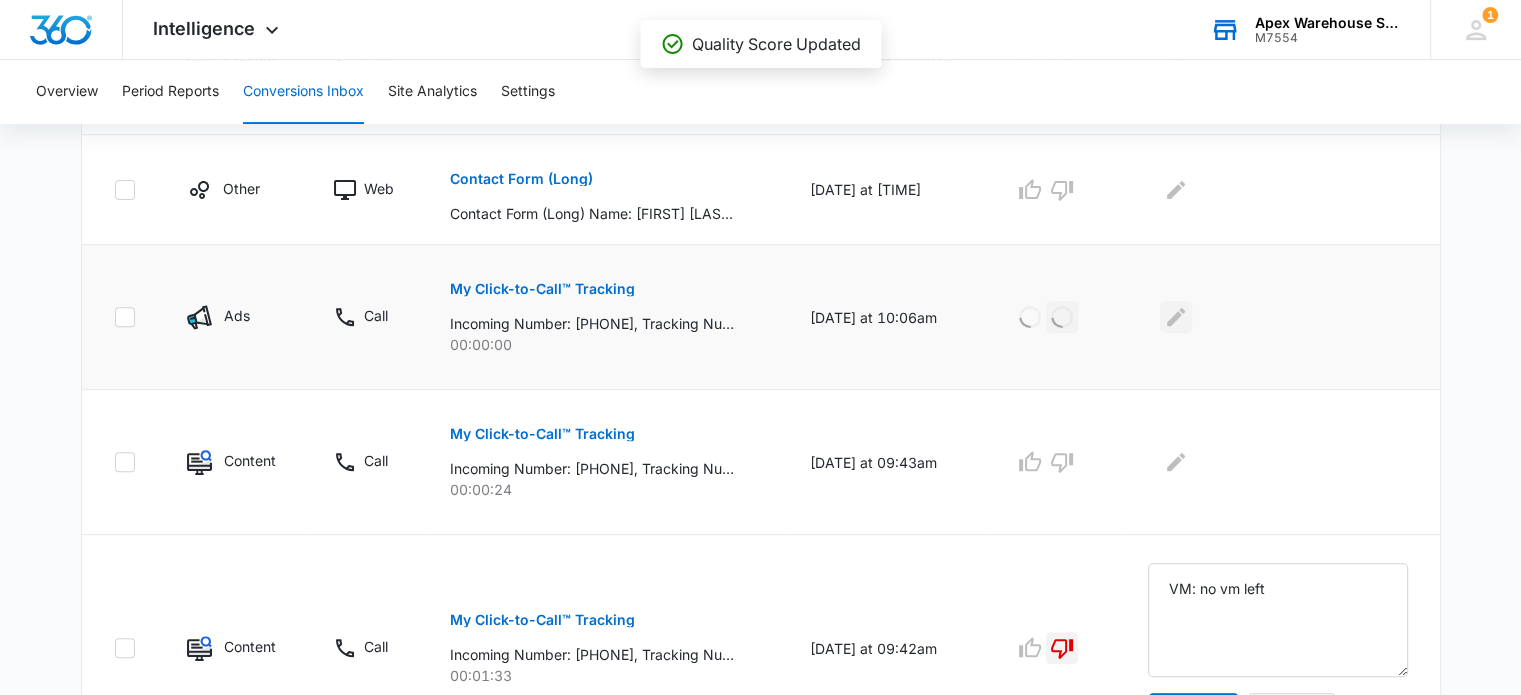 click 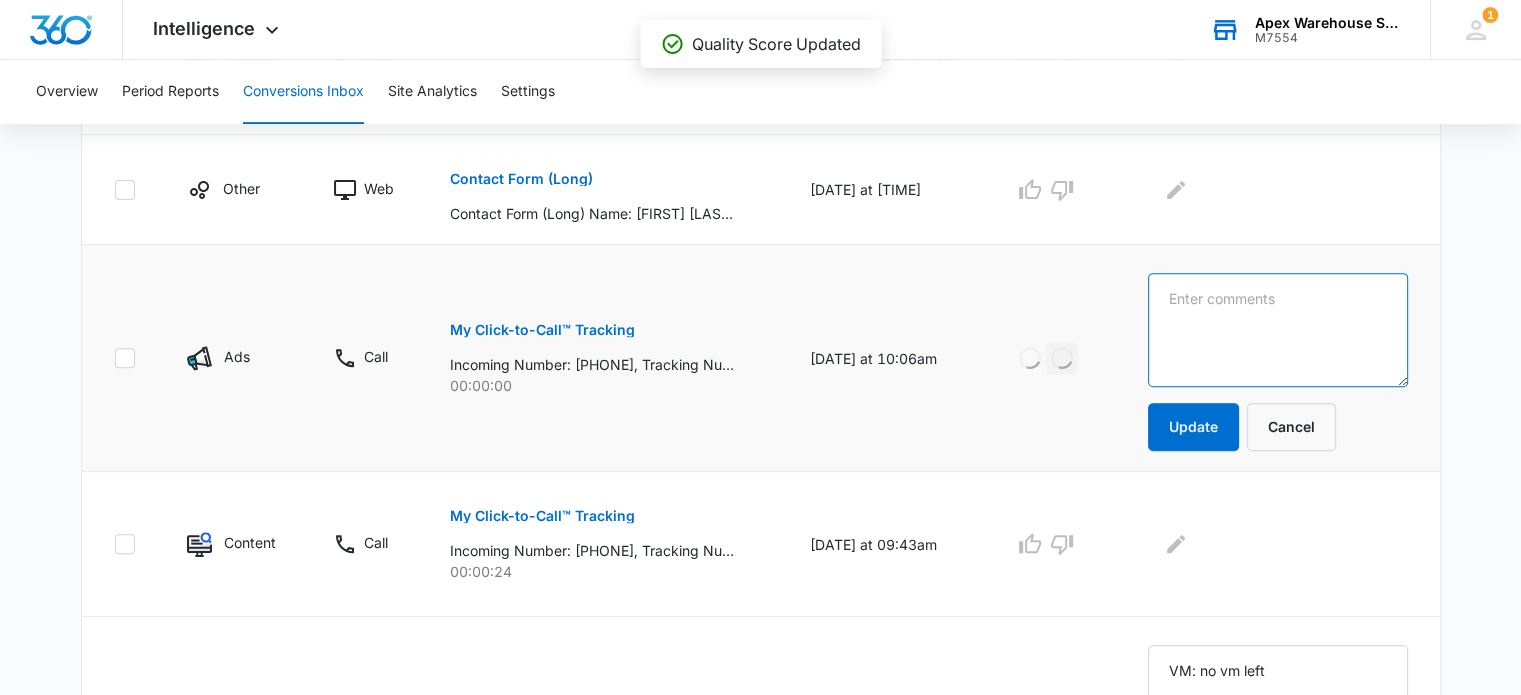 click at bounding box center (1277, 330) 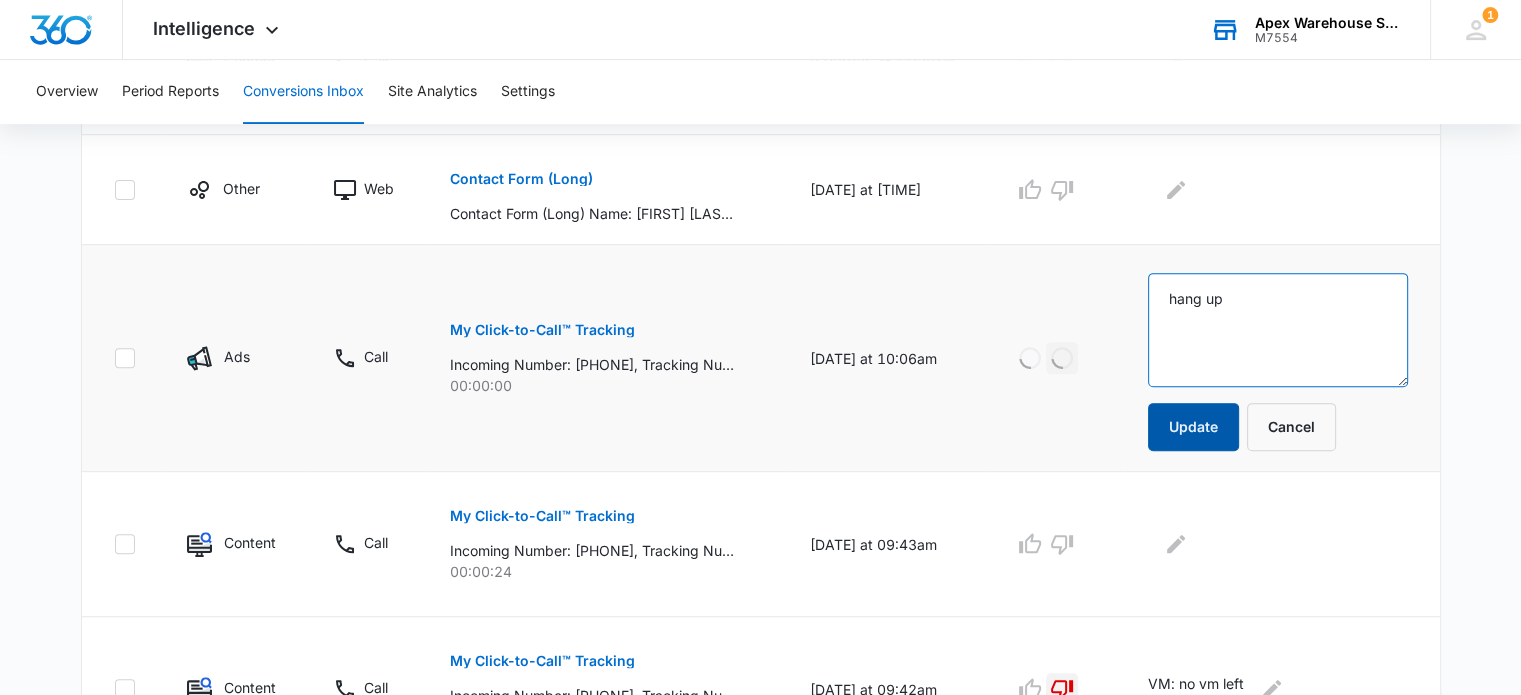 type on "hang up" 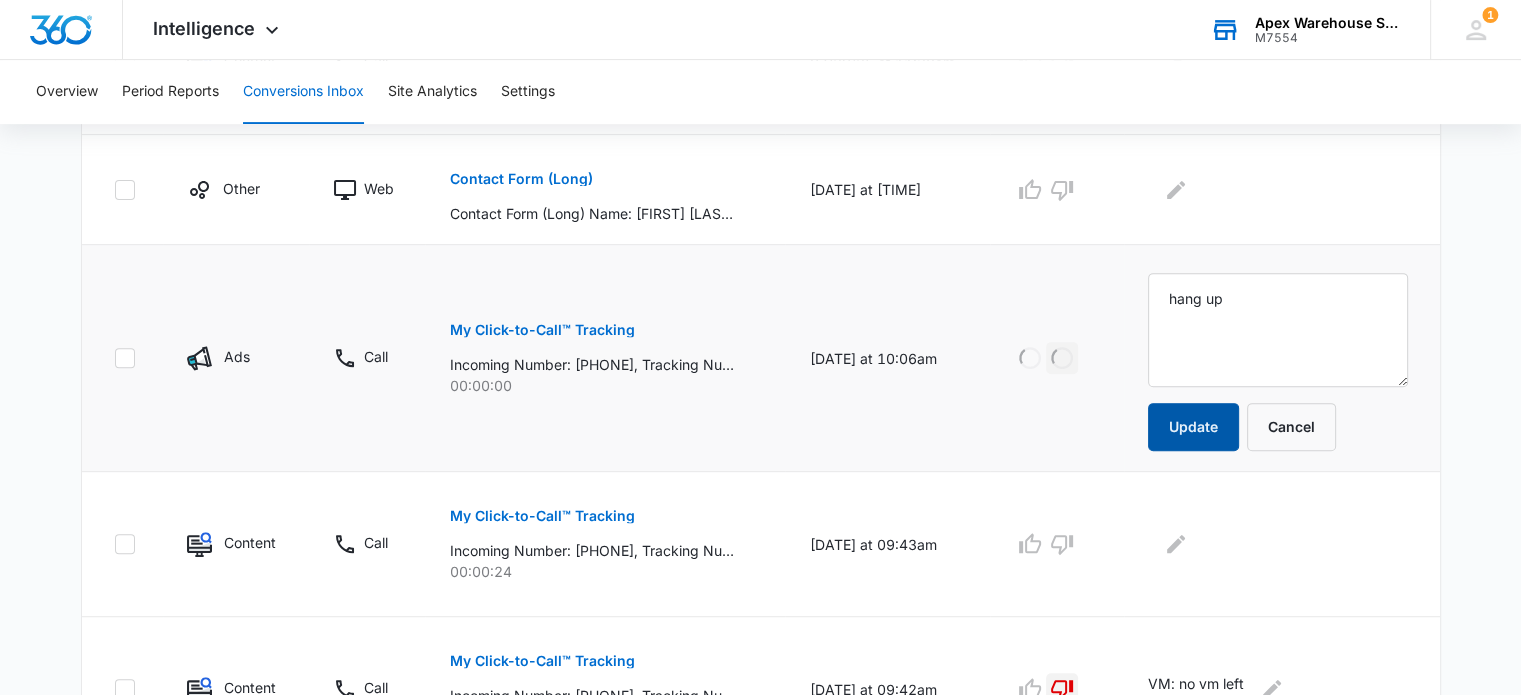 click on "Update" at bounding box center [1193, 427] 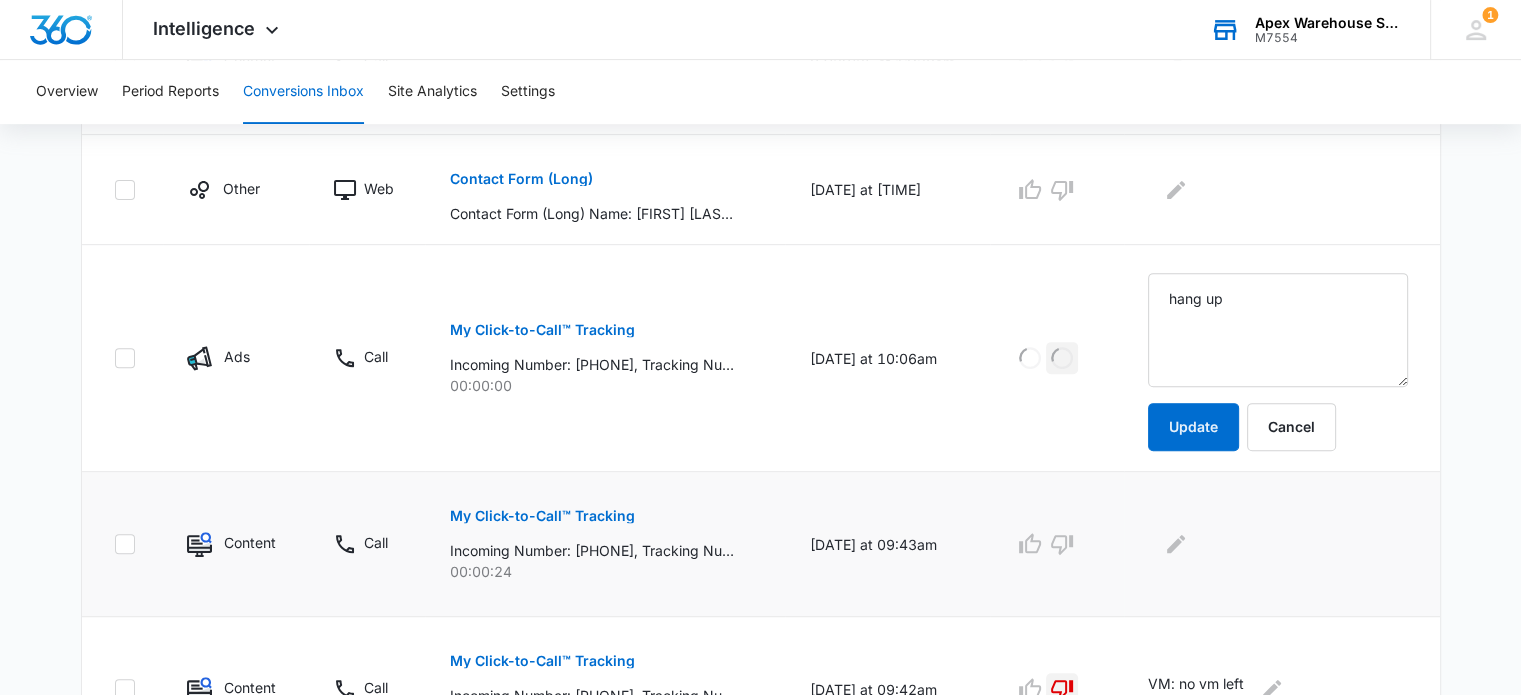 click on "My Click-to-Call™ Tracking" at bounding box center (541, 516) 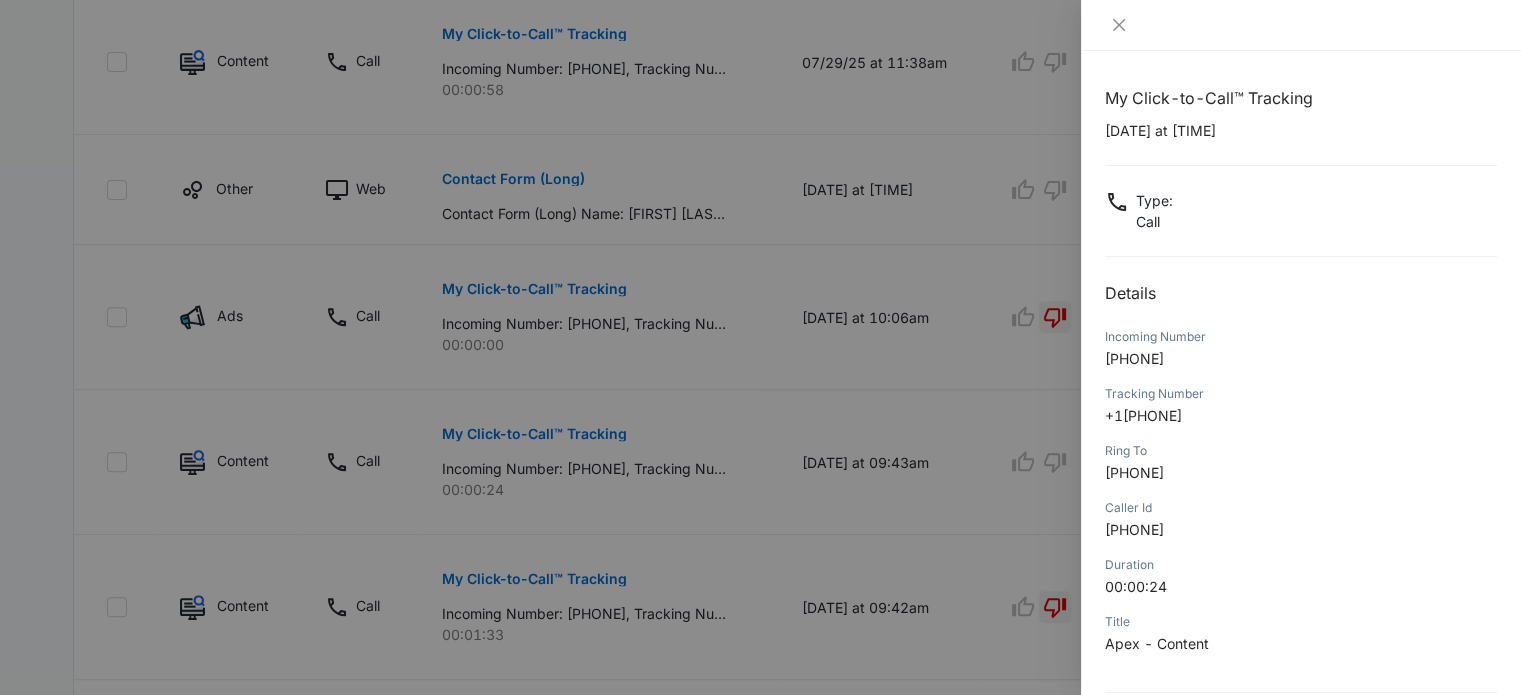 scroll, scrollTop: 192, scrollLeft: 0, axis: vertical 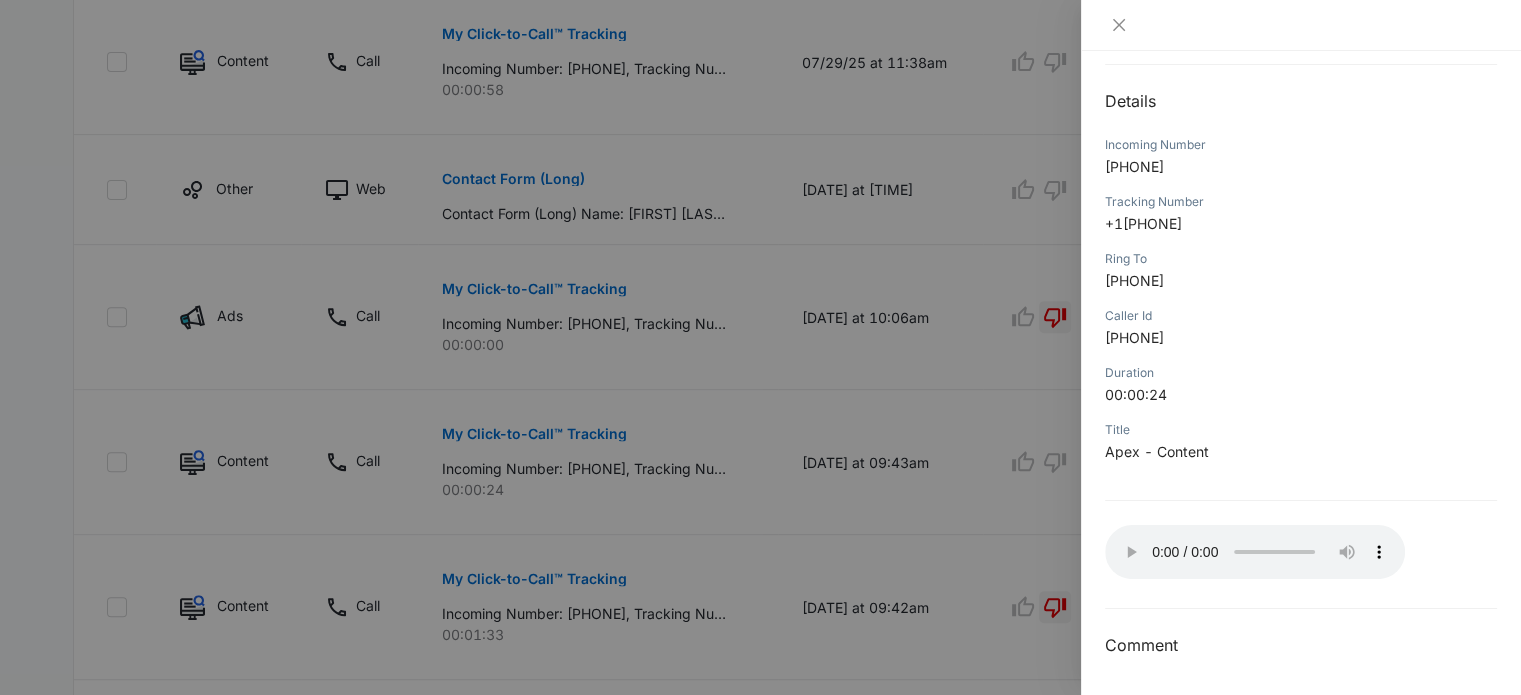 type 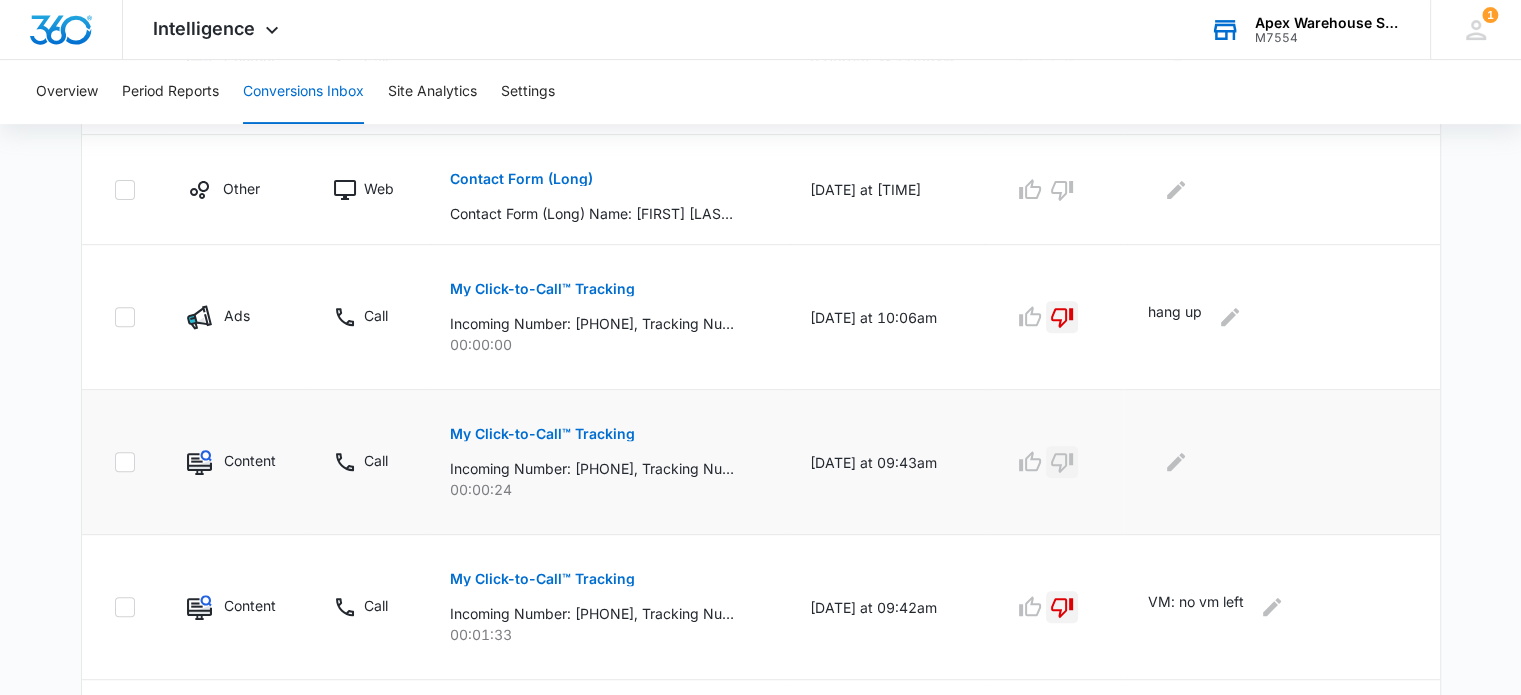click 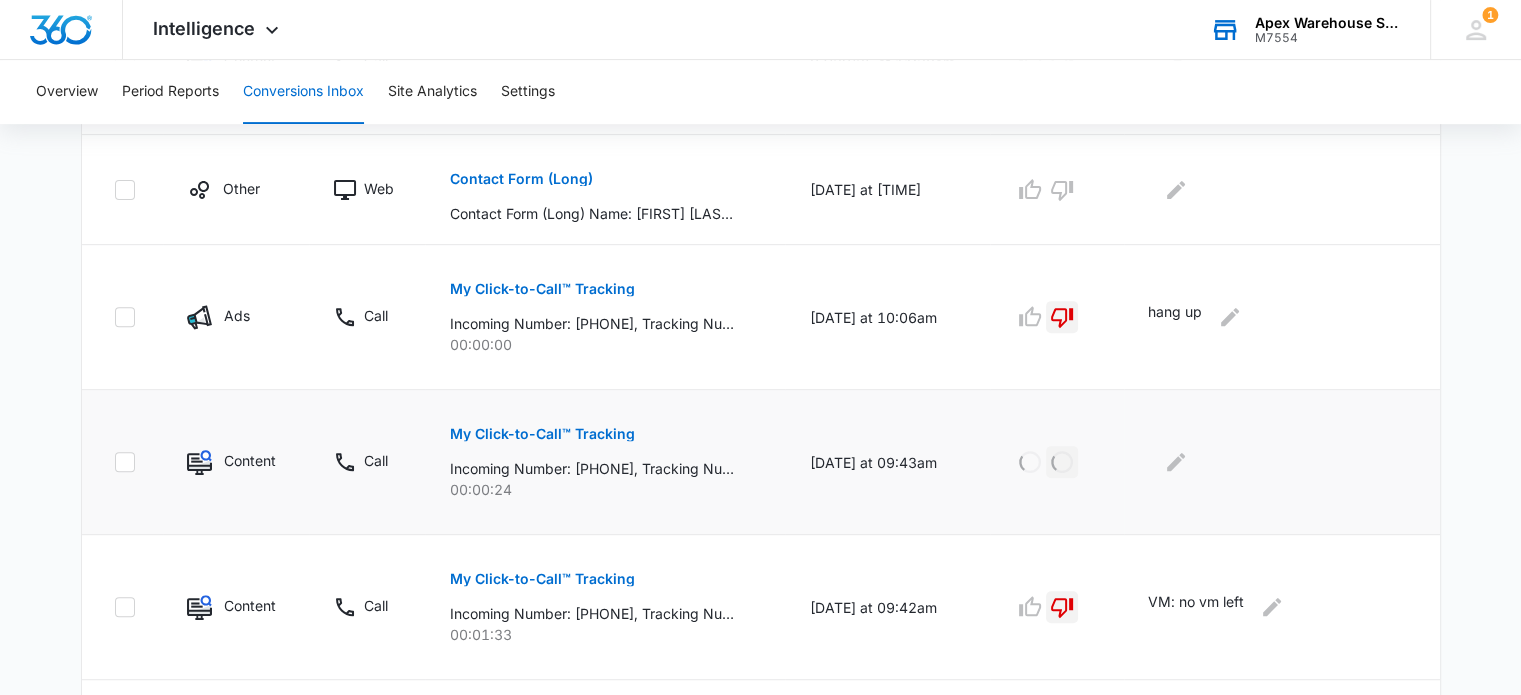 click at bounding box center (1277, 462) 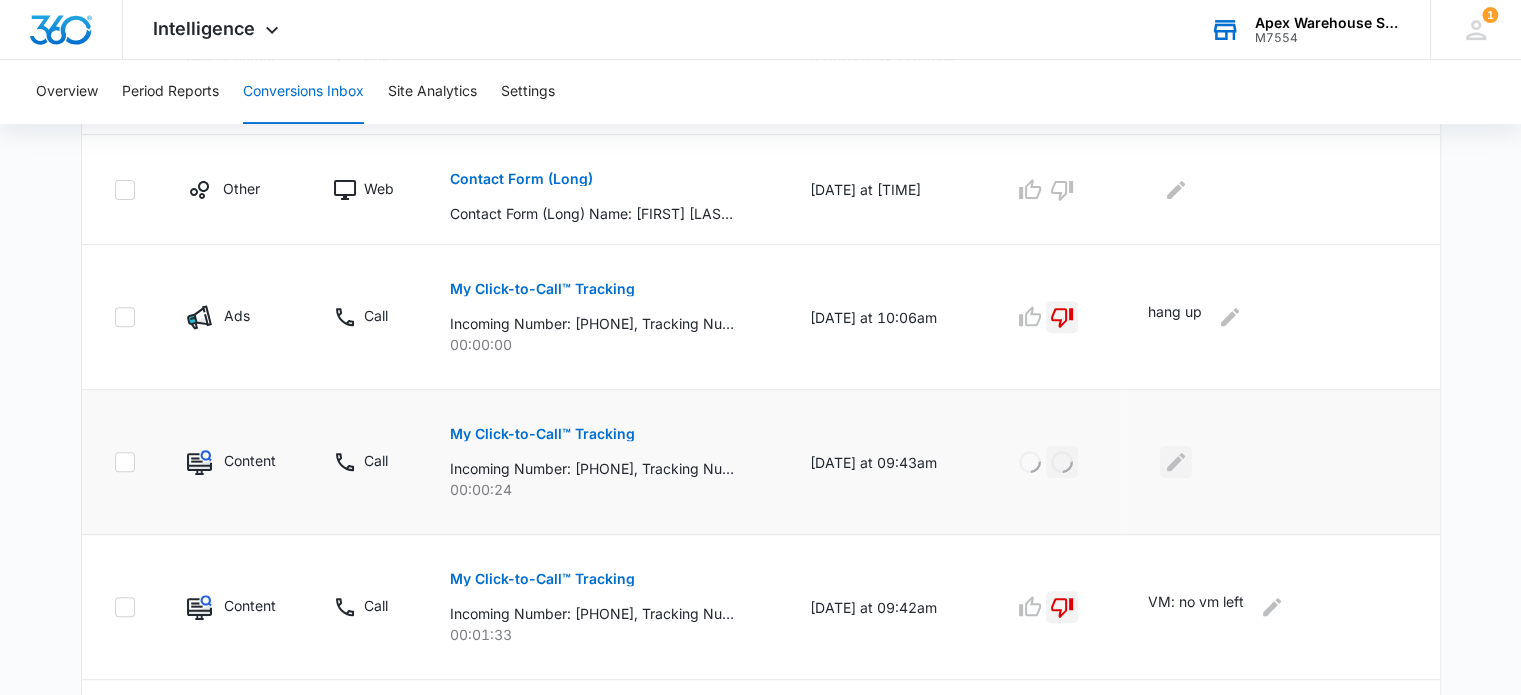 click 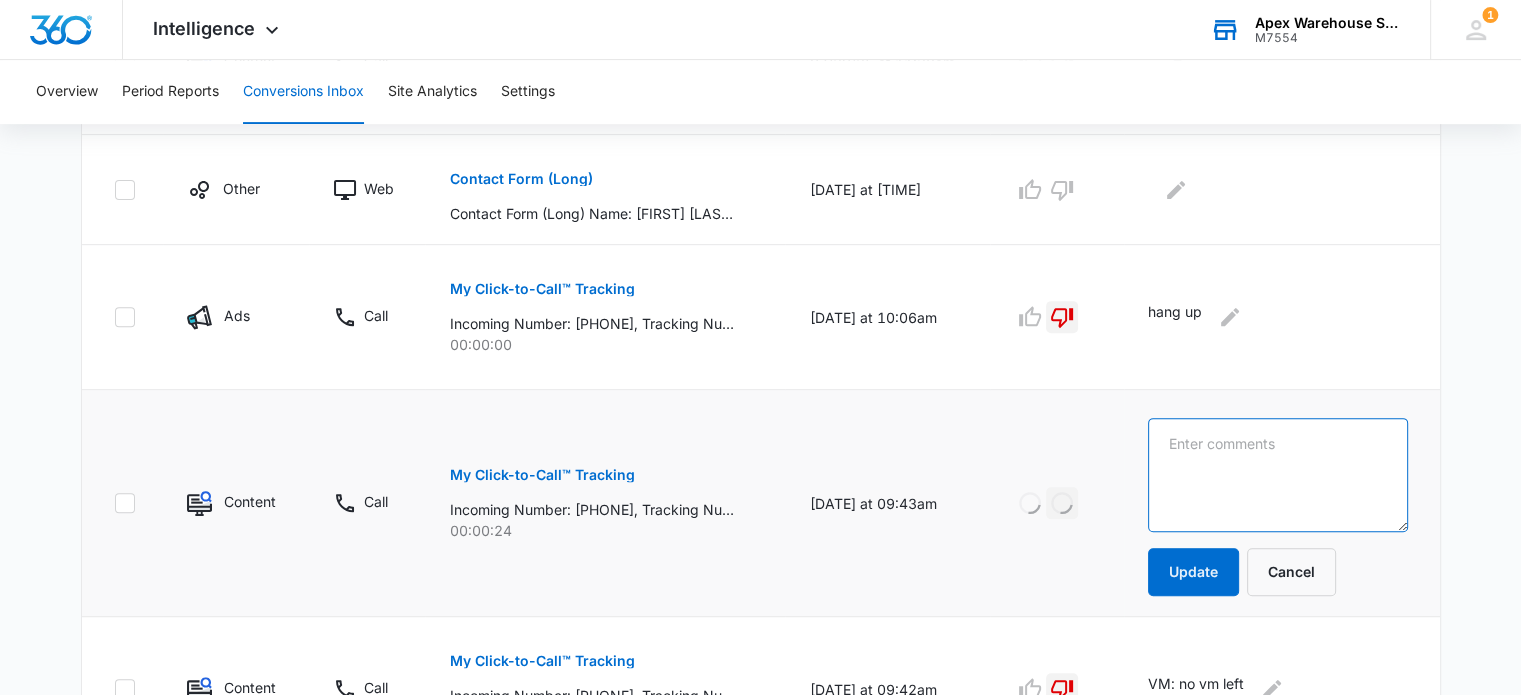 click at bounding box center [1277, 475] 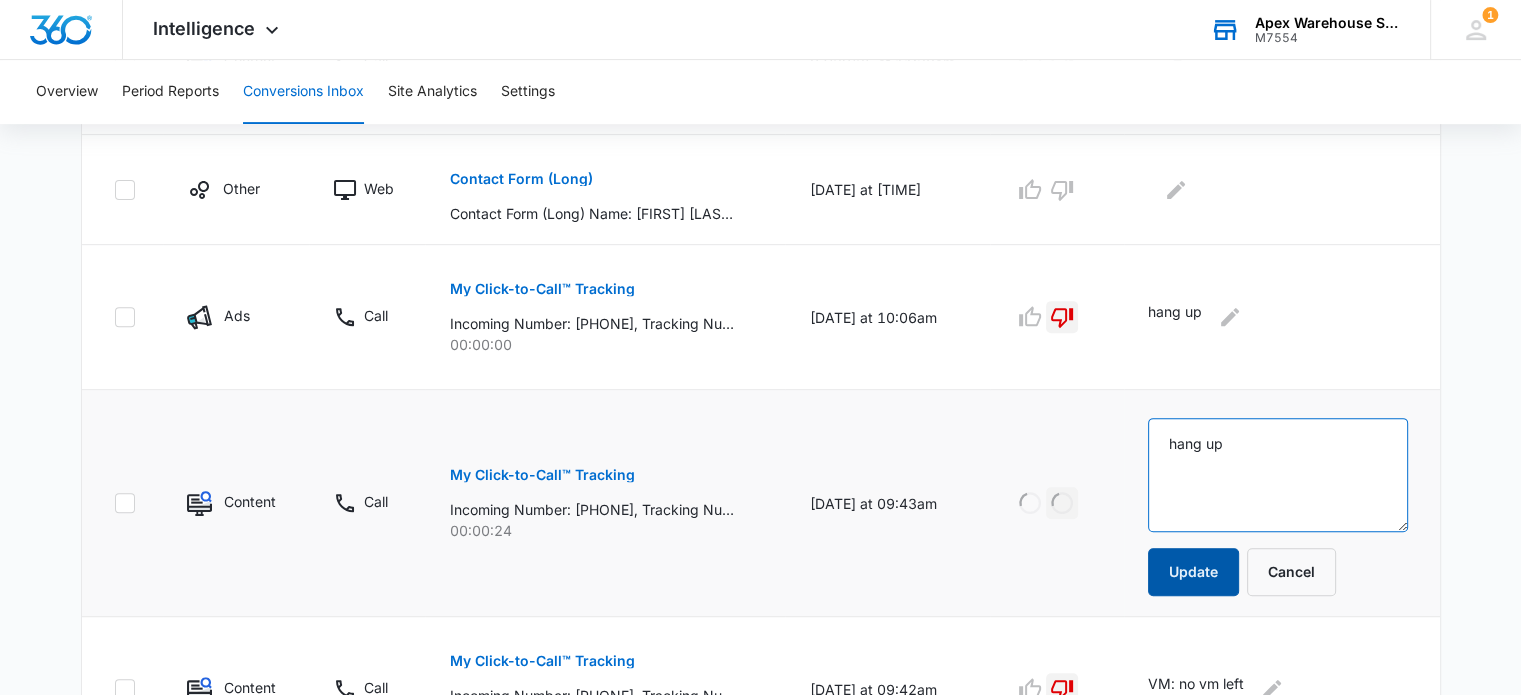type on "hang up" 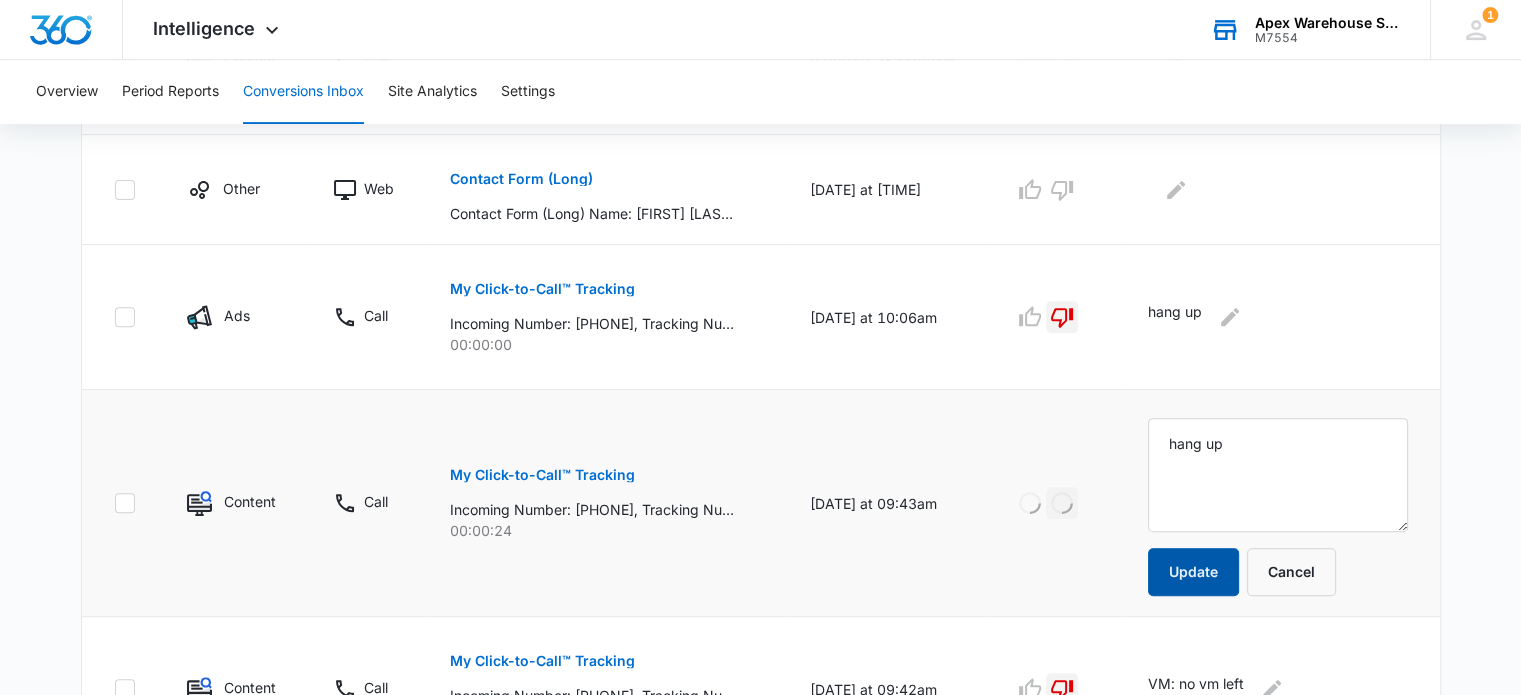 click on "Update" at bounding box center (1193, 572) 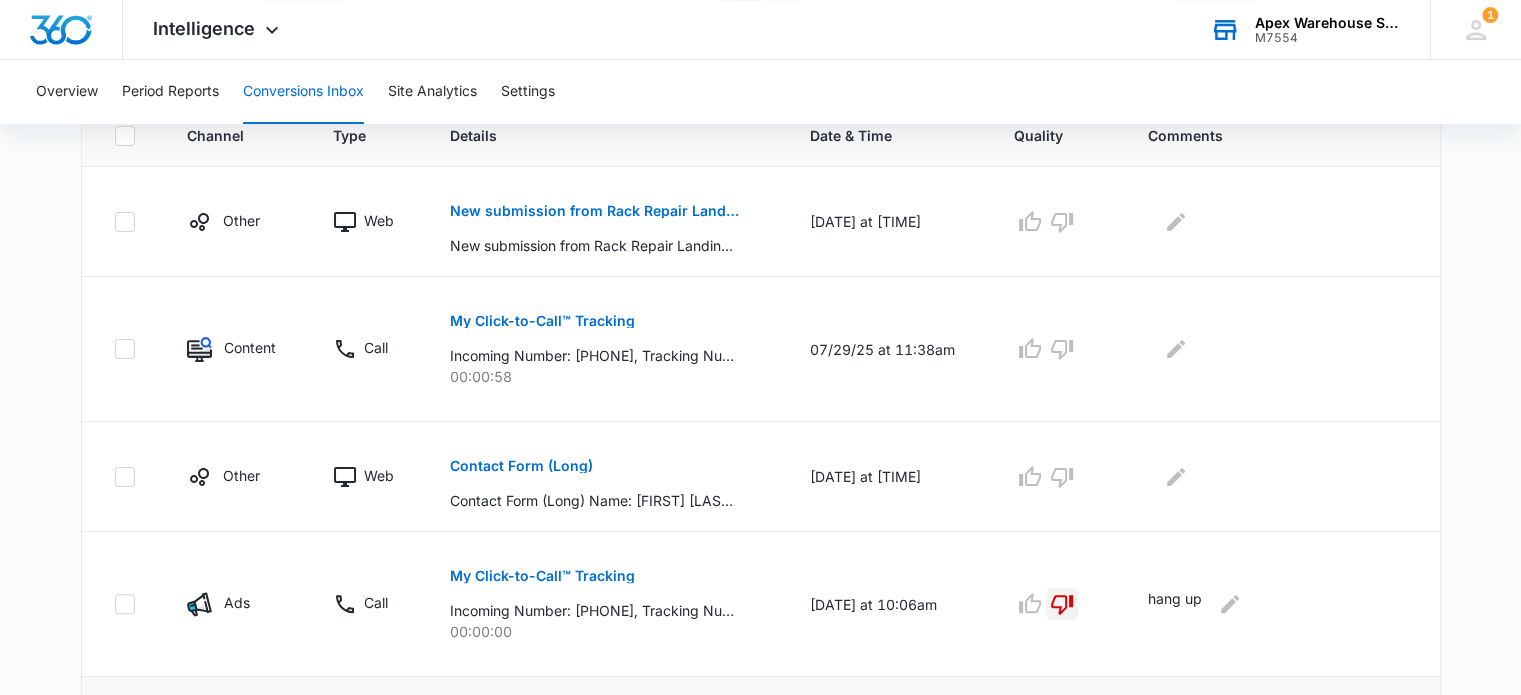 scroll, scrollTop: 455, scrollLeft: 0, axis: vertical 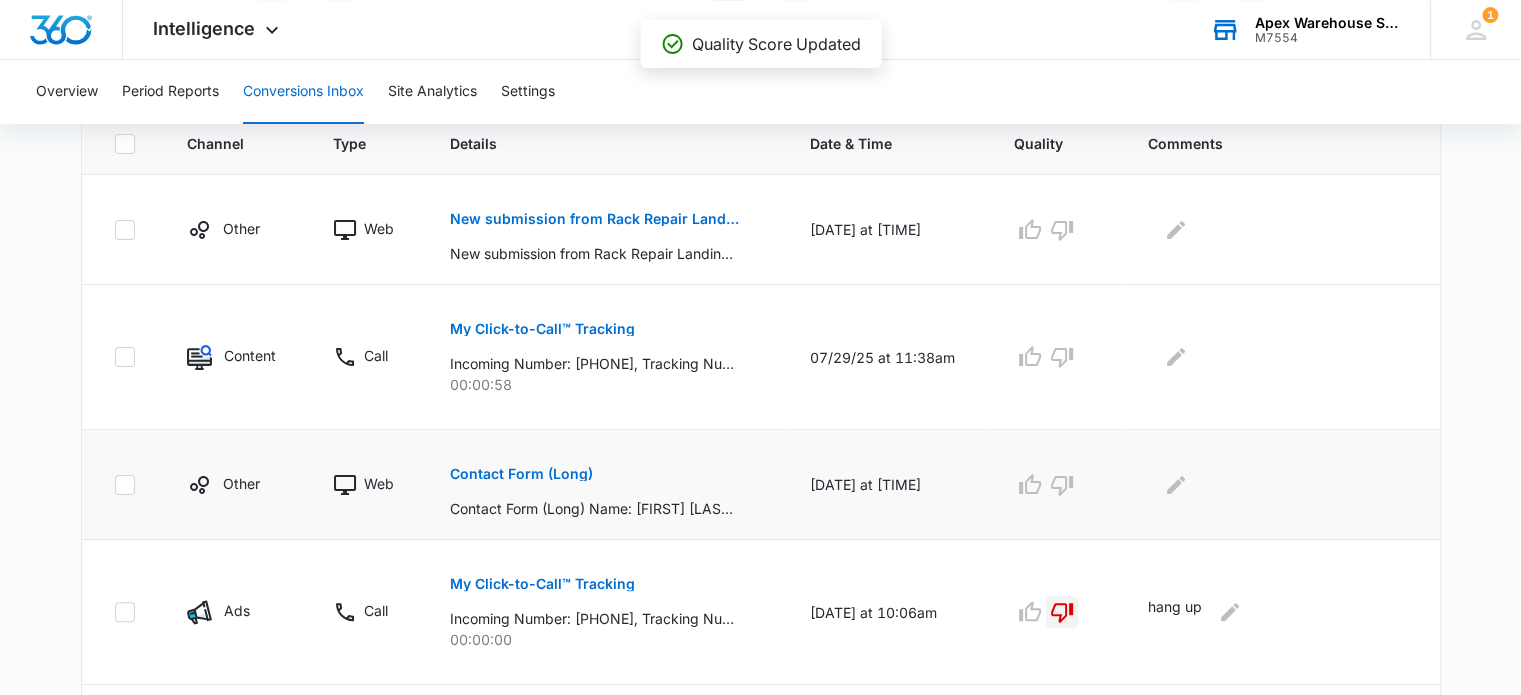 click on "Contact Form (Long)" at bounding box center [520, 474] 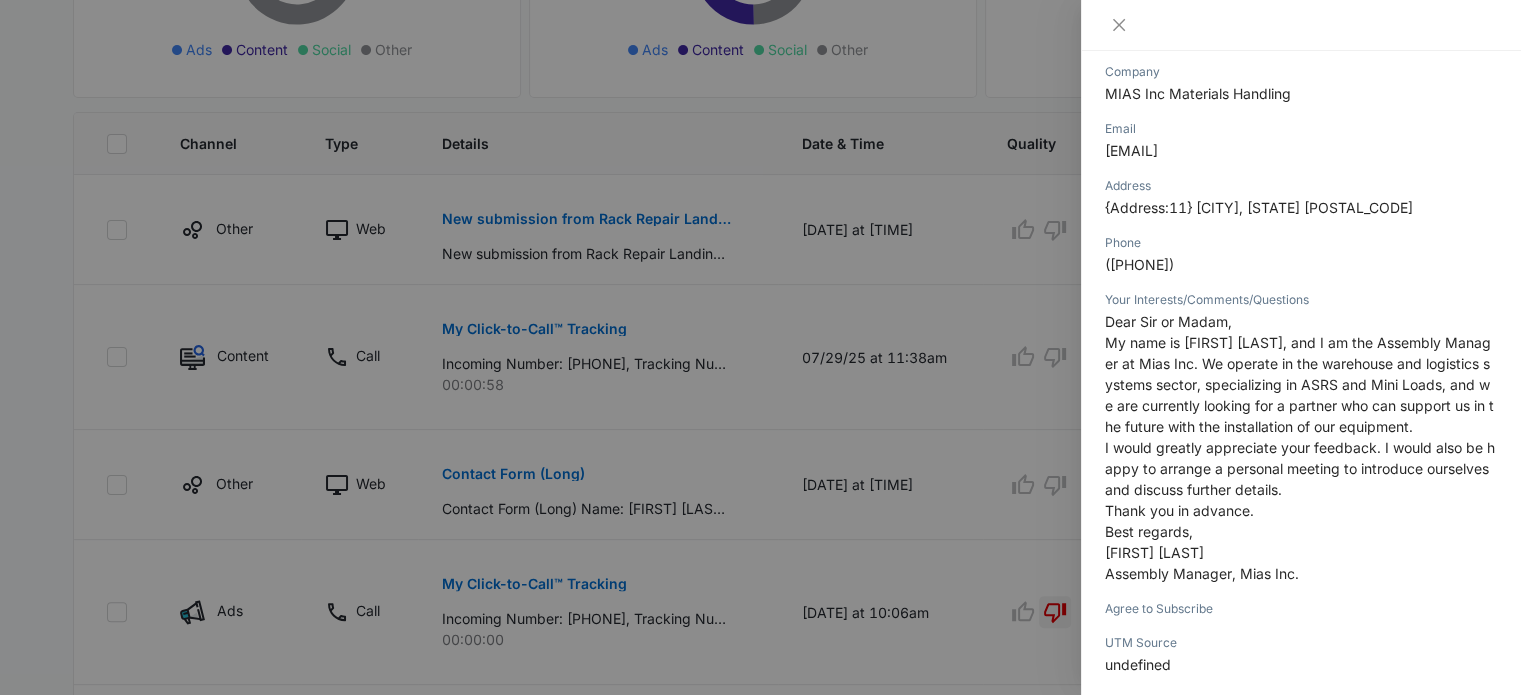 scroll, scrollTop: 298, scrollLeft: 0, axis: vertical 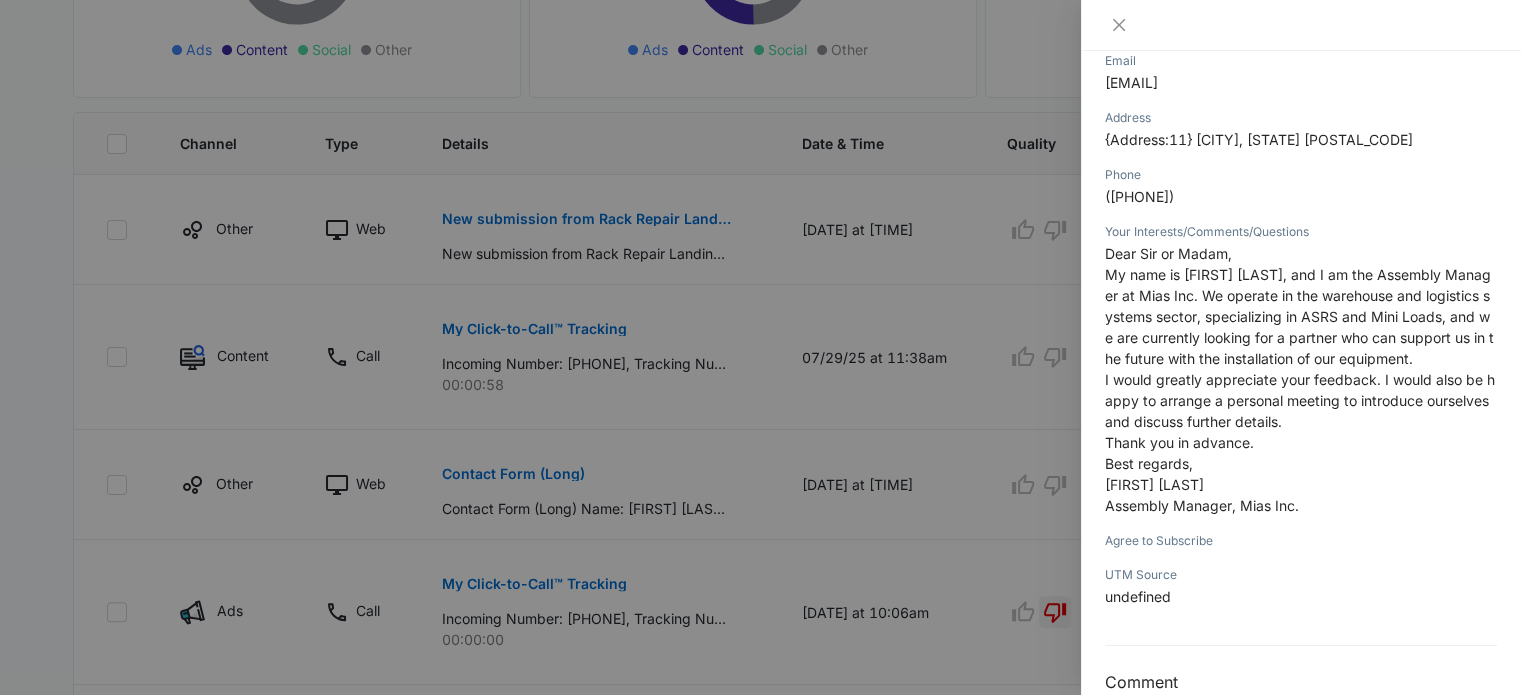 click at bounding box center (760, 347) 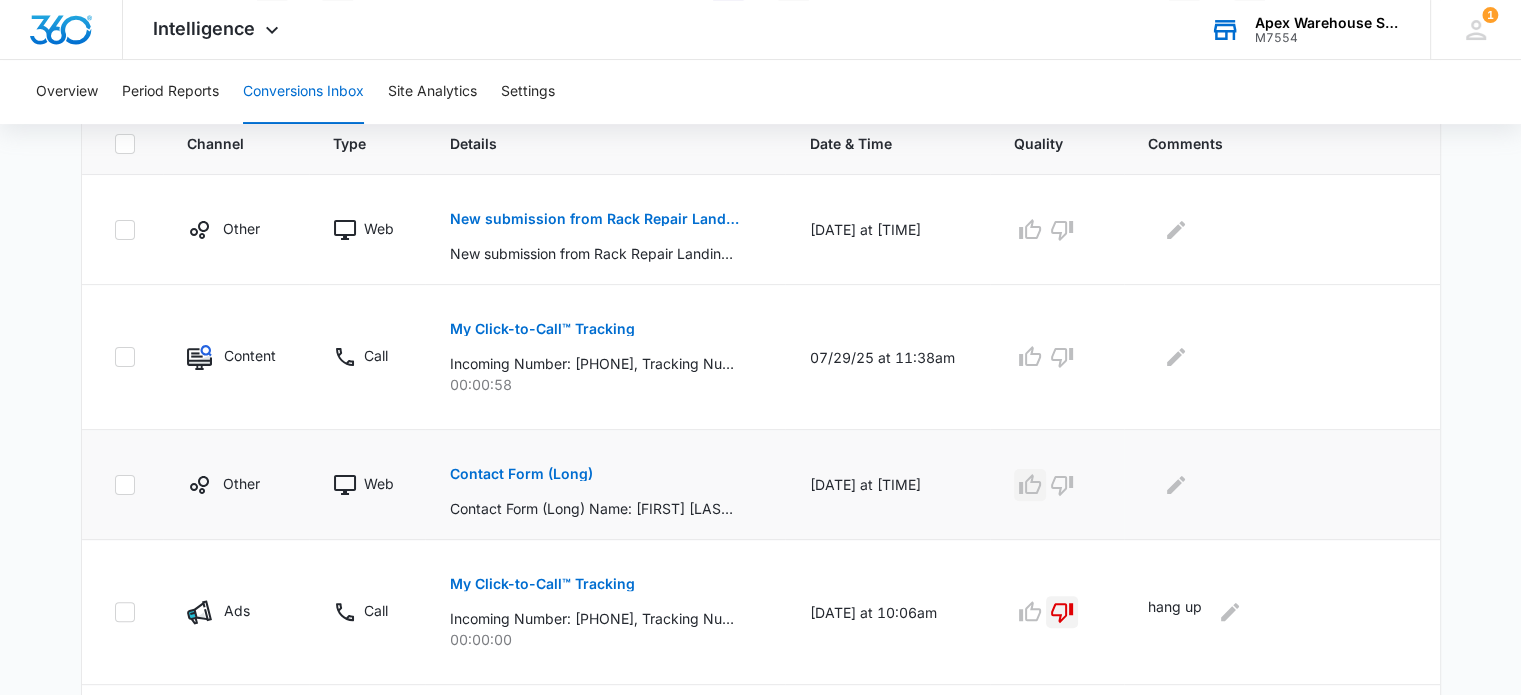 click 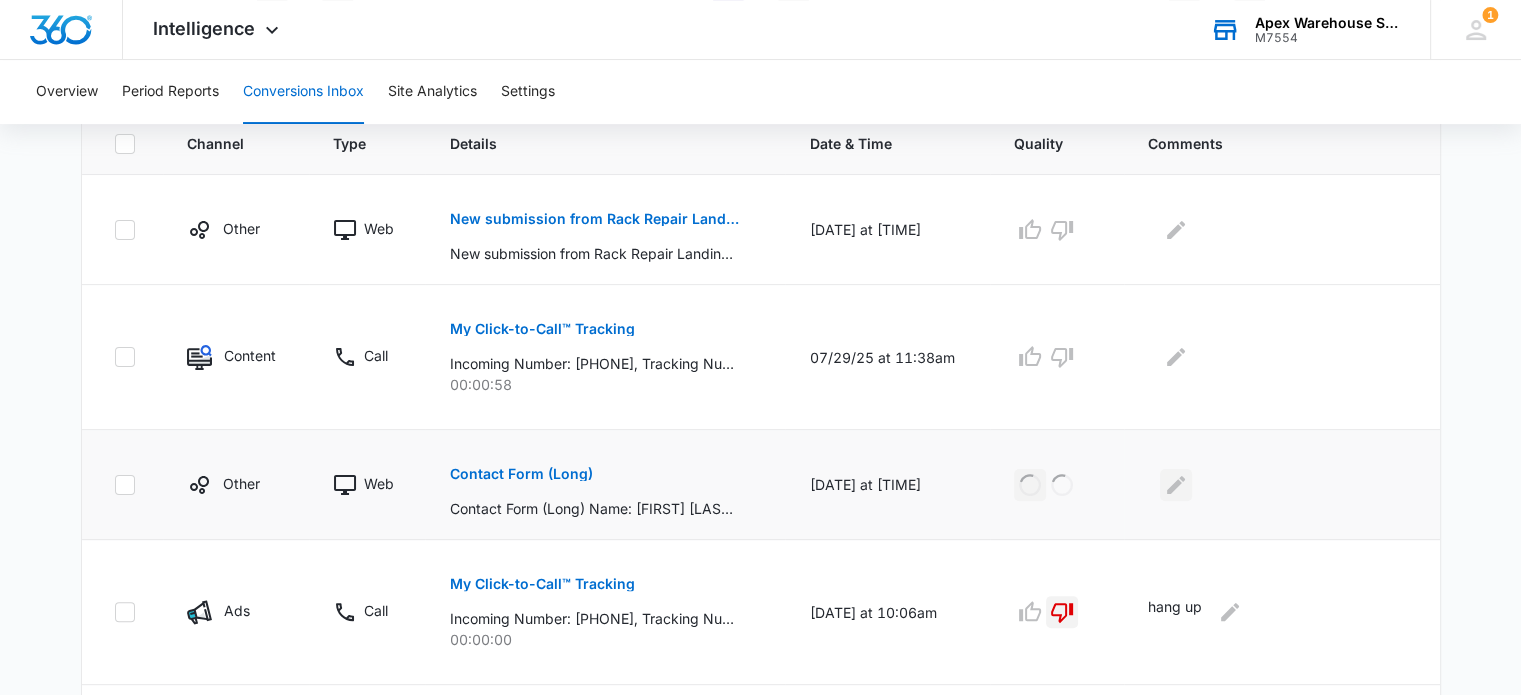 click 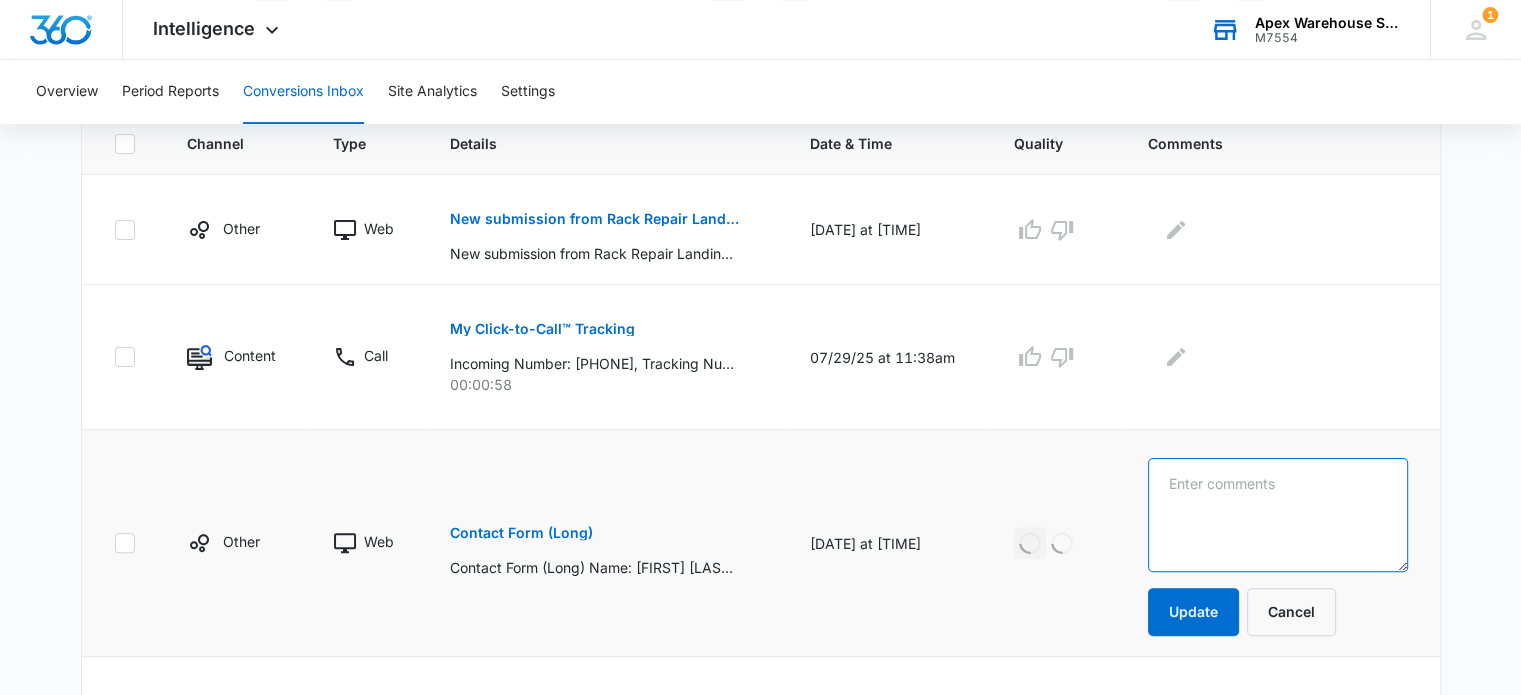 click at bounding box center (1277, 515) 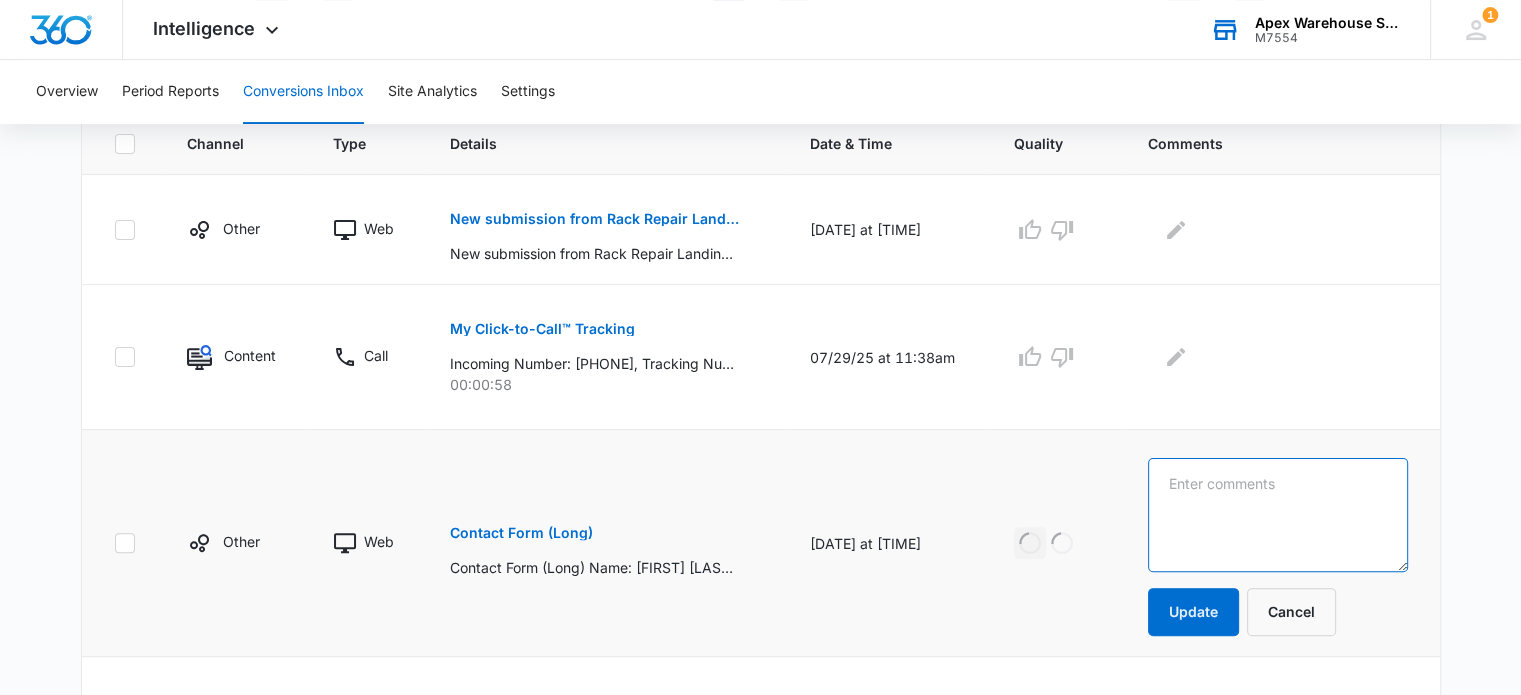 paste on "ASRS and Mini Load collaboration / installation support" 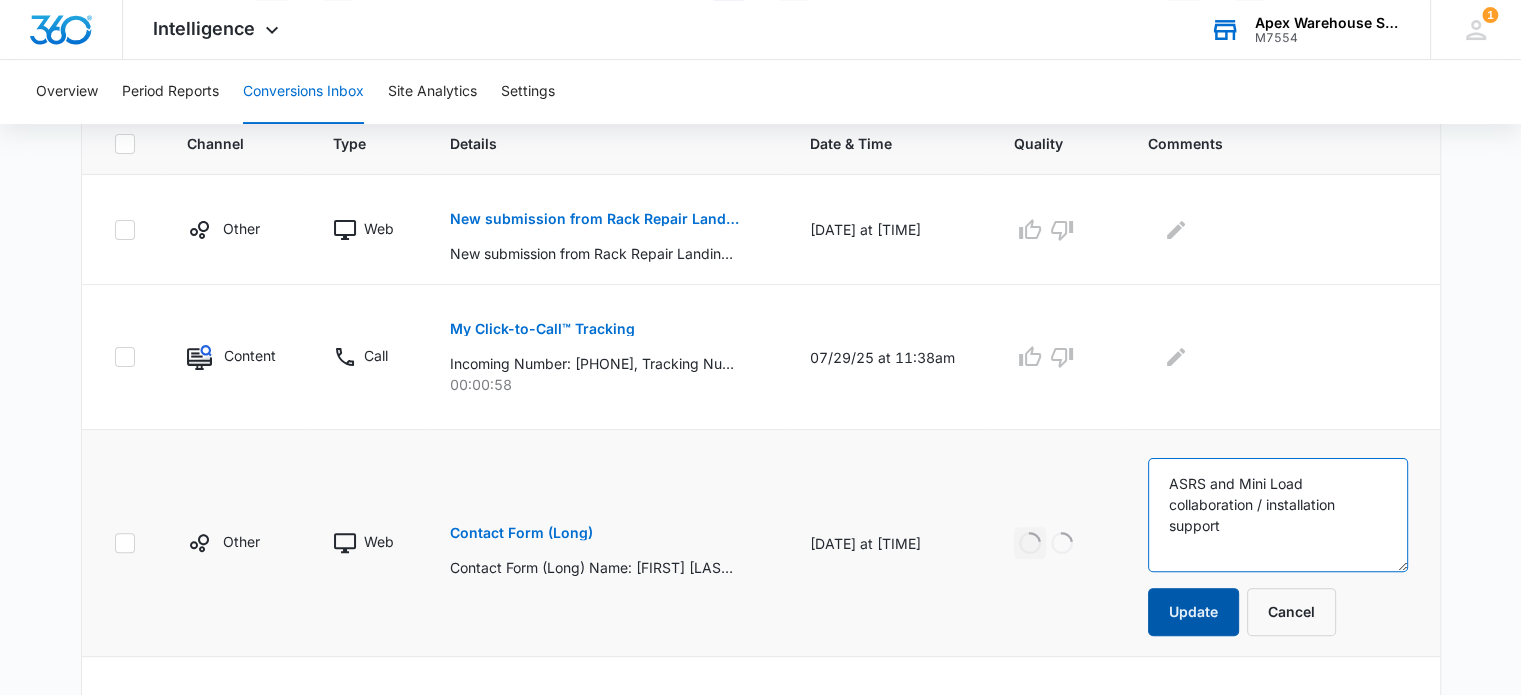 type on "ASRS and Mini Load collaboration / installation support" 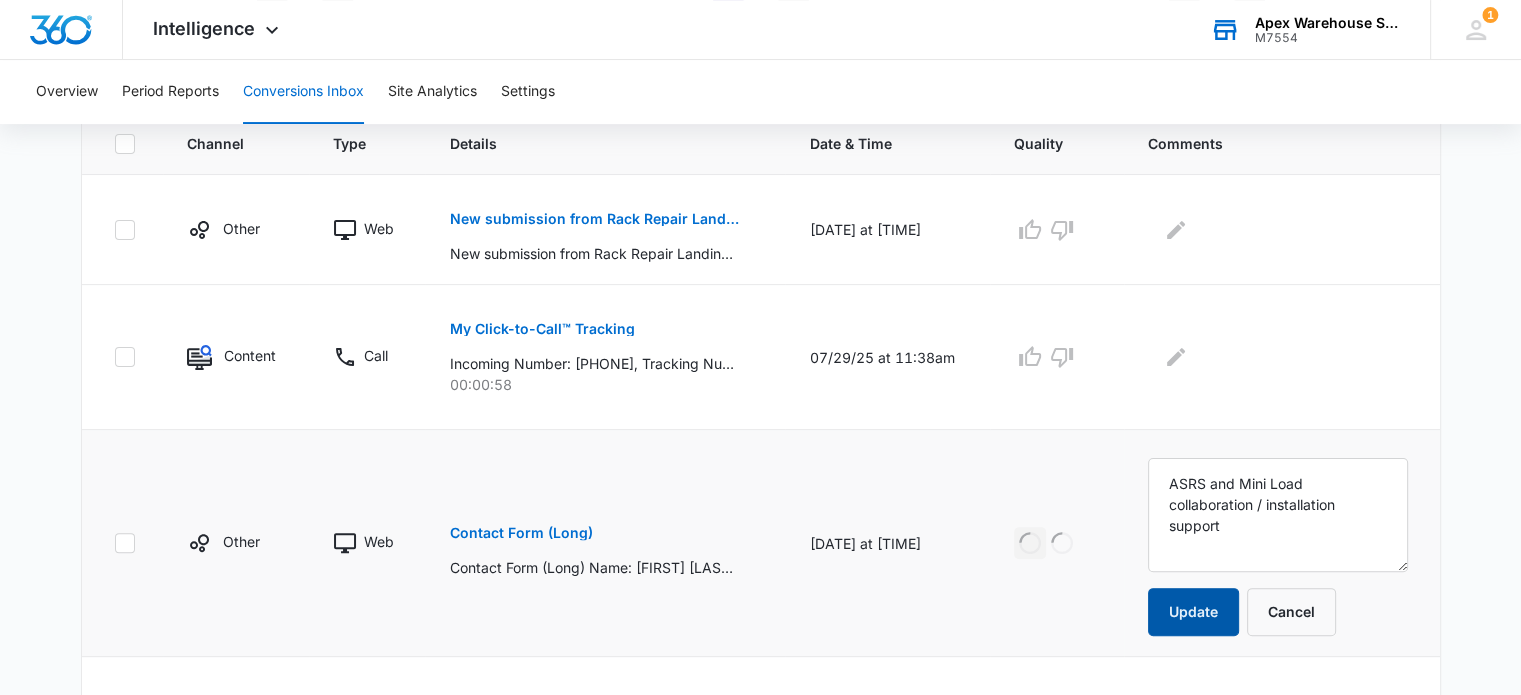 click on "Update" at bounding box center [1193, 612] 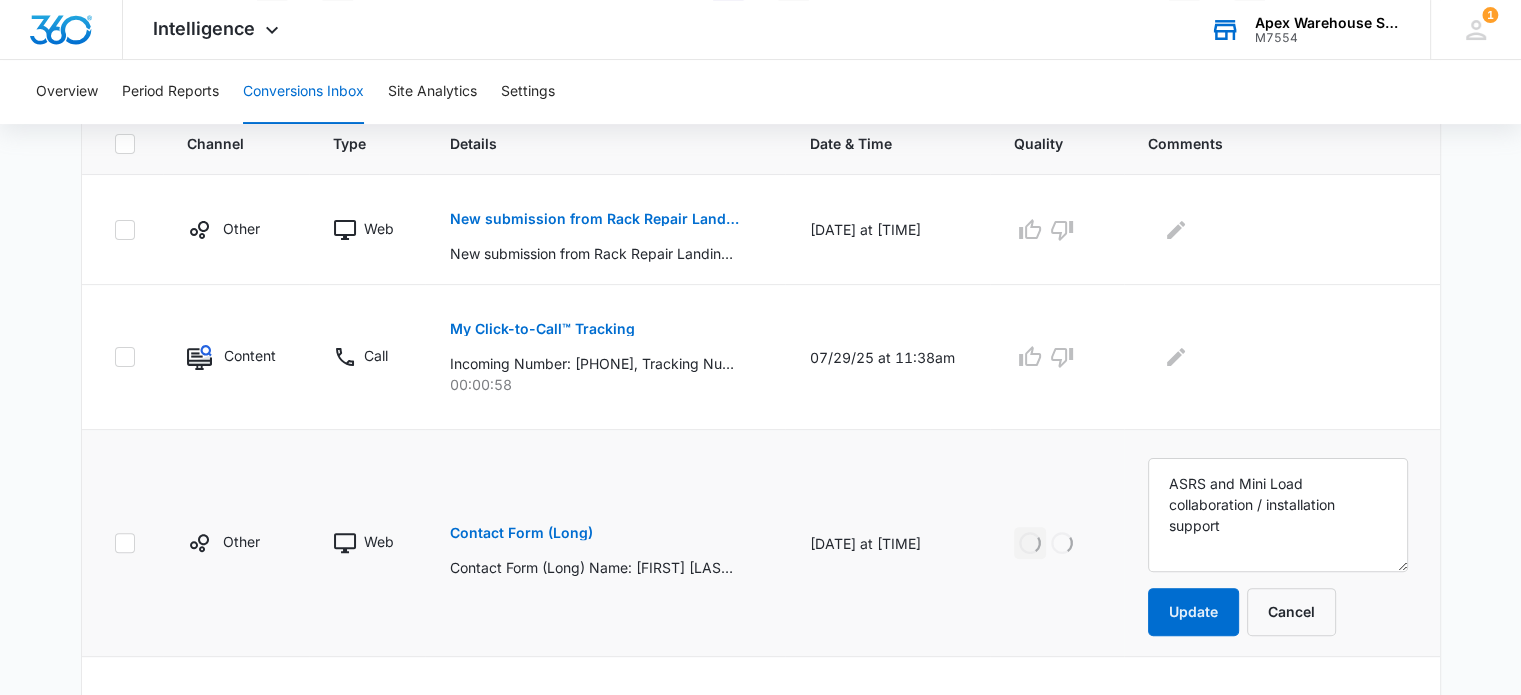 click on "Contact Form (Long)" at bounding box center [520, 533] 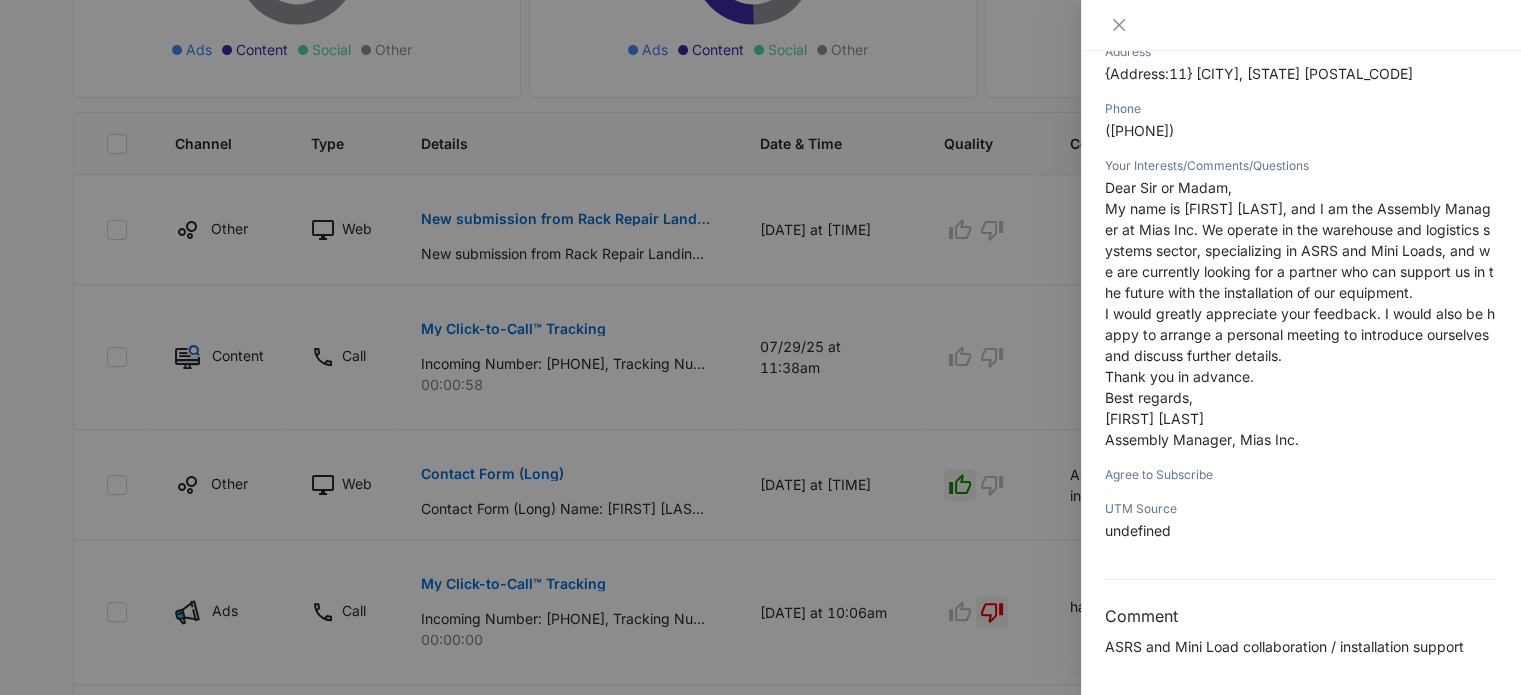 scroll, scrollTop: 476, scrollLeft: 0, axis: vertical 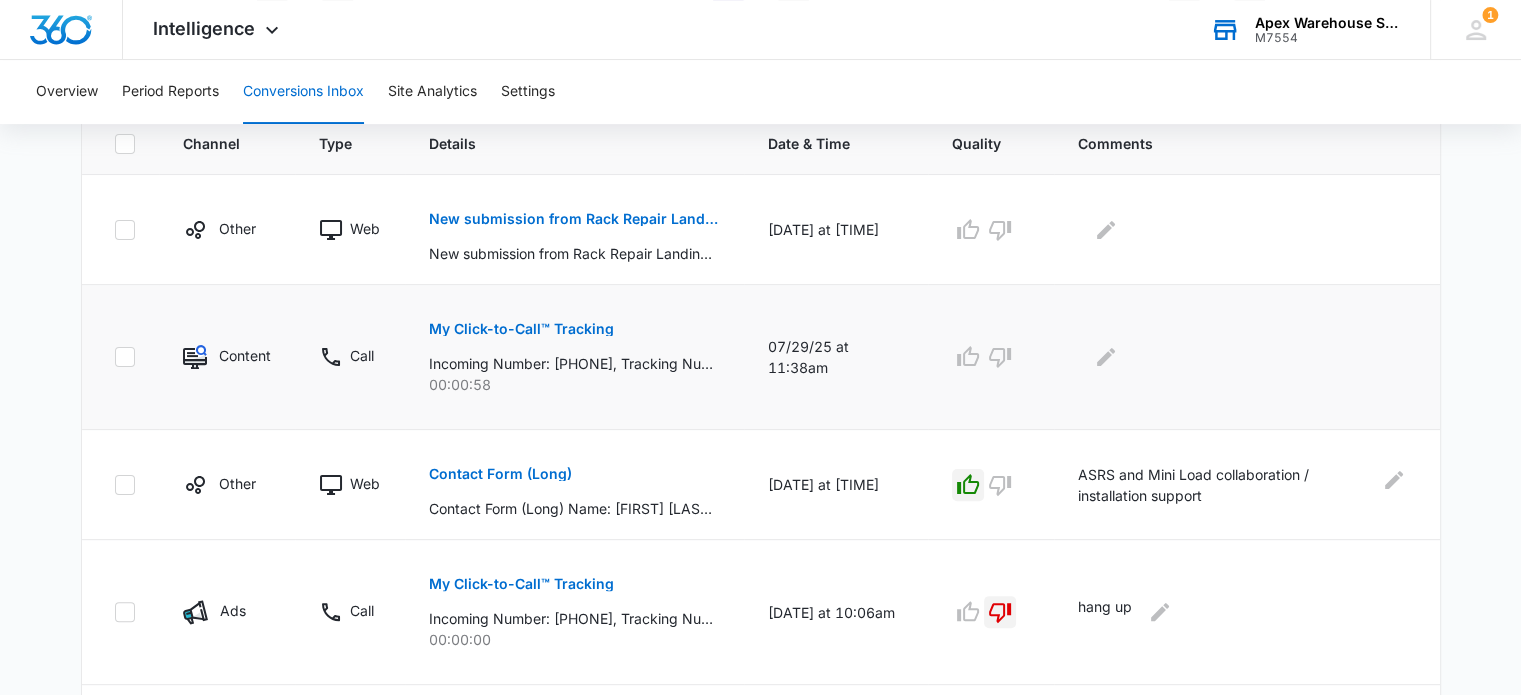 click on "My Click-to-Call™ Tracking" at bounding box center (521, 329) 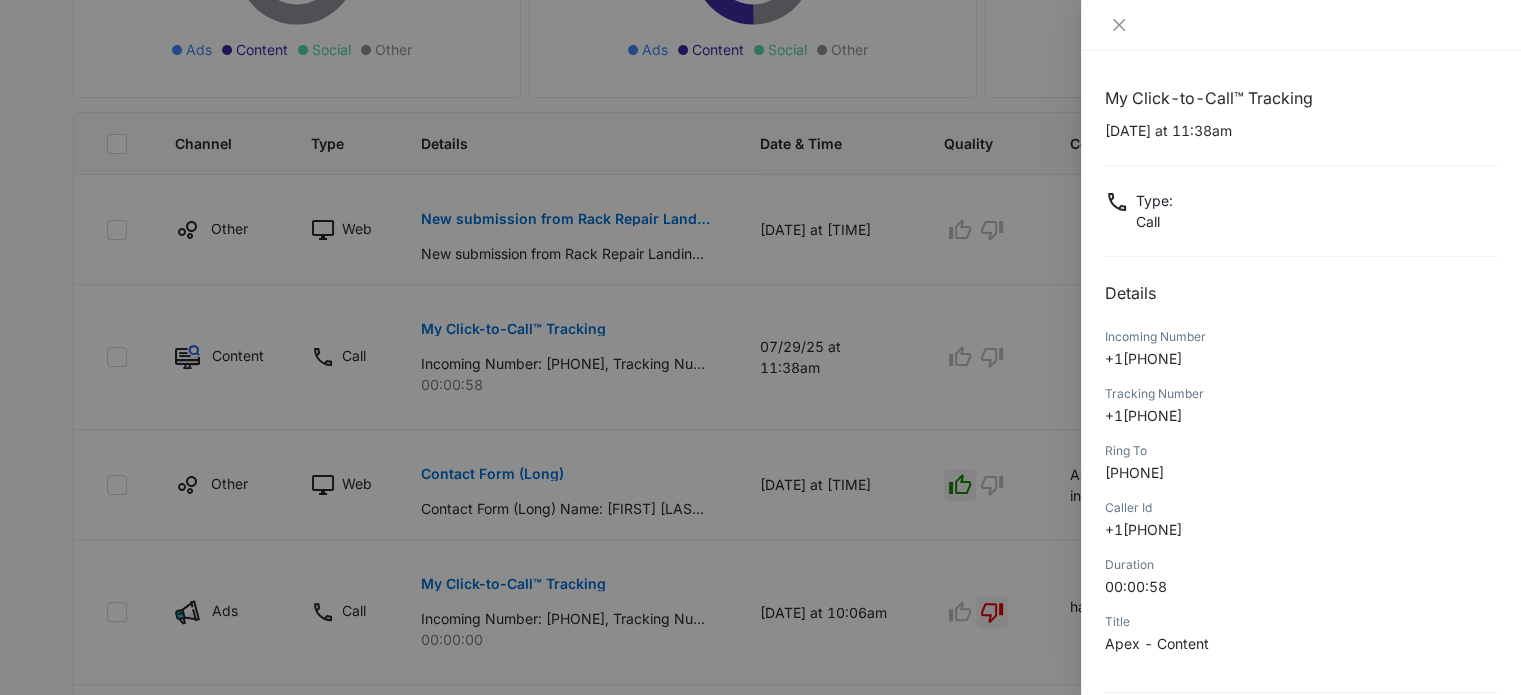 scroll, scrollTop: 192, scrollLeft: 0, axis: vertical 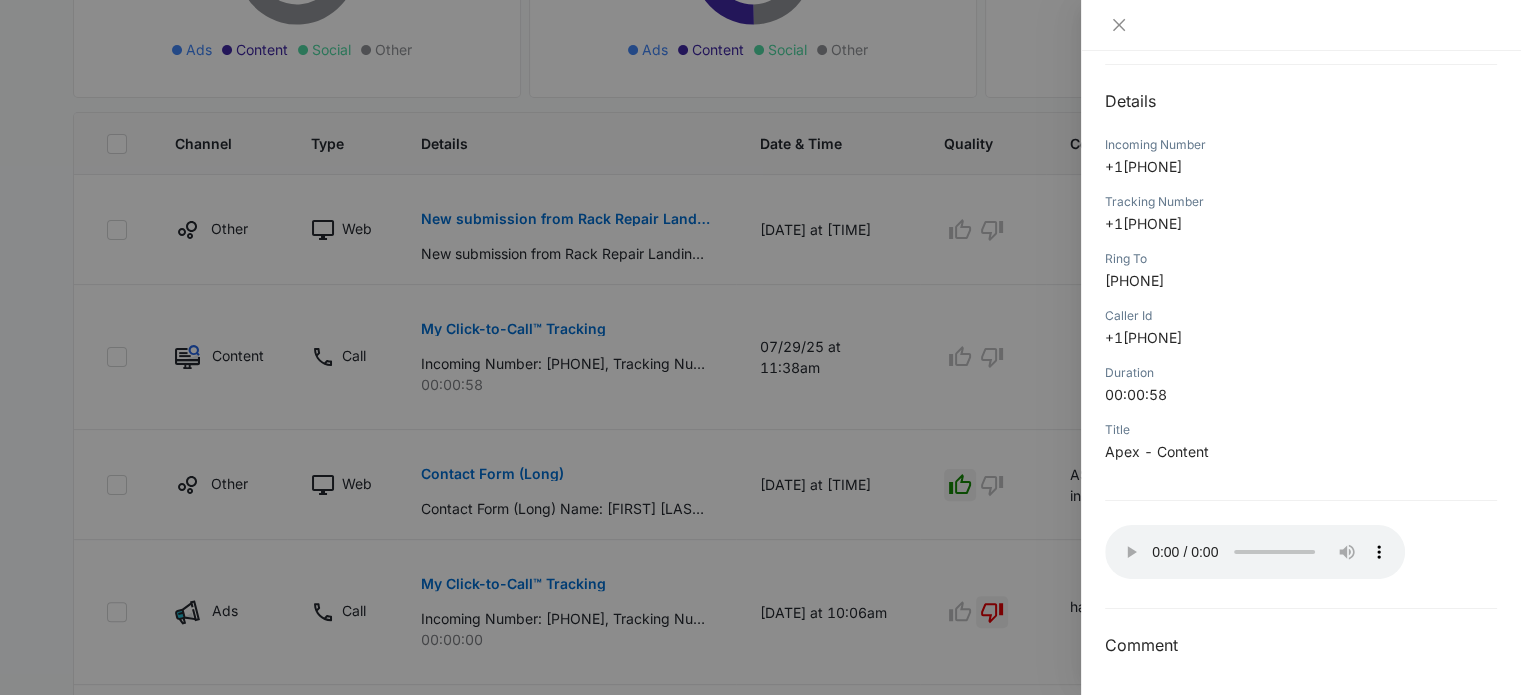 type 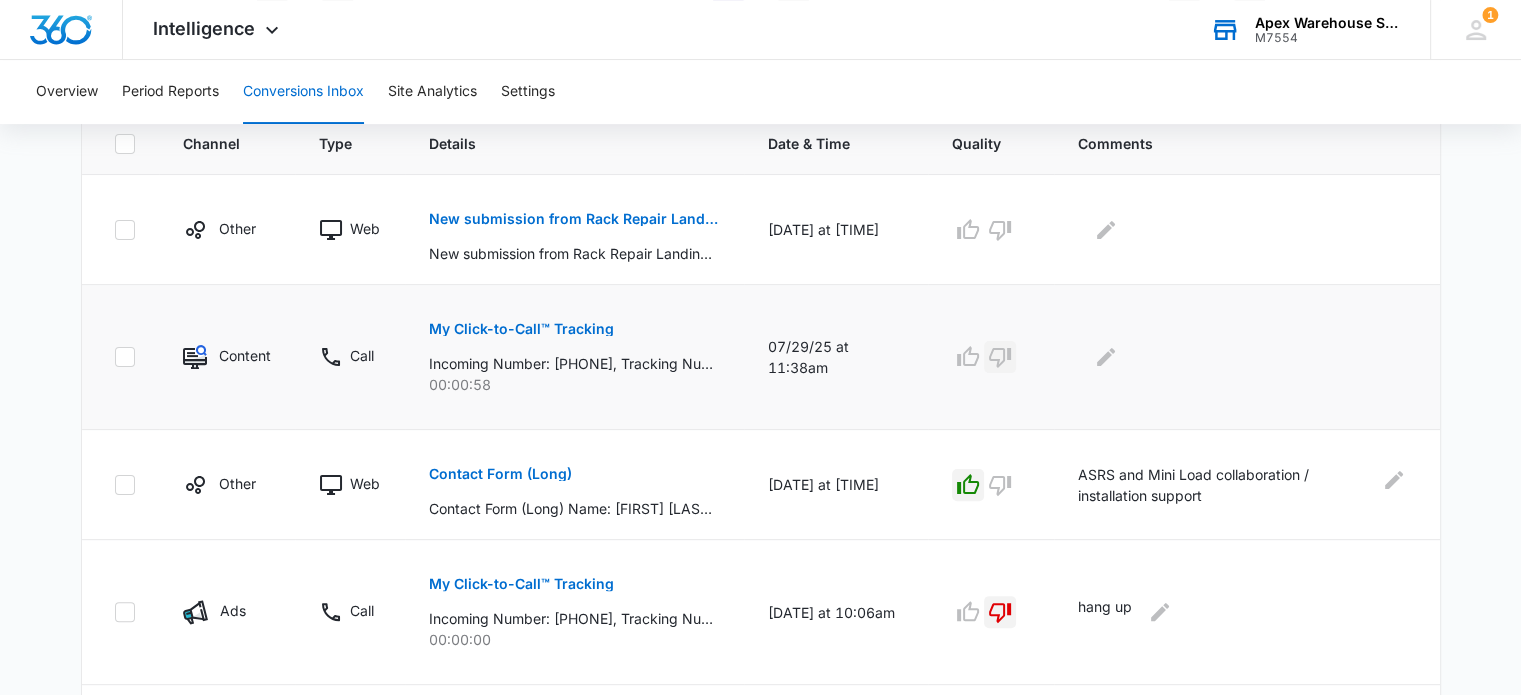 click 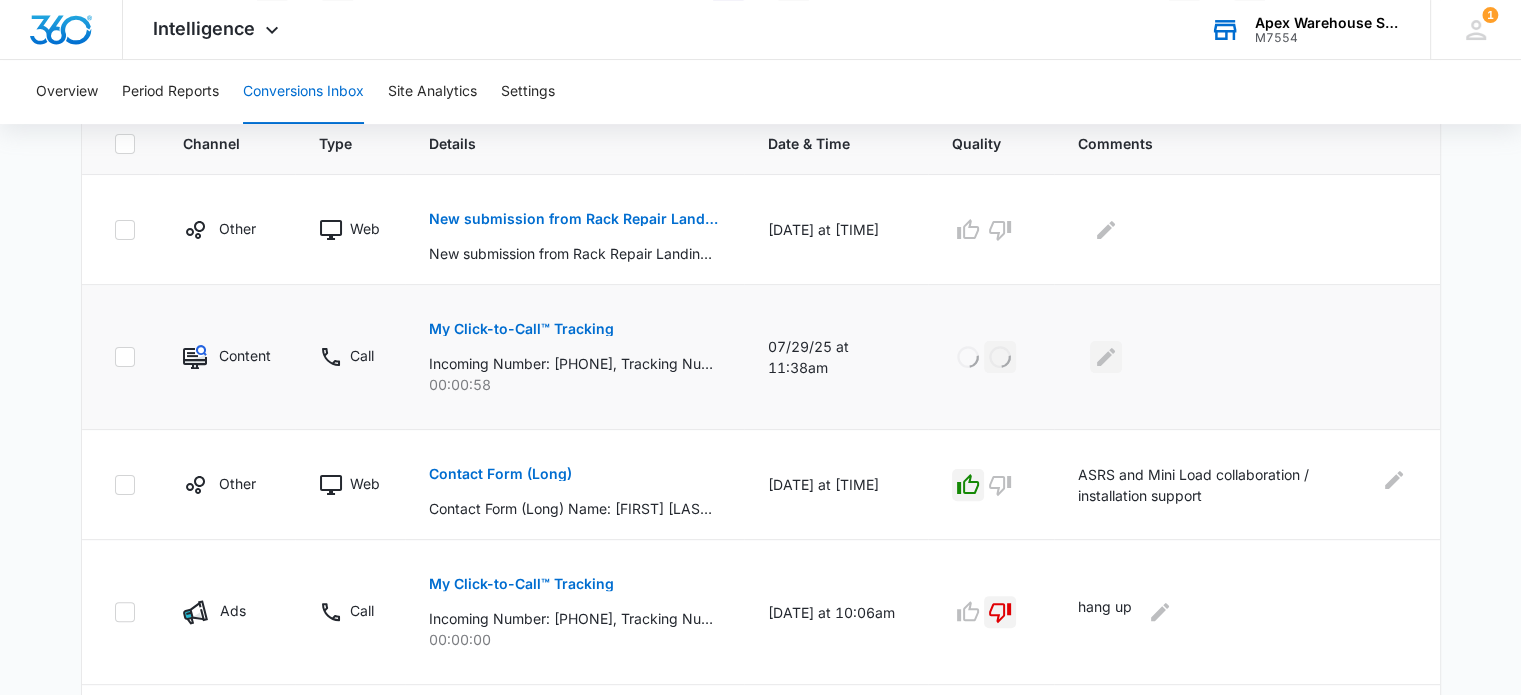 click 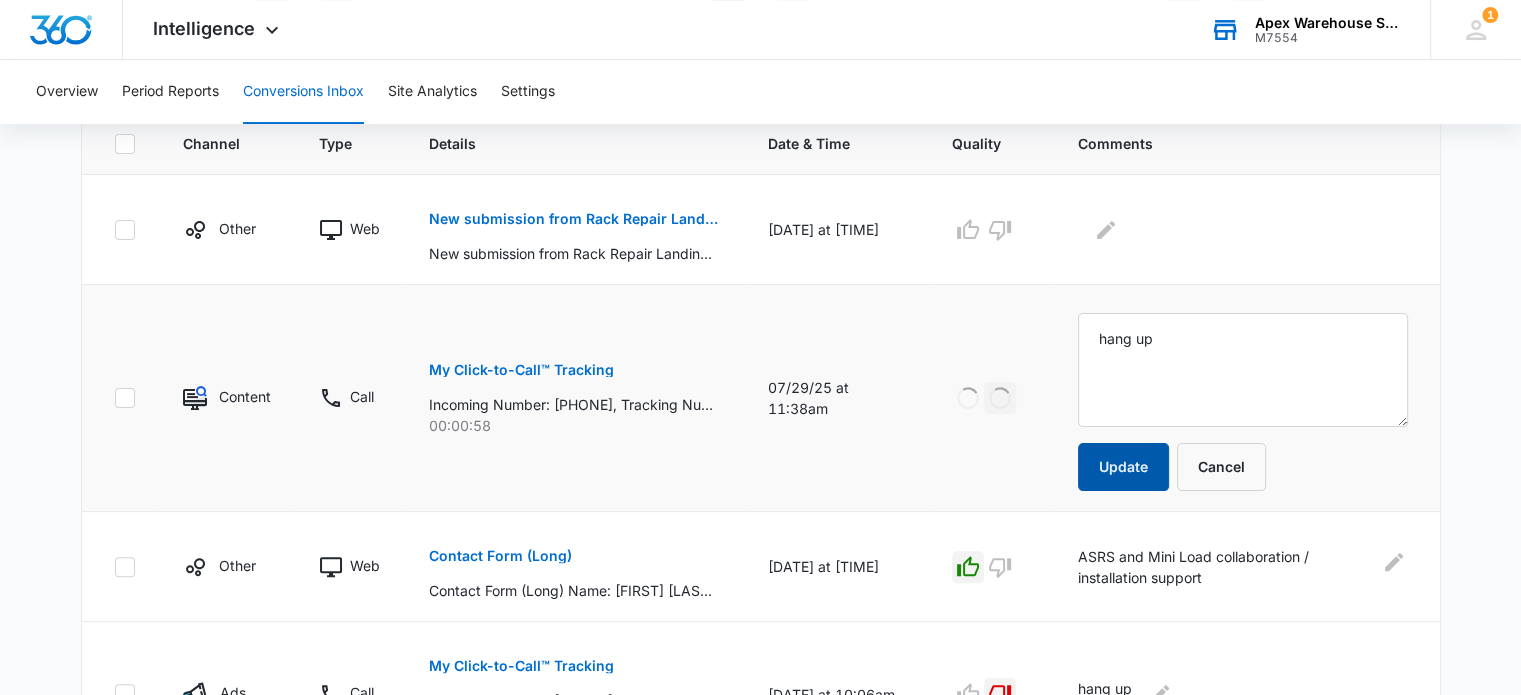 type on "hang up" 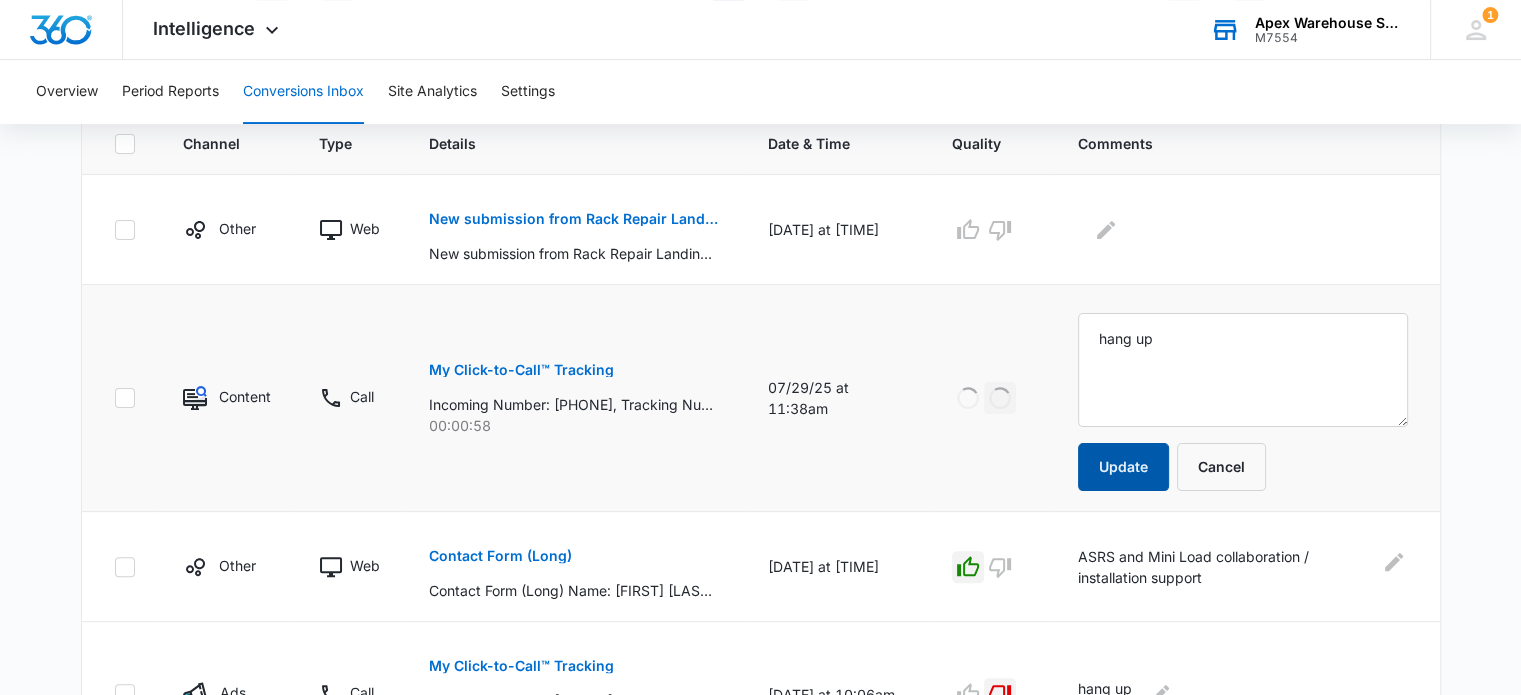 click on "Update" at bounding box center [1123, 467] 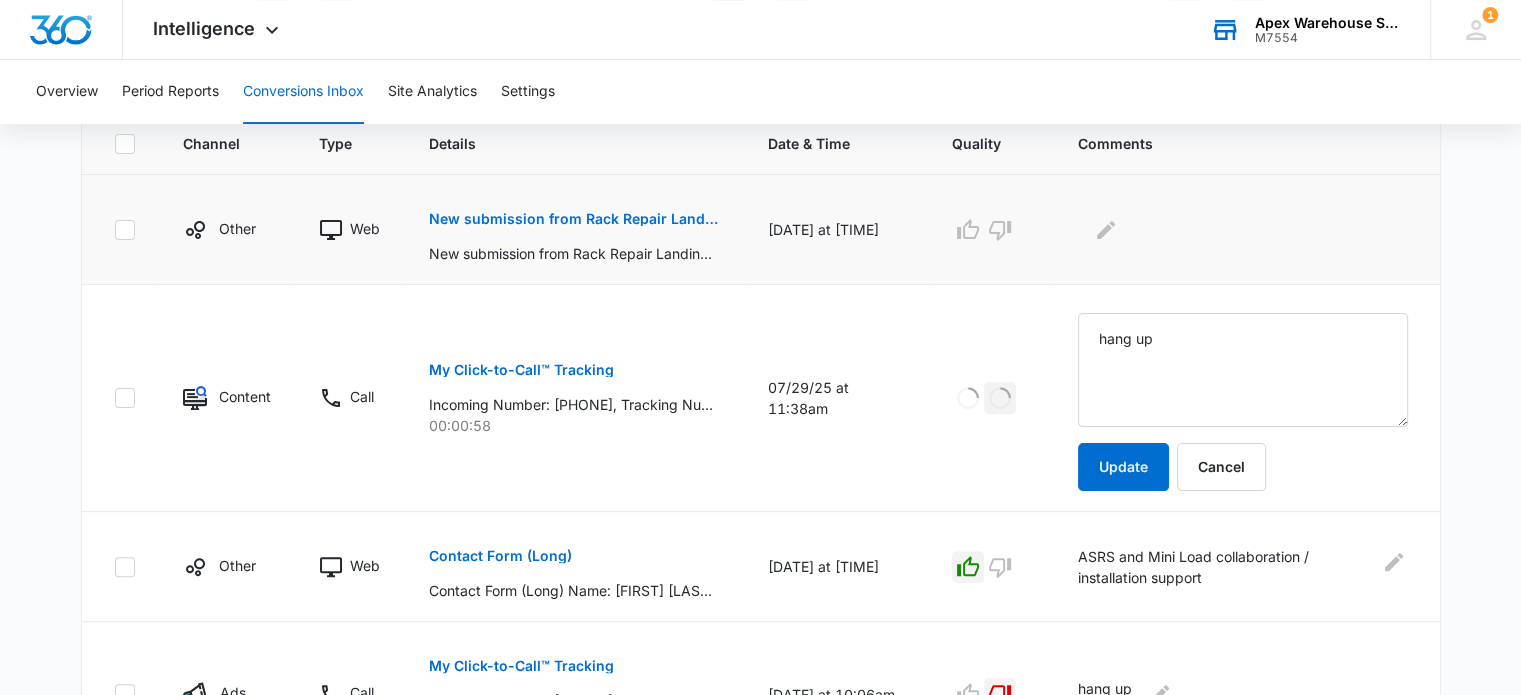 click on "New submission from Rack Repair Landing Page Contact Form" at bounding box center (574, 219) 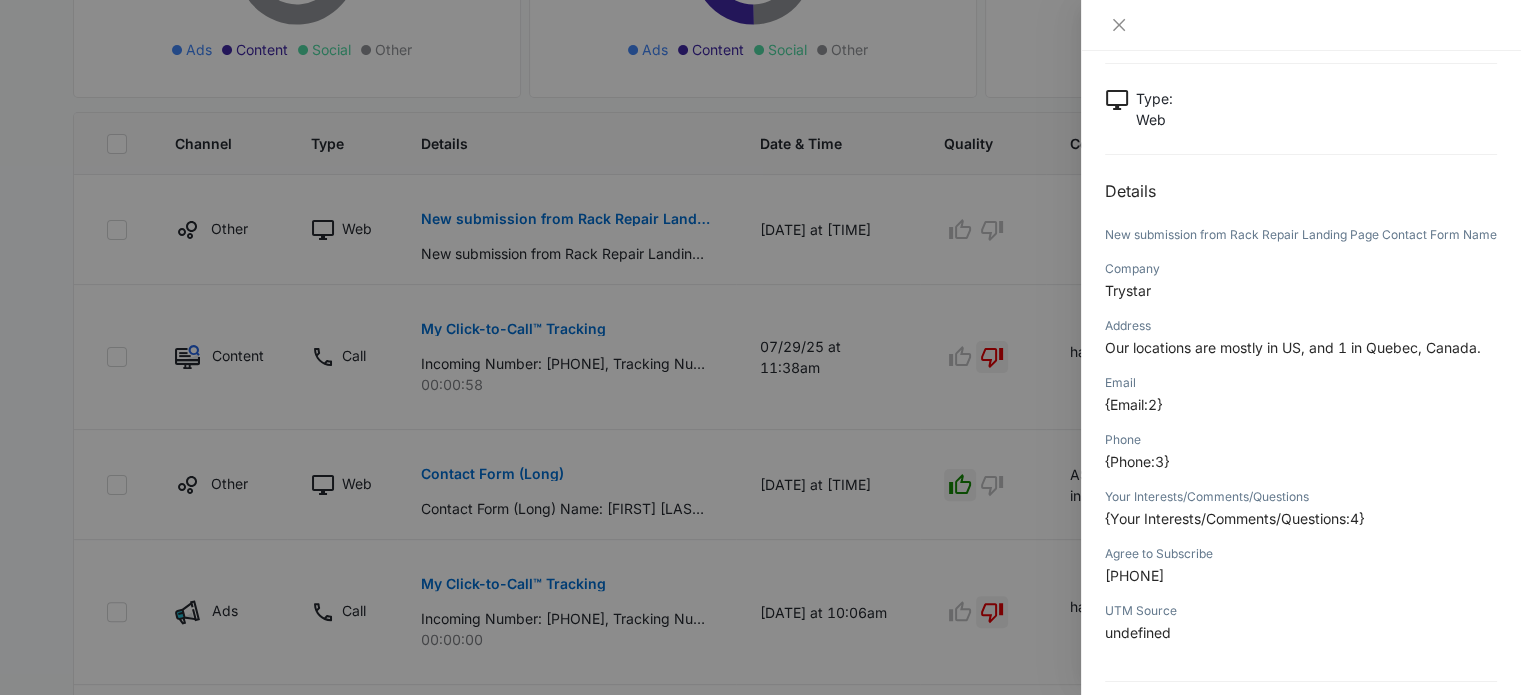 scroll, scrollTop: 280, scrollLeft: 0, axis: vertical 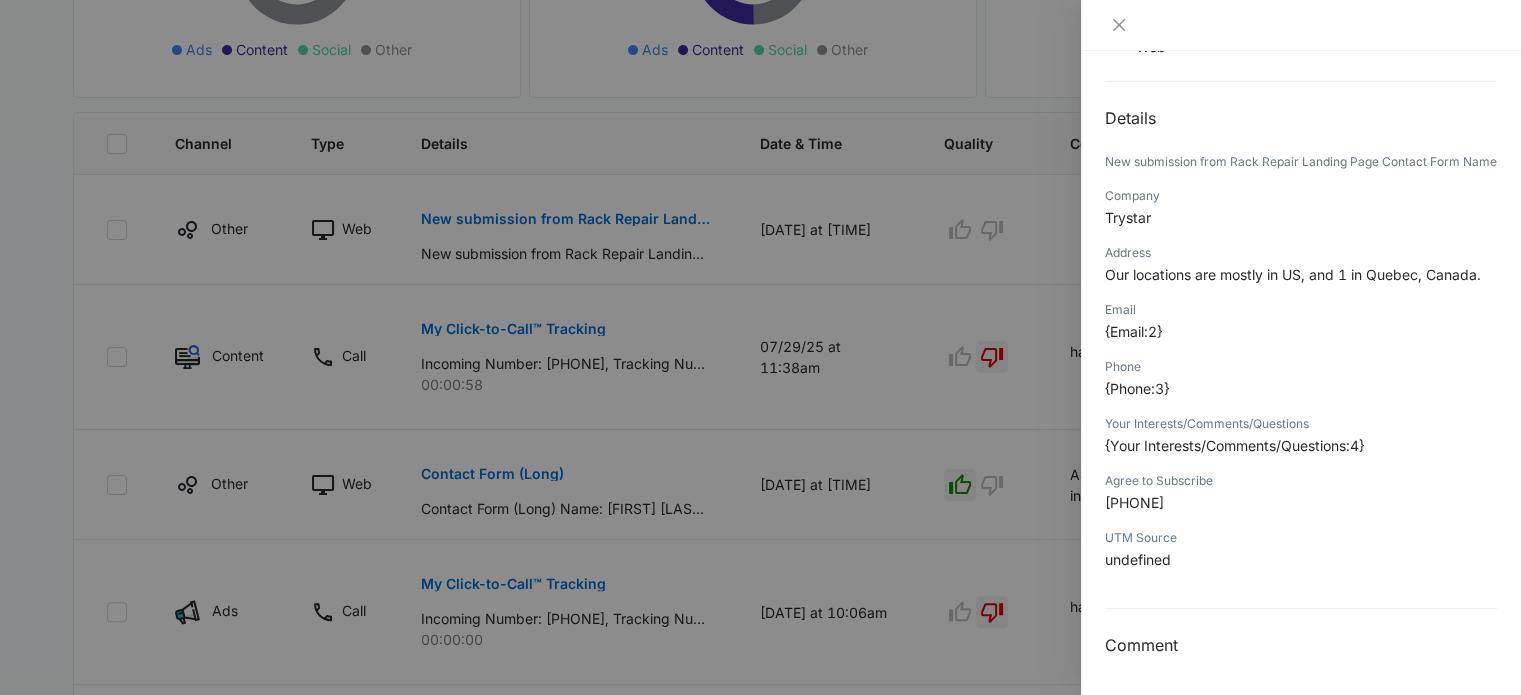 click on "[PHONE]" at bounding box center [1301, 502] 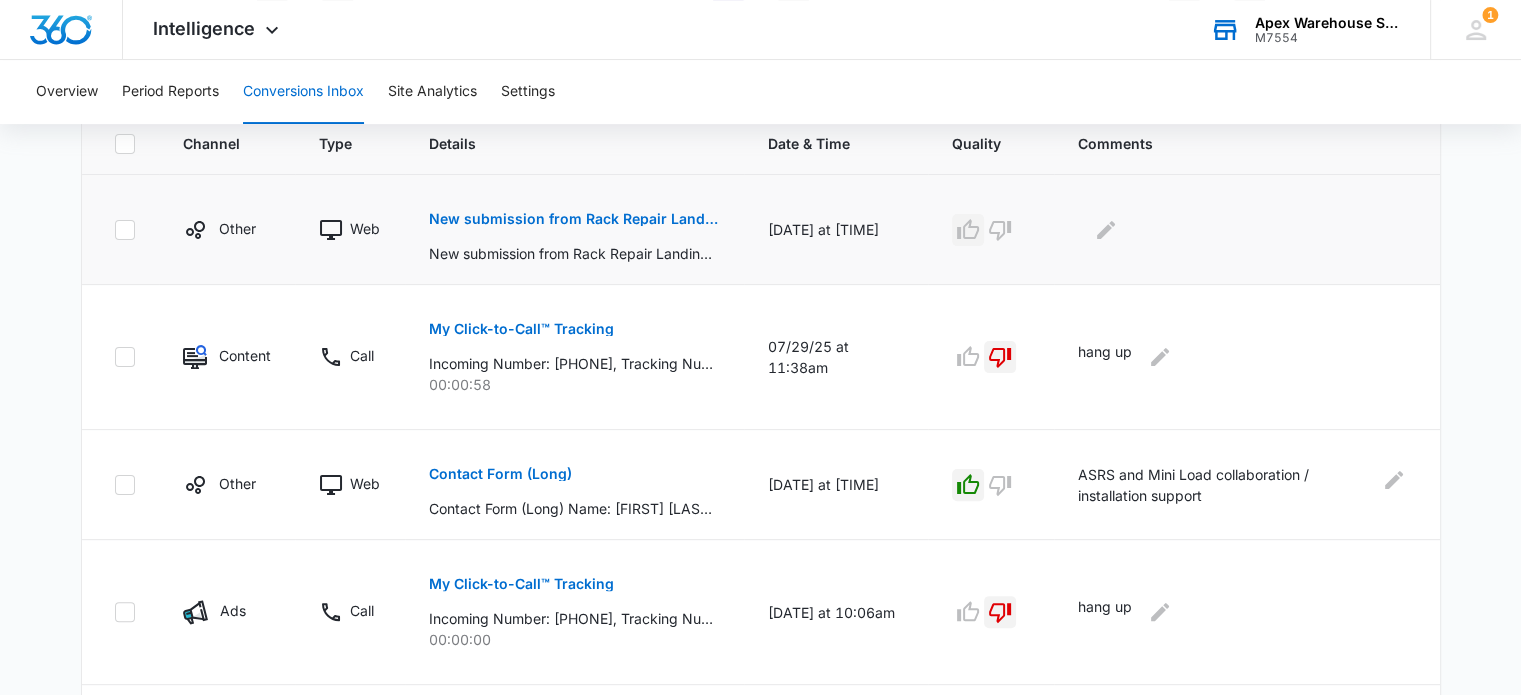 click 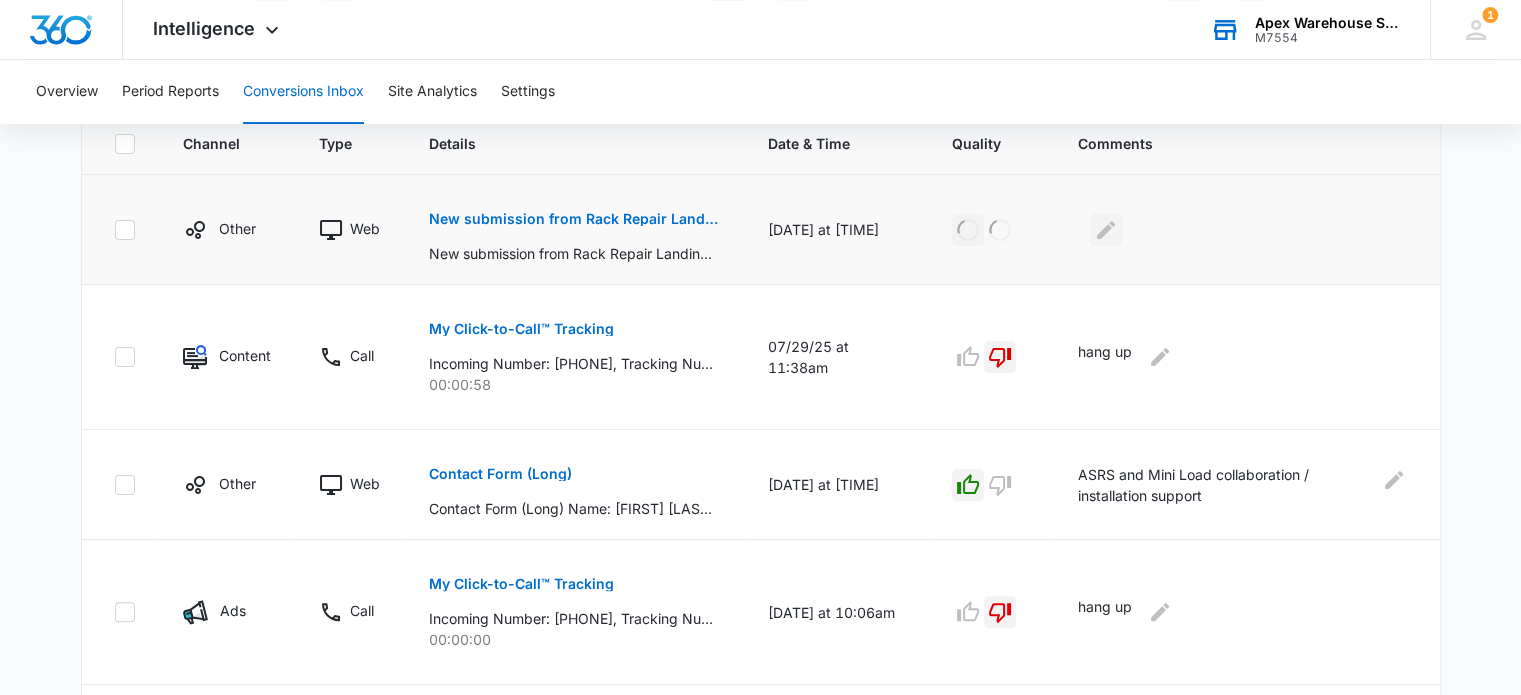 click 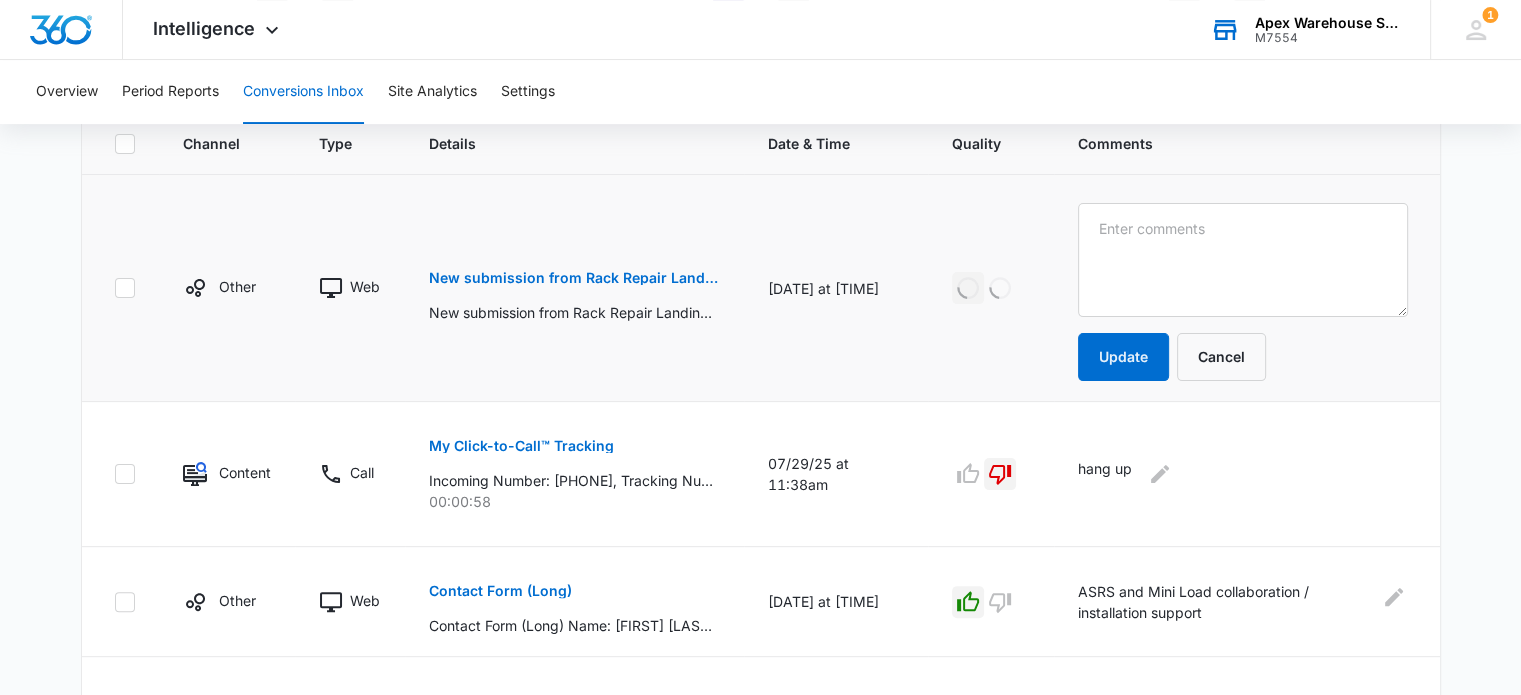 click at bounding box center (1243, 260) 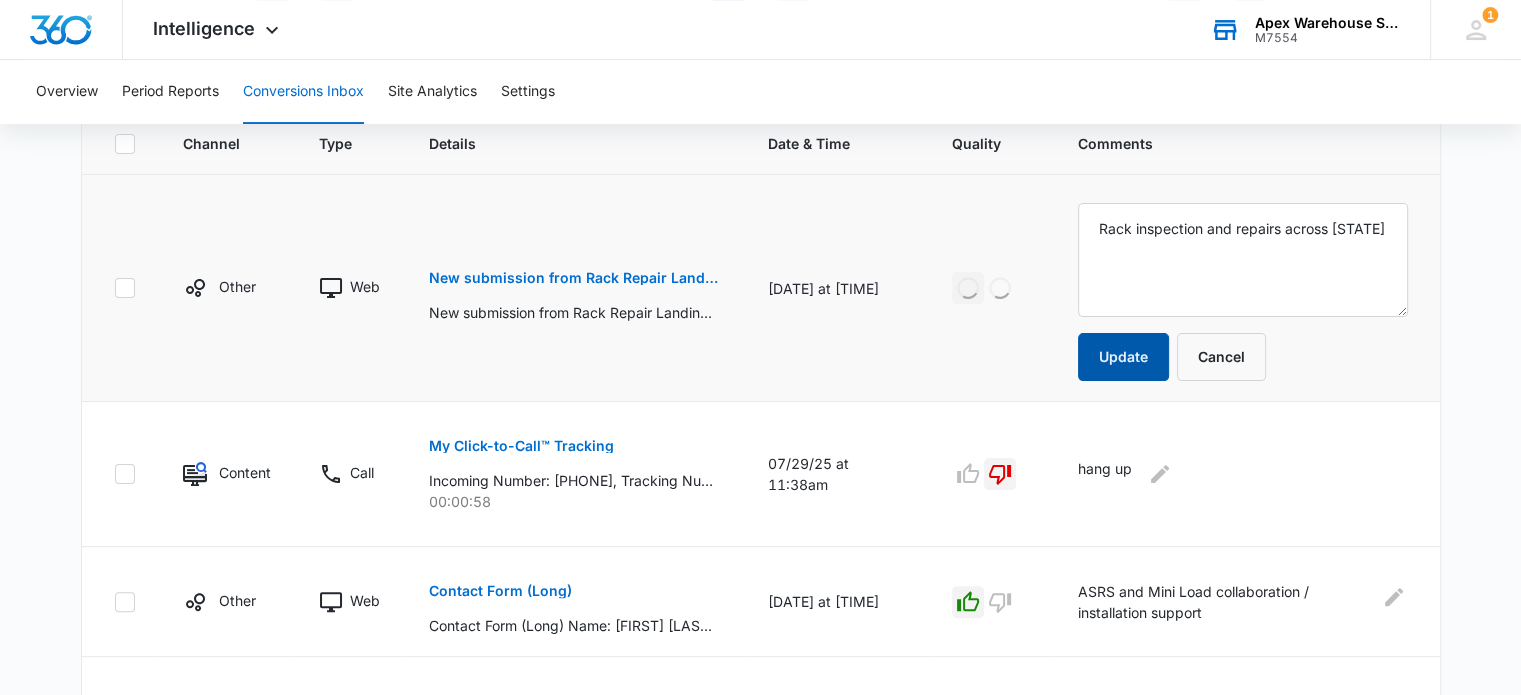 type on "Rack inspection and repairs across [STATE]" 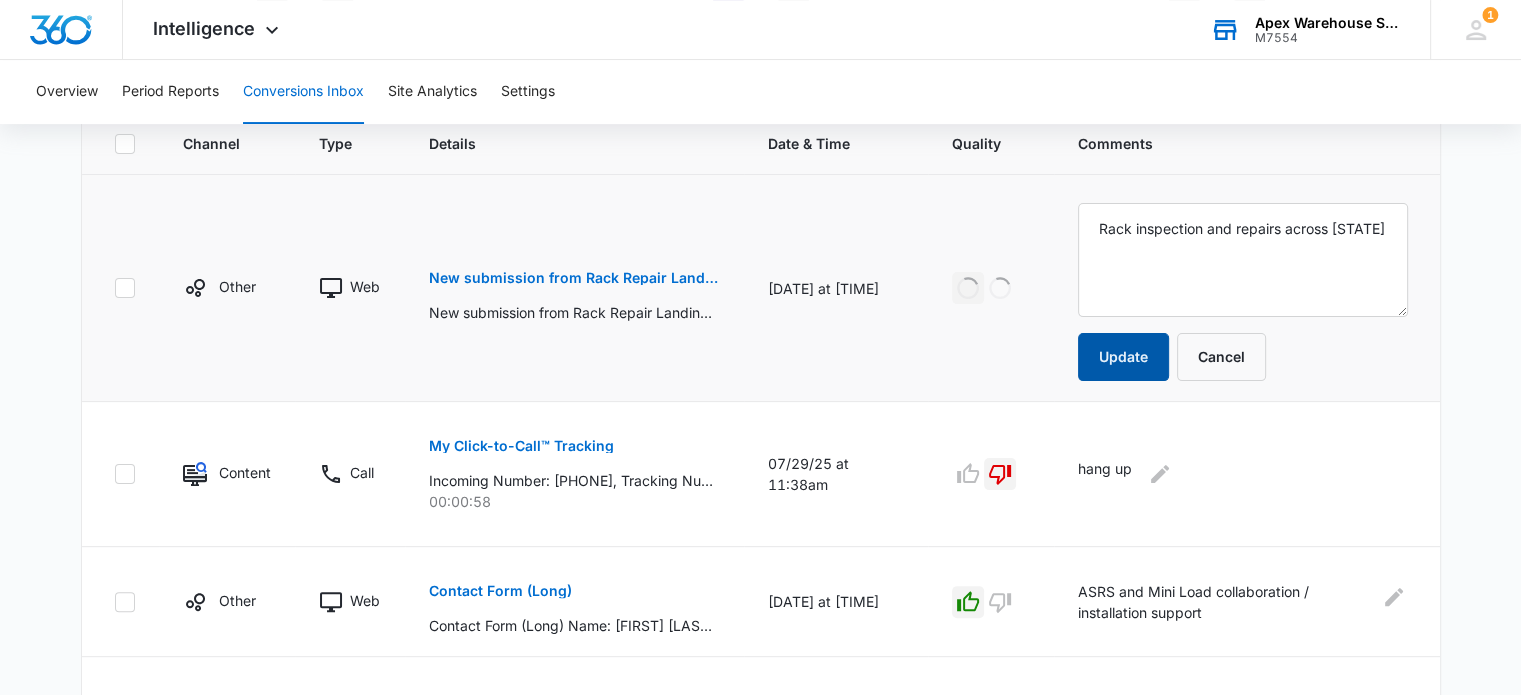 click on "Update" at bounding box center (1123, 357) 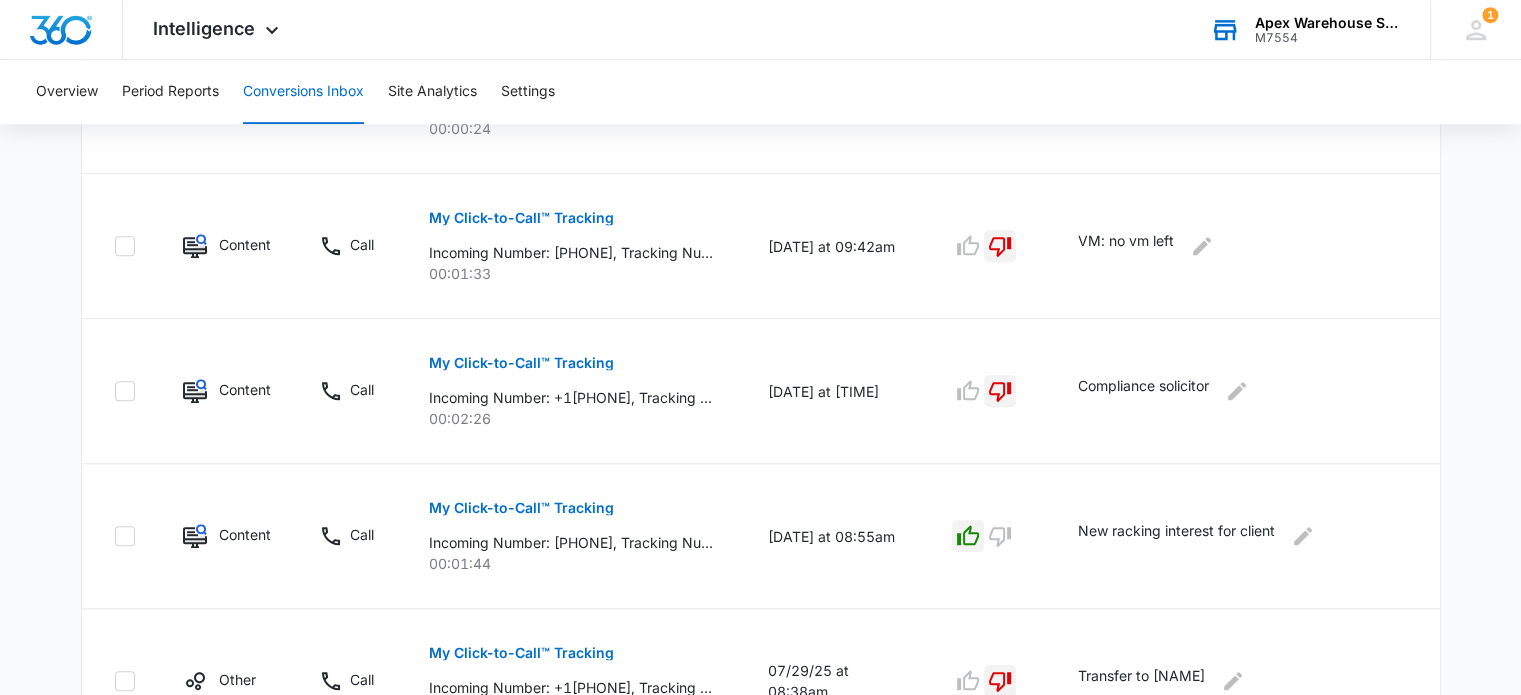 scroll, scrollTop: 1490, scrollLeft: 0, axis: vertical 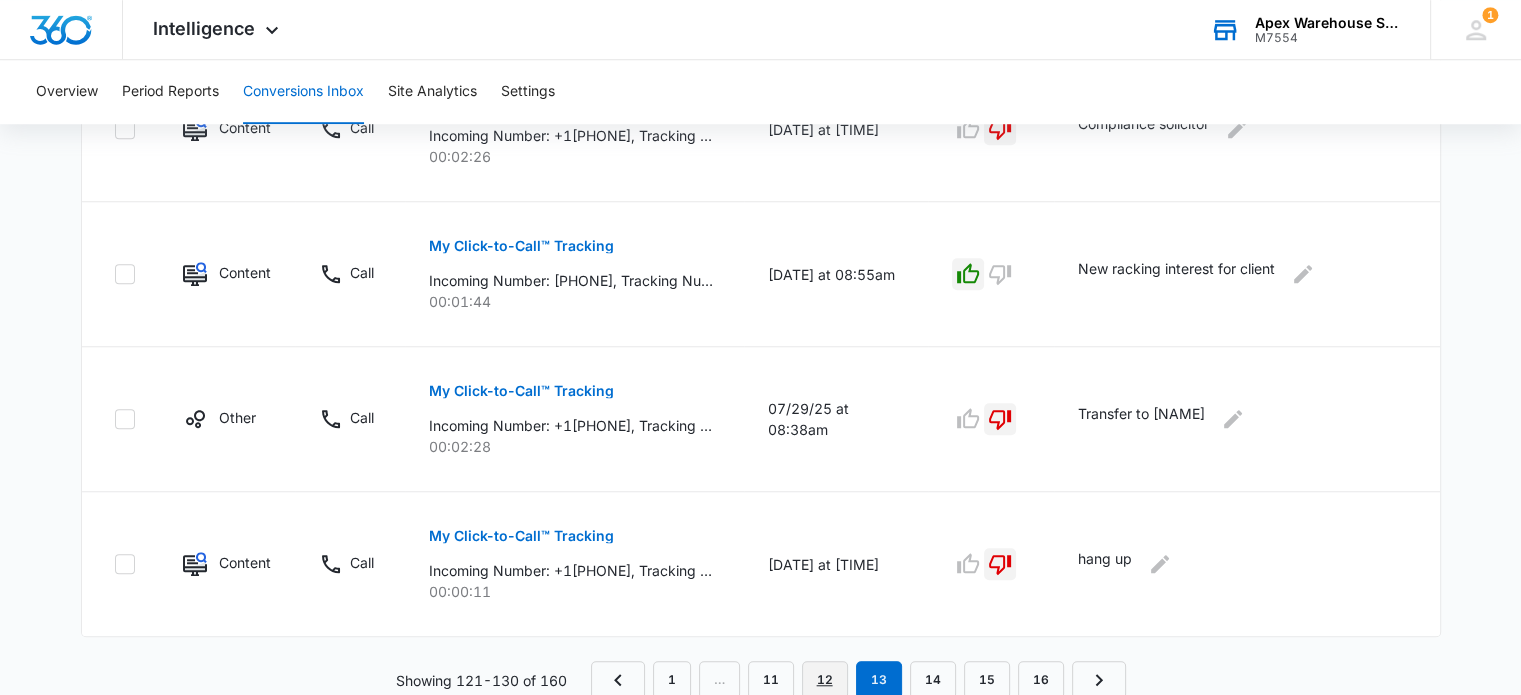 click on "12" at bounding box center [825, 680] 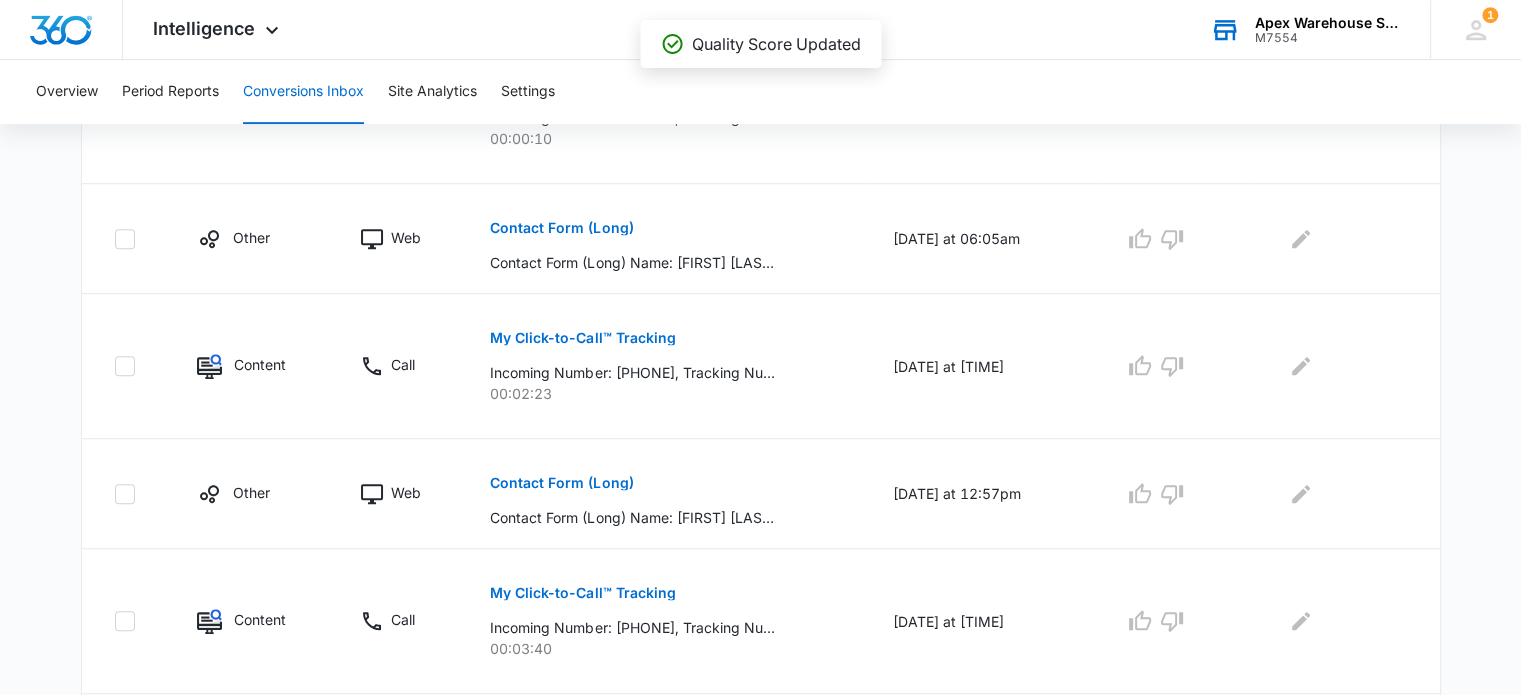 scroll, scrollTop: 1339, scrollLeft: 0, axis: vertical 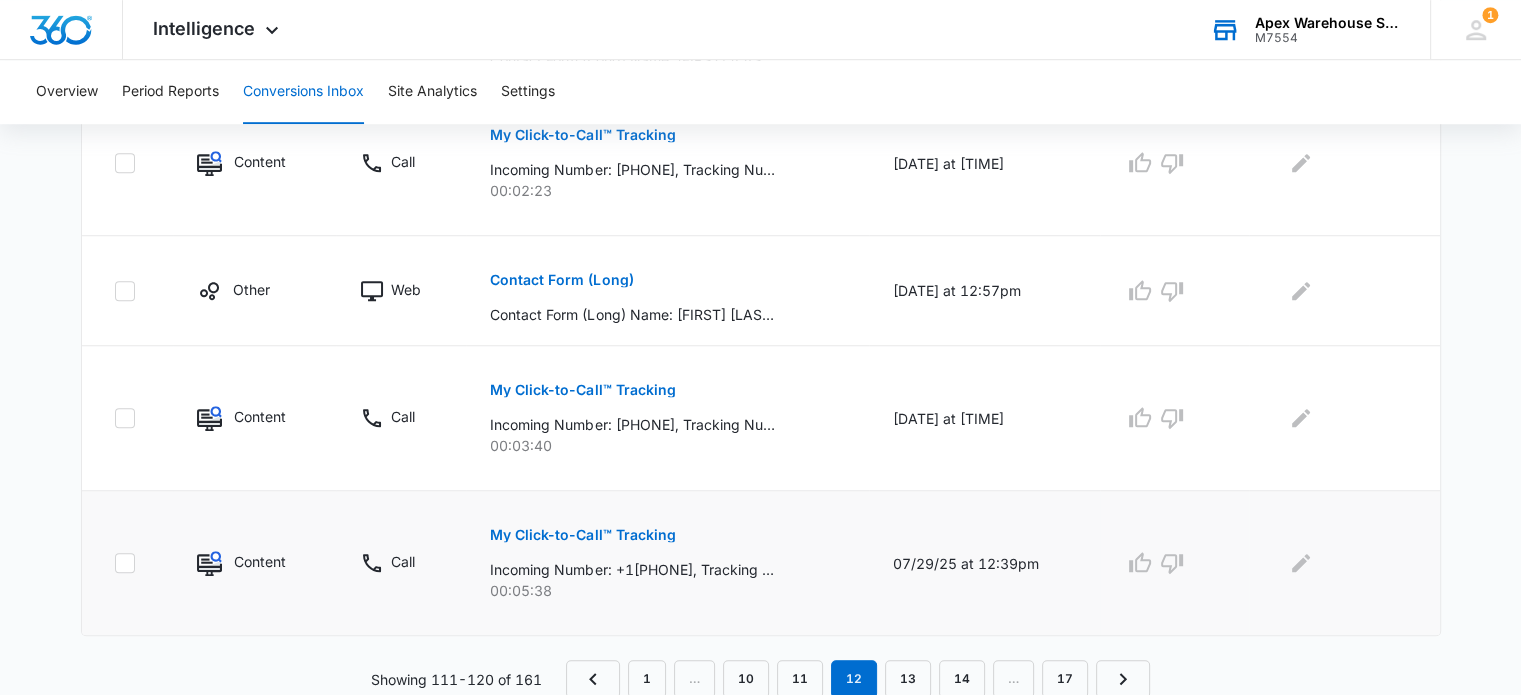 click on "My Click-to-Call™ Tracking" at bounding box center (582, 535) 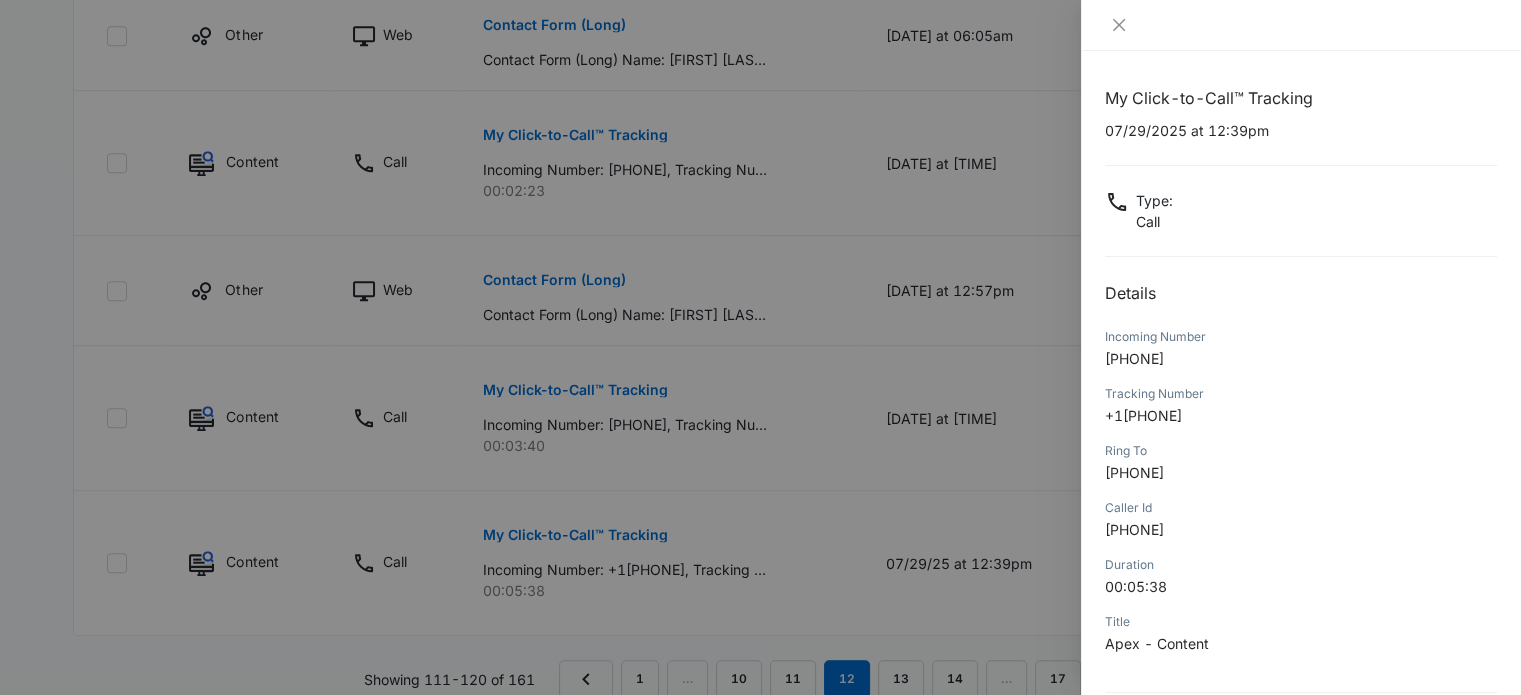 scroll, scrollTop: 192, scrollLeft: 0, axis: vertical 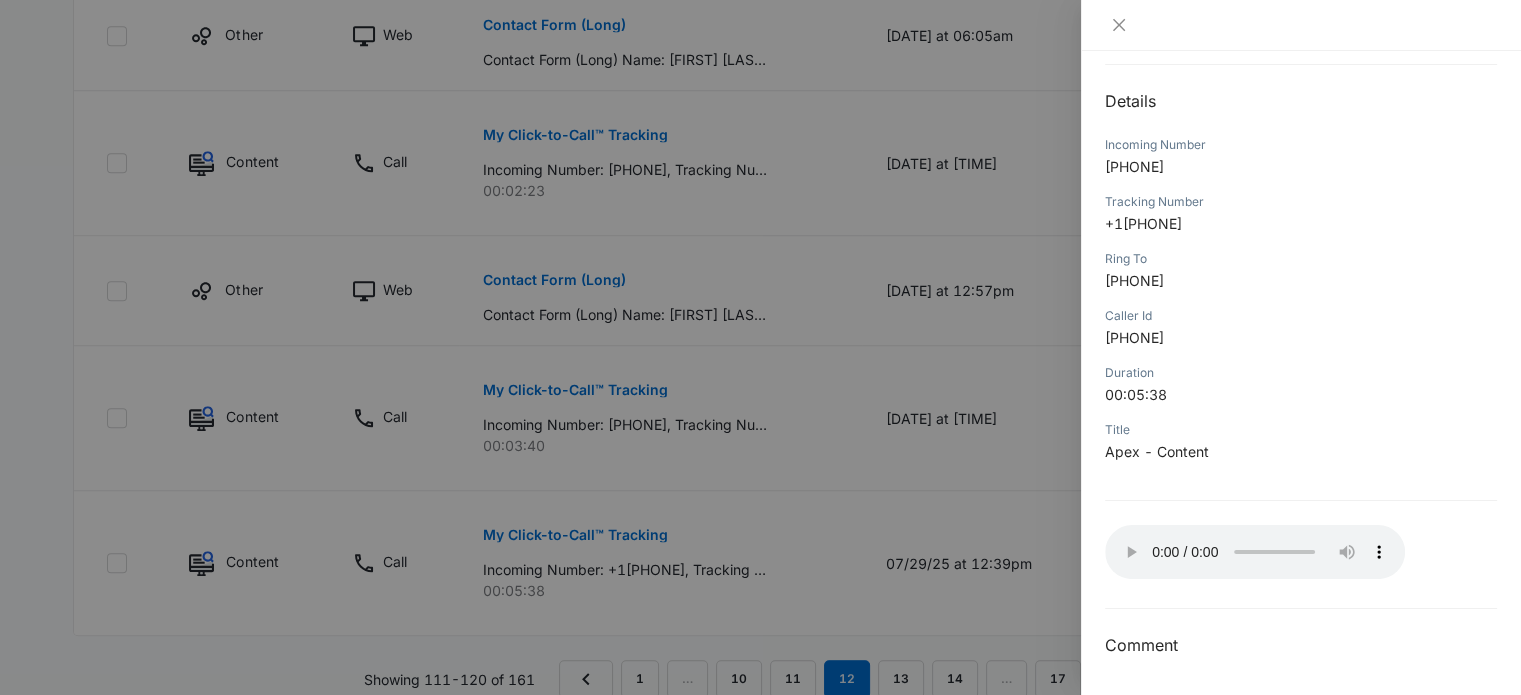click on "My Click-to-Call™ Tracking [DATE] at 12:39pm Type : Call Details Incoming Number [PHONE] Tracking Number [PHONE] Ring To [PHONE] Caller Id [PHONE] Duration 00:05:38 Title Apex - Content Your browser does not support the audio tag. Comment" at bounding box center [1301, 276] 